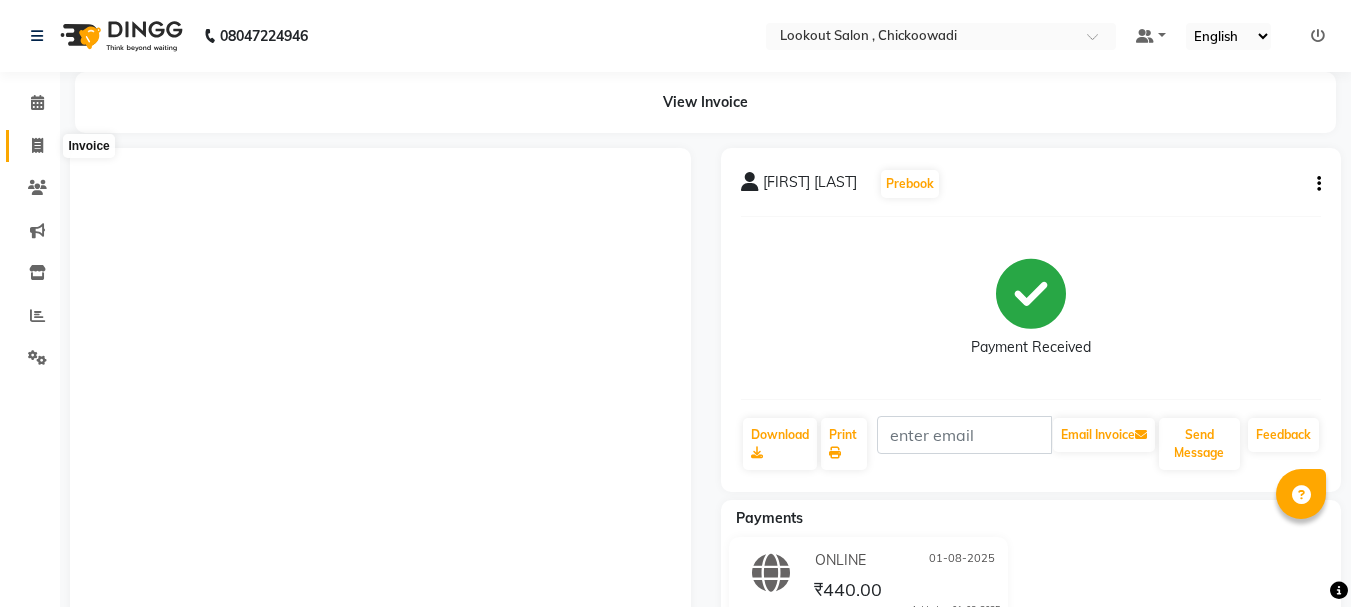click 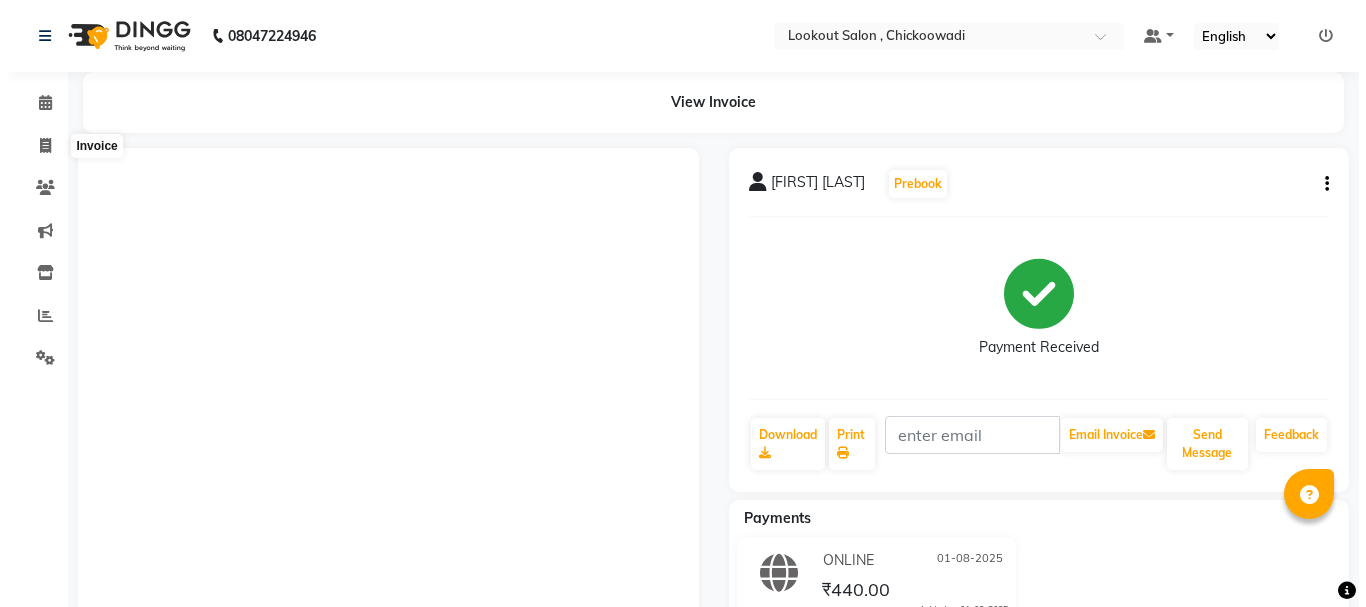 scroll, scrollTop: 0, scrollLeft: 0, axis: both 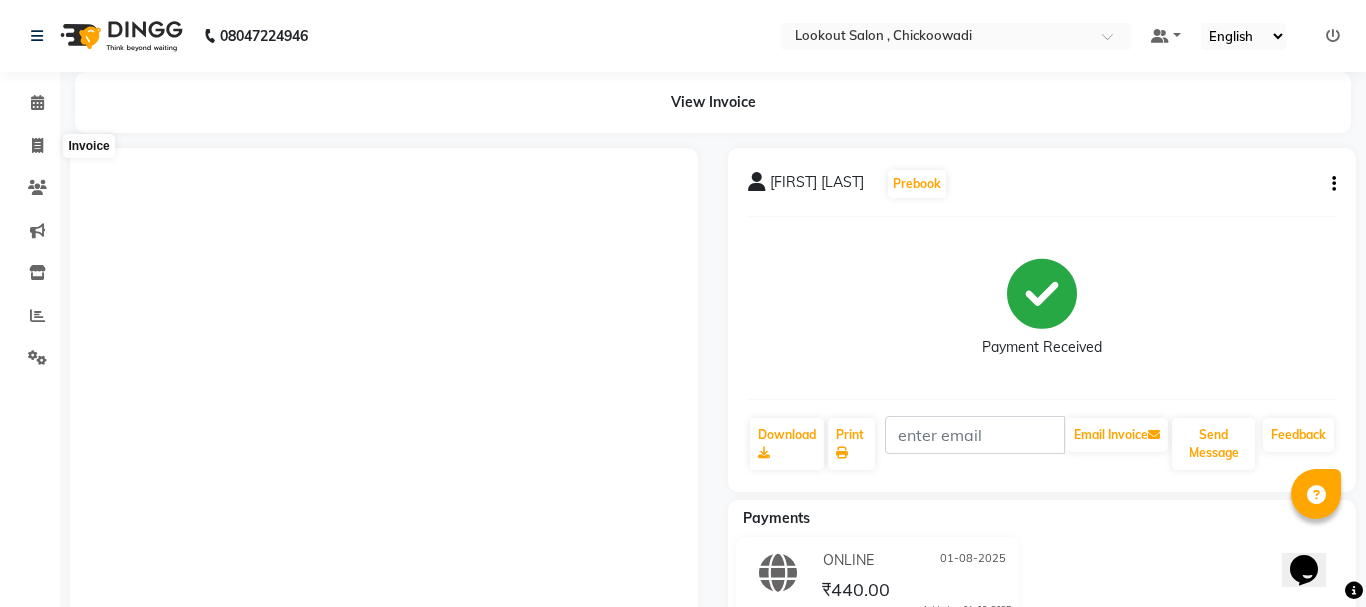 select on "service" 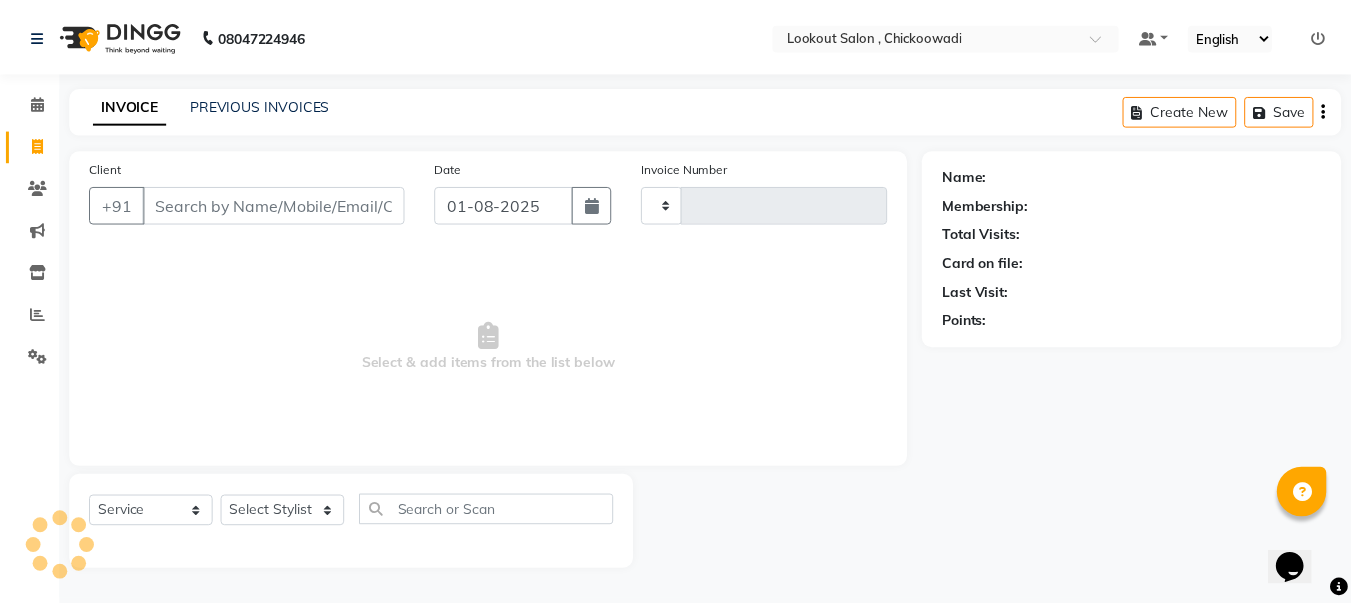 scroll, scrollTop: 0, scrollLeft: 0, axis: both 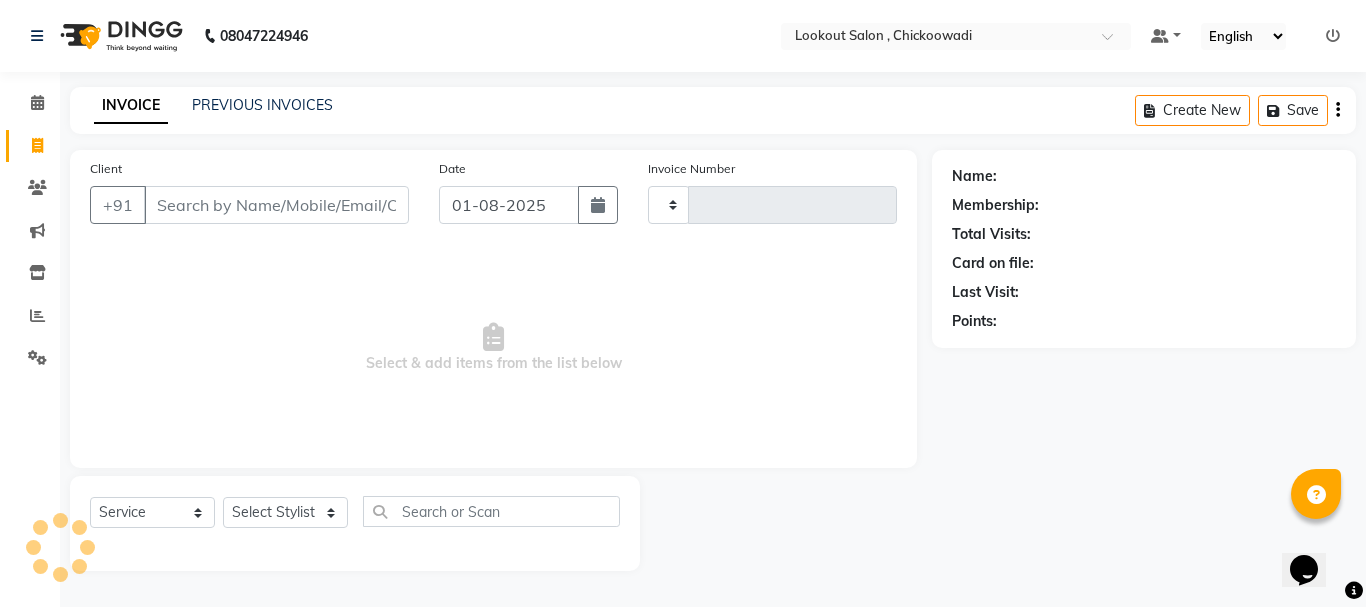 type on "4867" 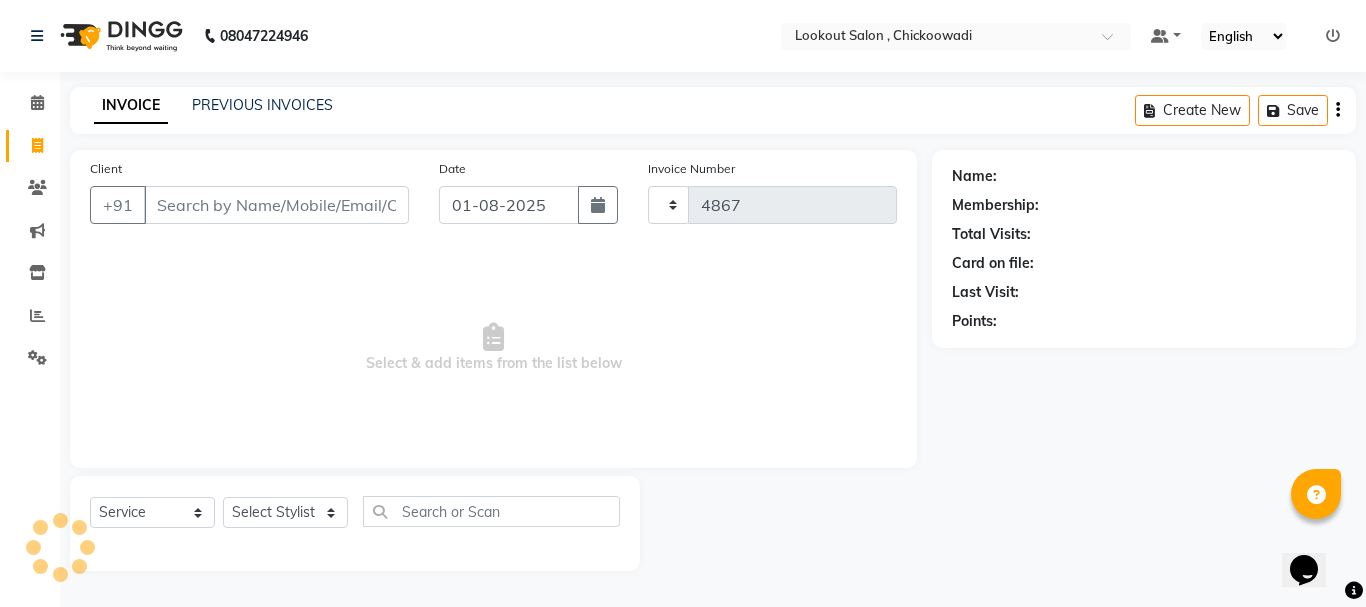 select on "151" 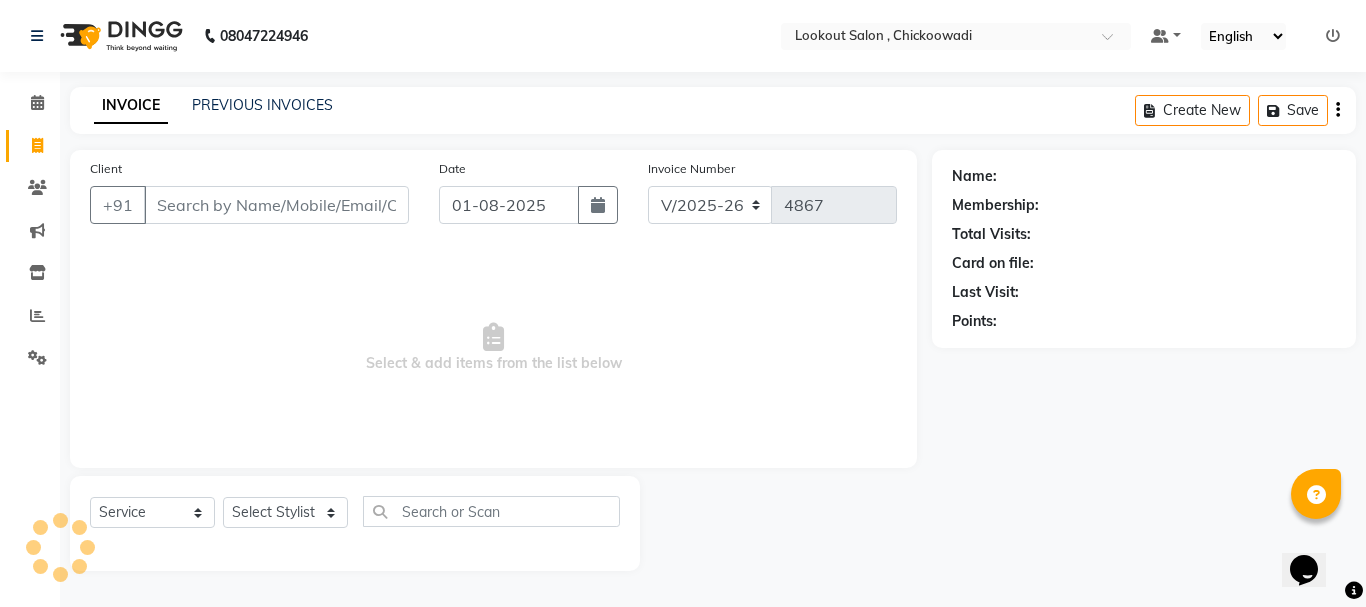 click on "Client" at bounding box center (276, 205) 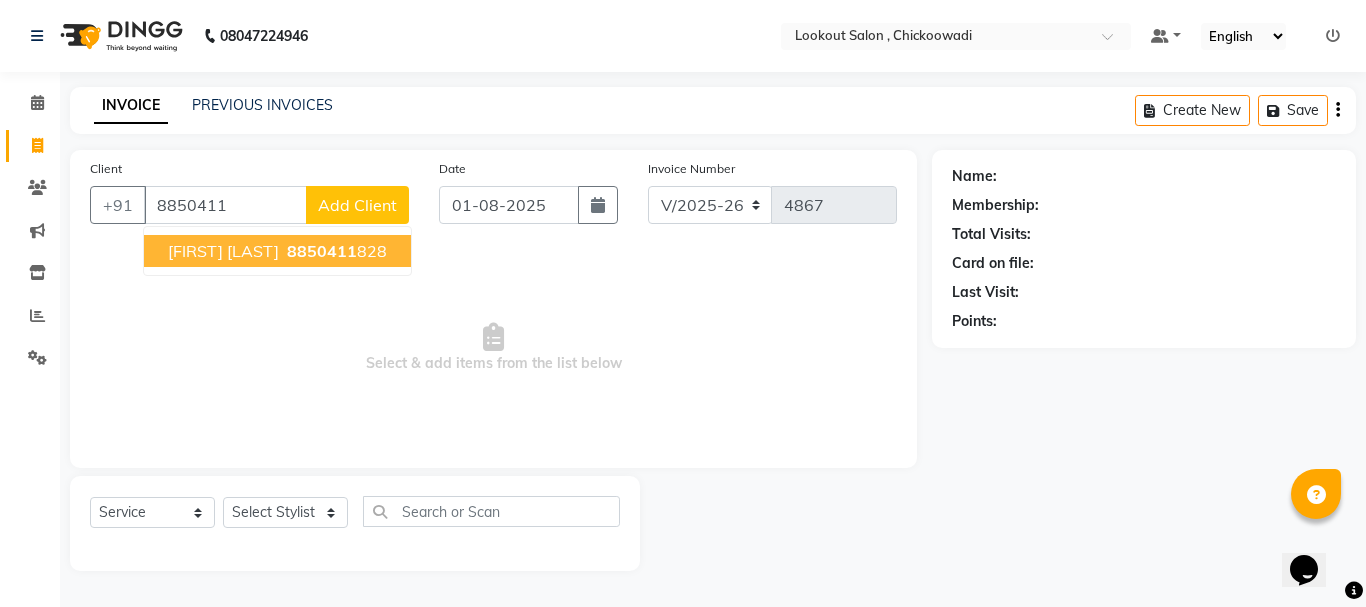 click on "[FIRST] [LAST]" at bounding box center [223, 251] 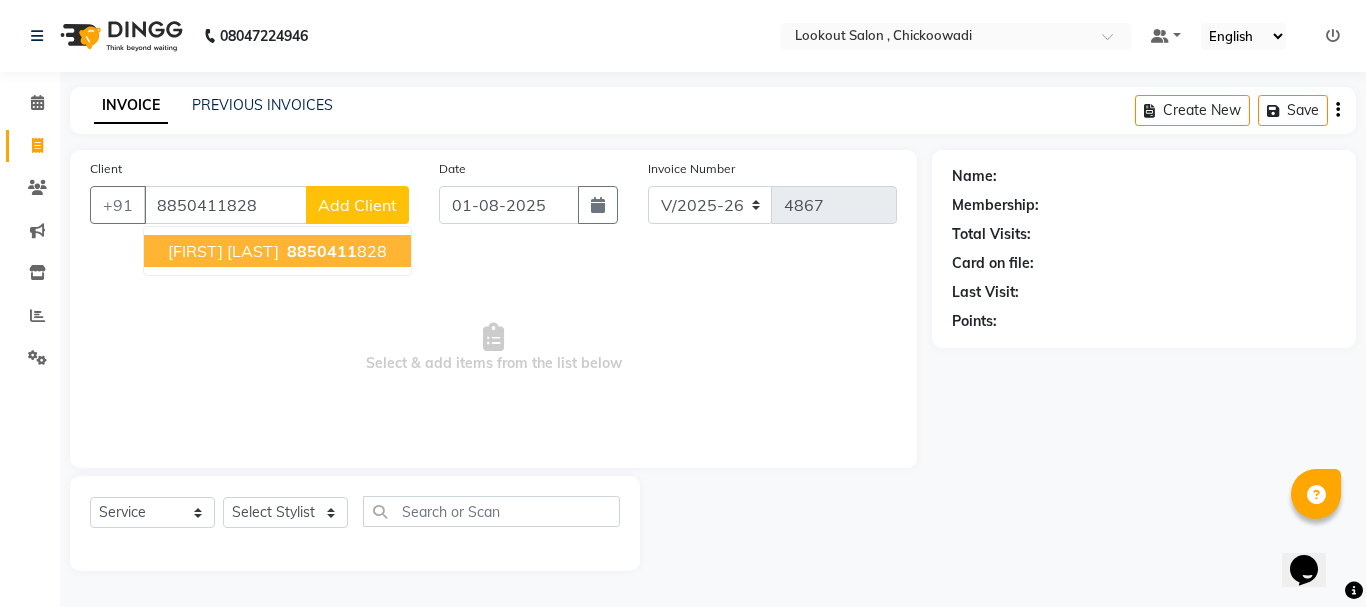 type on "8850411828" 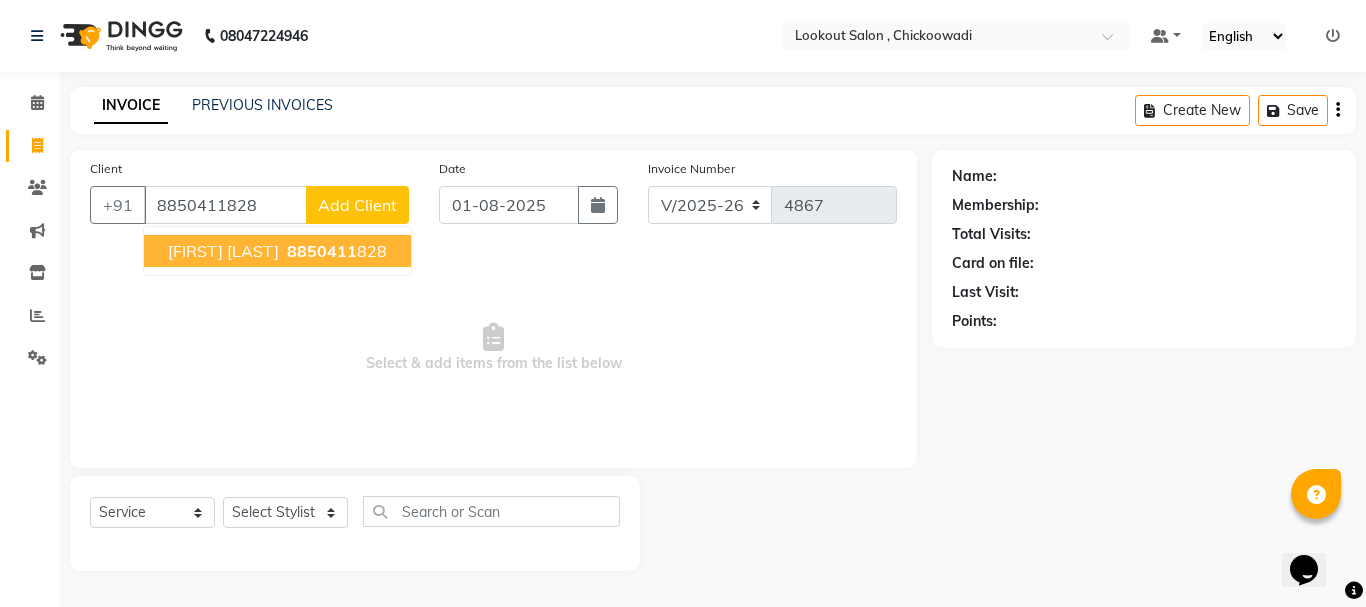 select on "1: Object" 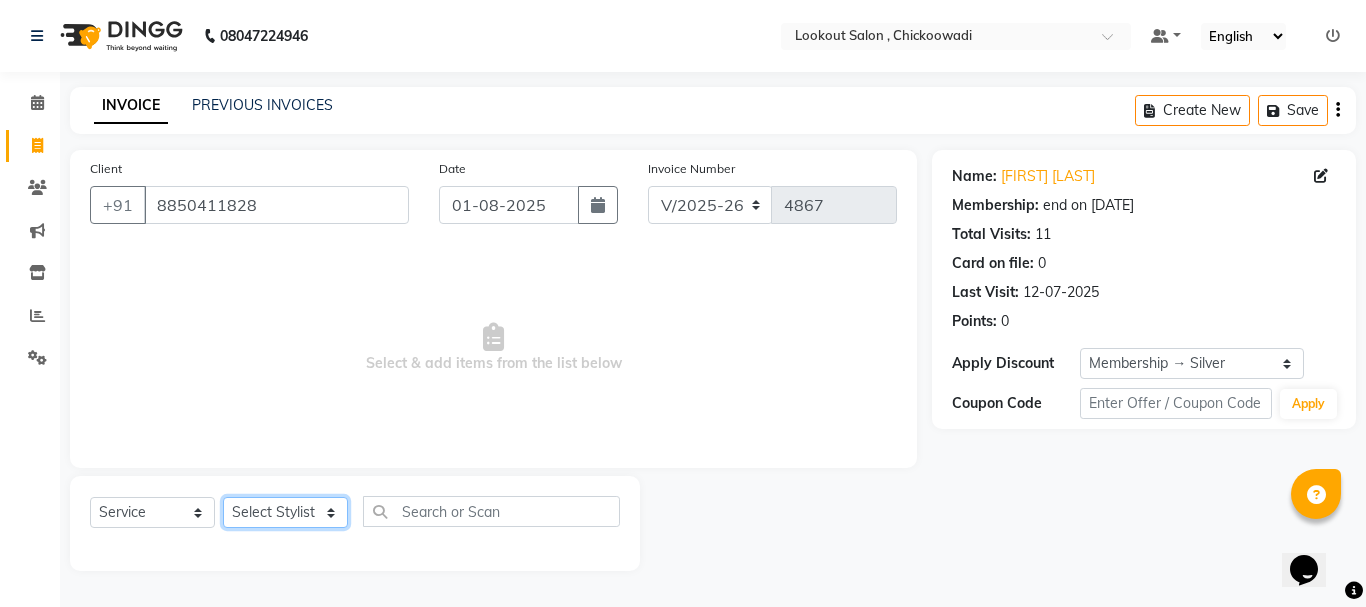 click on "Select Stylist [NAME] [FIRST] [LAST] [FIRST] [LAST] [FIRST] [LAST] [FIRST] [LAST] [FIRST] [LAST] [FIRST] [LAST] [FIRST] [LAST] [FIRST] [LAST] [FIRST] [LAST] [FIRST] [LAST] [FIRST] [LAST] [FIRST] [LAST] [FIRST] [LAST] [FIRST] [LAST] [FIRST] [LAST] [FIRST] [LAST] [FIRST] [LAST] [FIRST] [LAST] [FIRST] [LAST] [FIRST] [LAST] [FIRST] [LAST] [FIRST] [LAST] [FIRST] [LAST] [FIRST] [LAST] [FIRST] [LAST]" 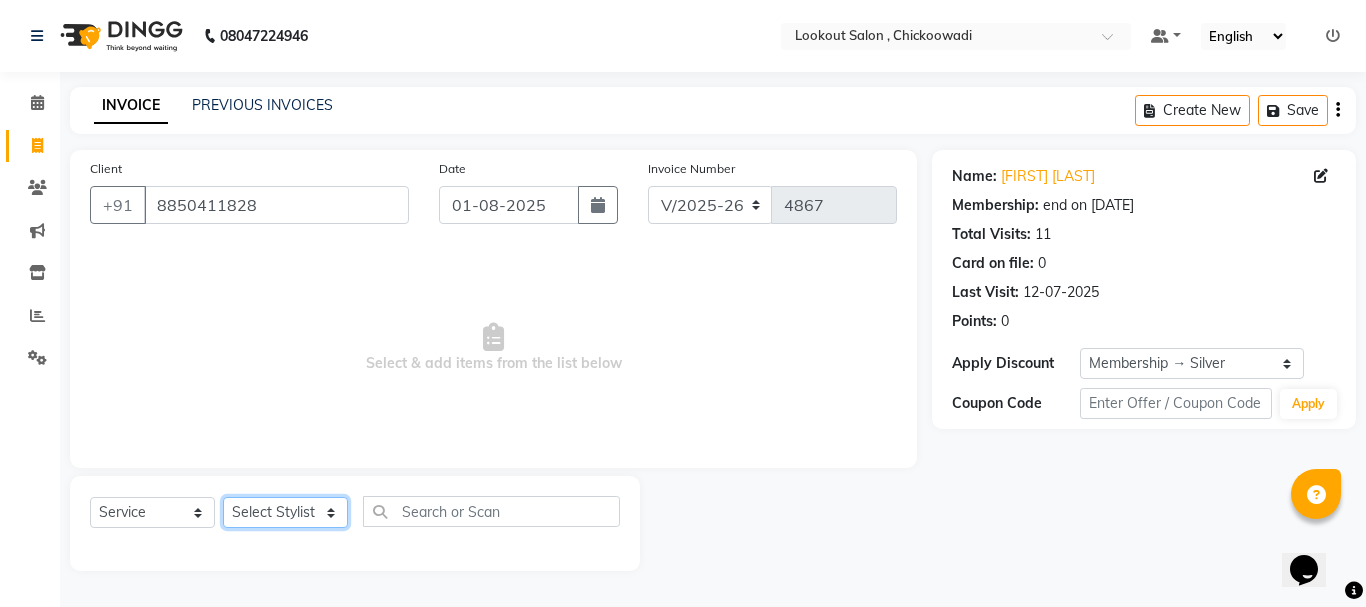 select on "11497" 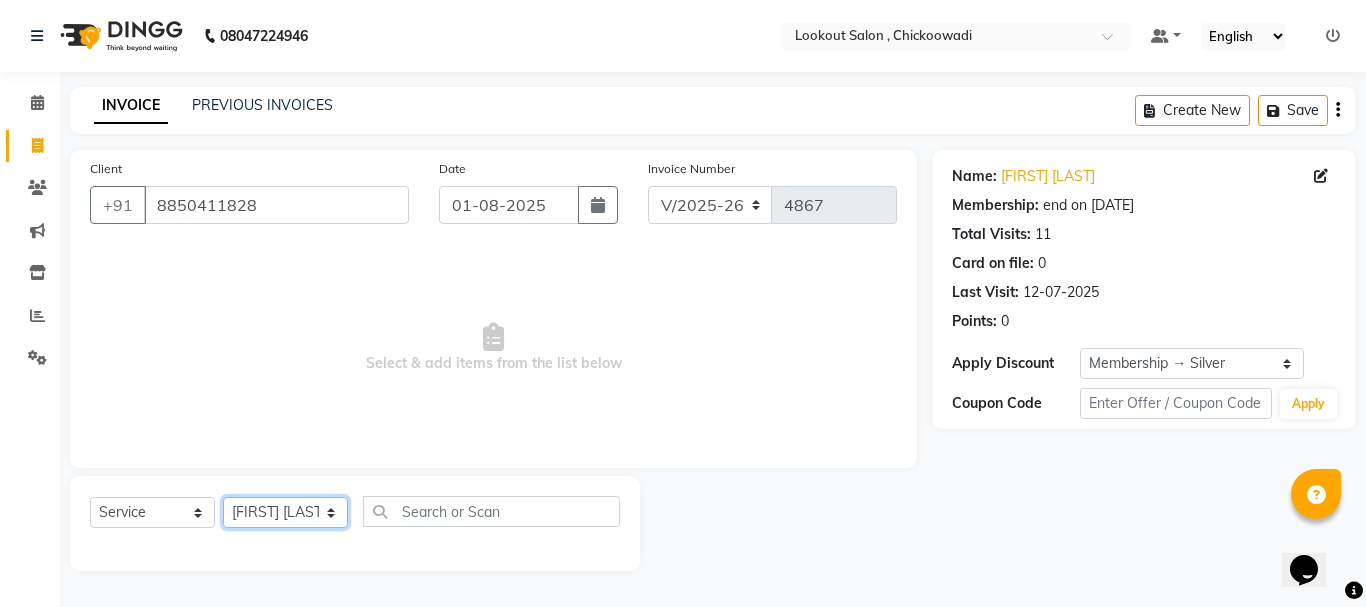 click on "Select Stylist [NAME] [FIRST] [LAST] [FIRST] [LAST] [FIRST] [LAST] [FIRST] [LAST] [FIRST] [LAST] [FIRST] [LAST] [FIRST] [LAST] [FIRST] [LAST] [FIRST] [LAST] [FIRST] [LAST] [FIRST] [LAST] [FIRST] [LAST] [FIRST] [LAST] [FIRST] [LAST] [FIRST] [LAST] [FIRST] [LAST] [FIRST] [LAST] [FIRST] [LAST] [FIRST] [LAST] [FIRST] [LAST] [FIRST] [LAST] [FIRST] [LAST] [FIRST] [LAST] [FIRST] [LAST] [FIRST] [LAST]" 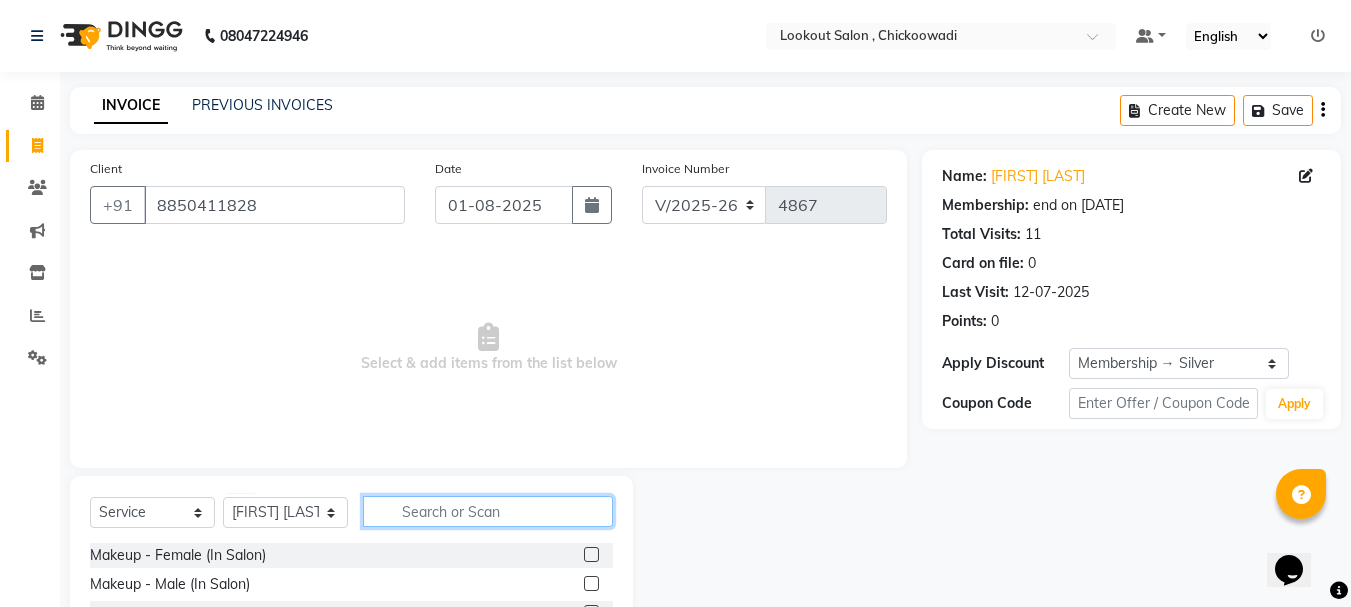 click 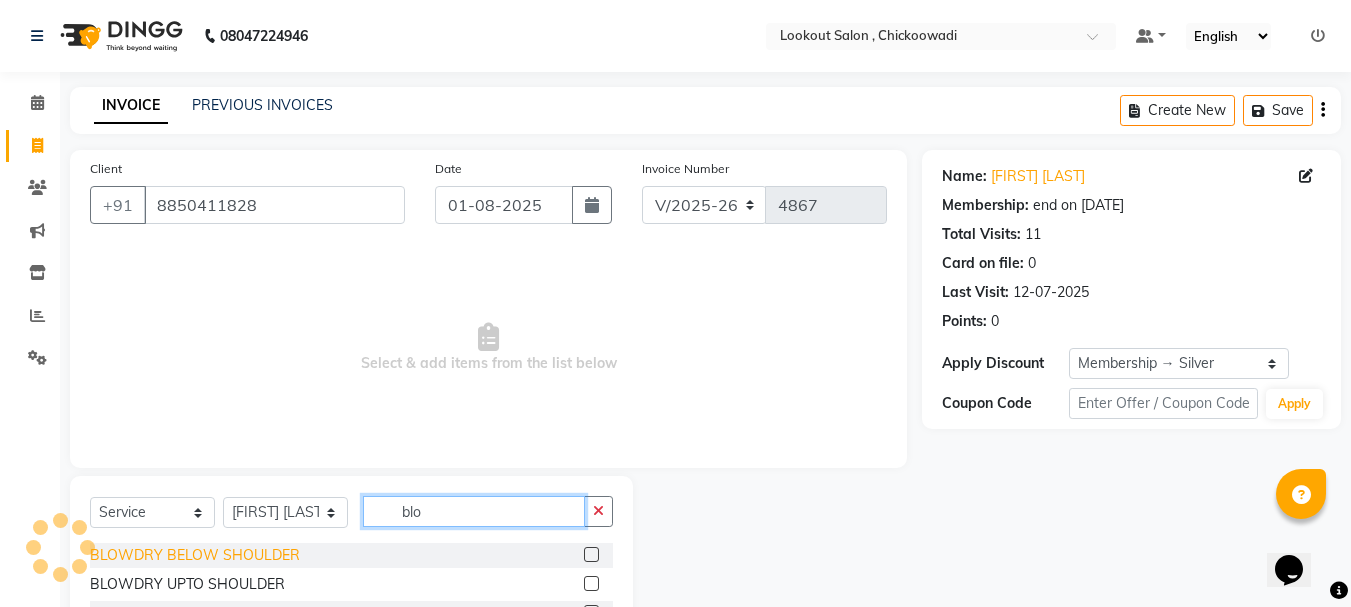 type on "blo" 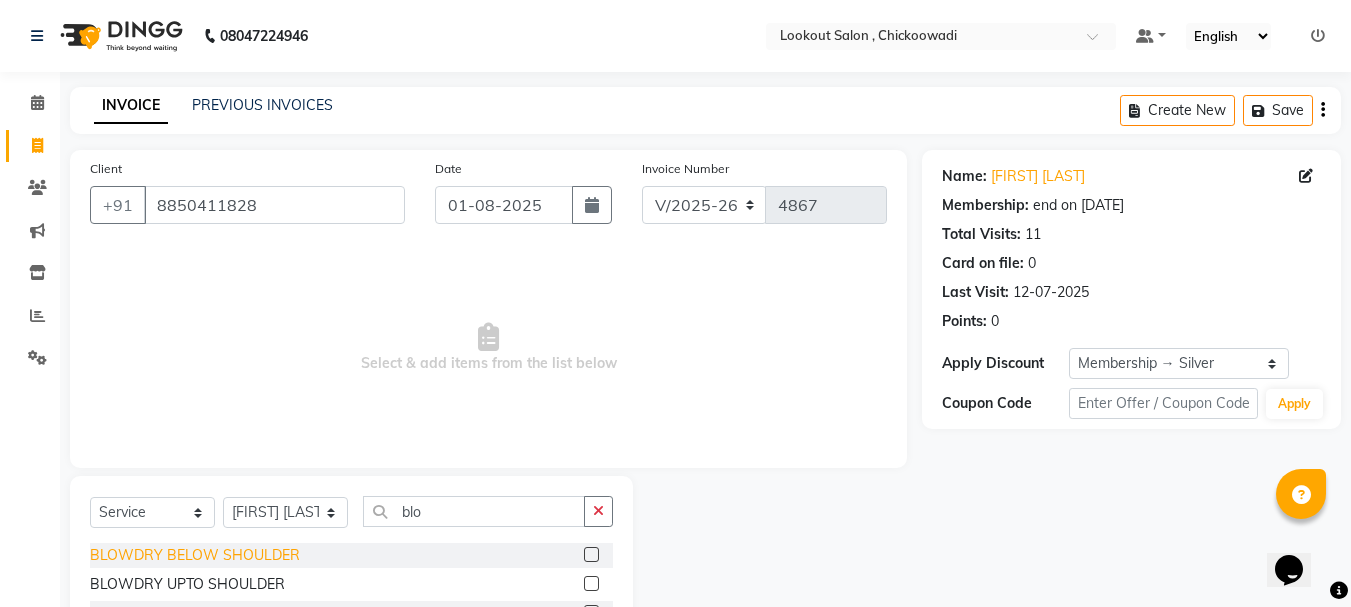 click on "BLOWDRY  BELOW SHOULDER" 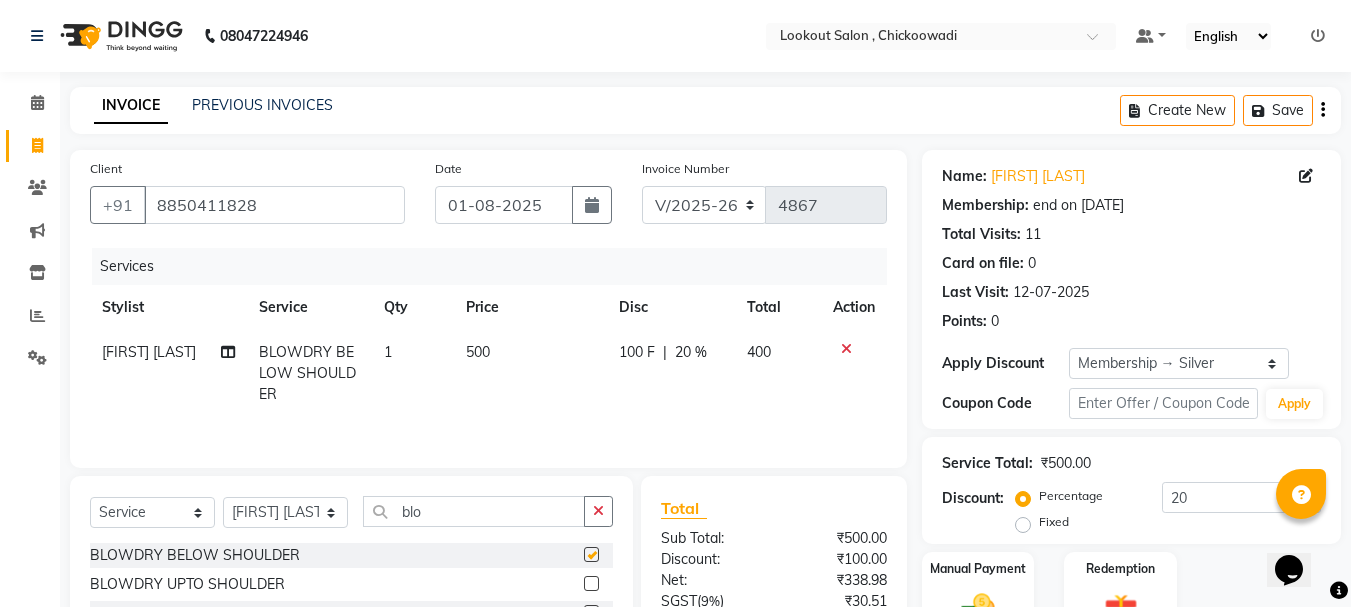 checkbox on "false" 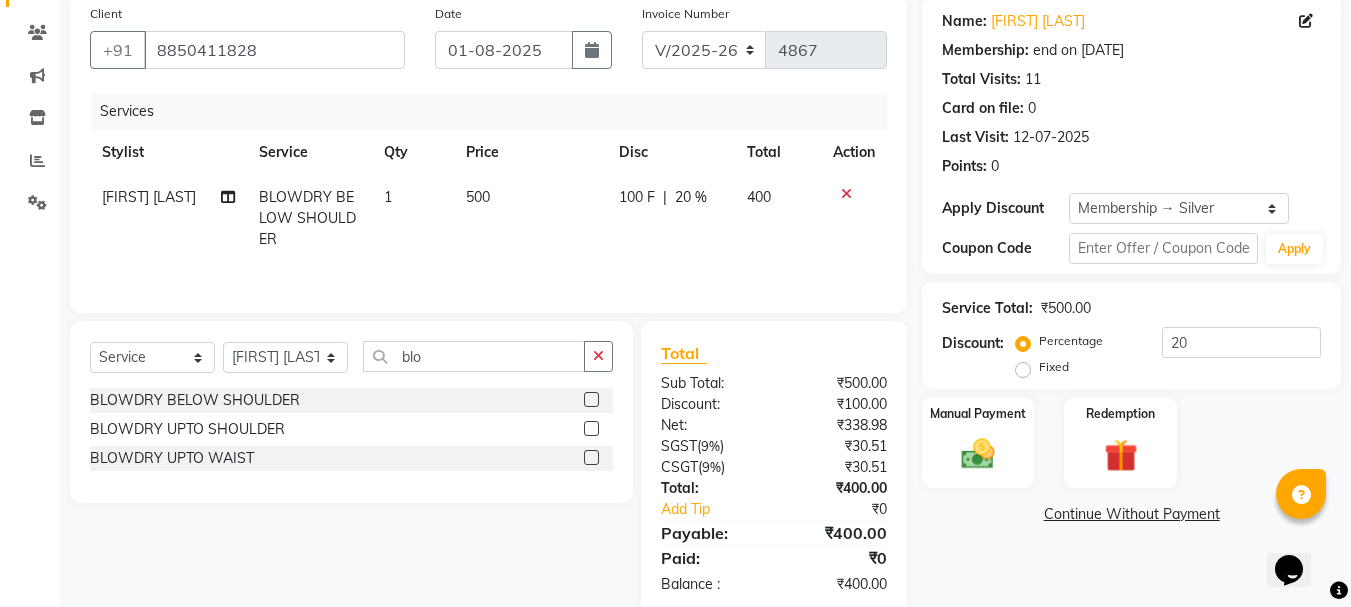 scroll, scrollTop: 193, scrollLeft: 0, axis: vertical 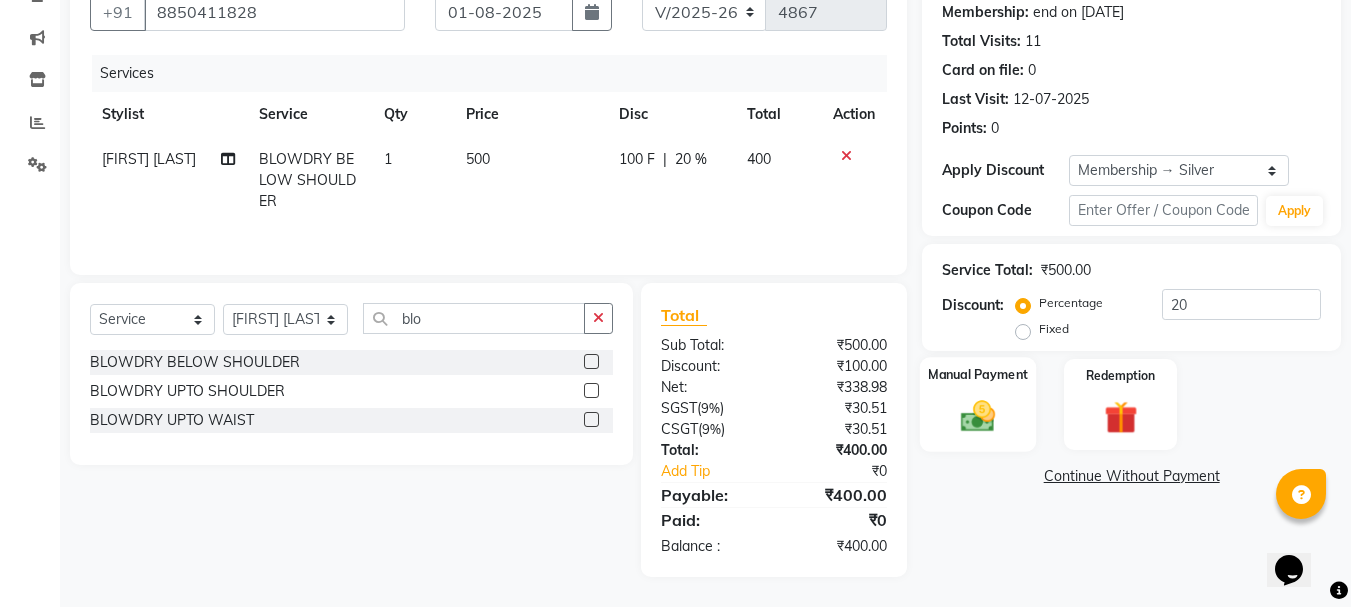 click on "Manual Payment" 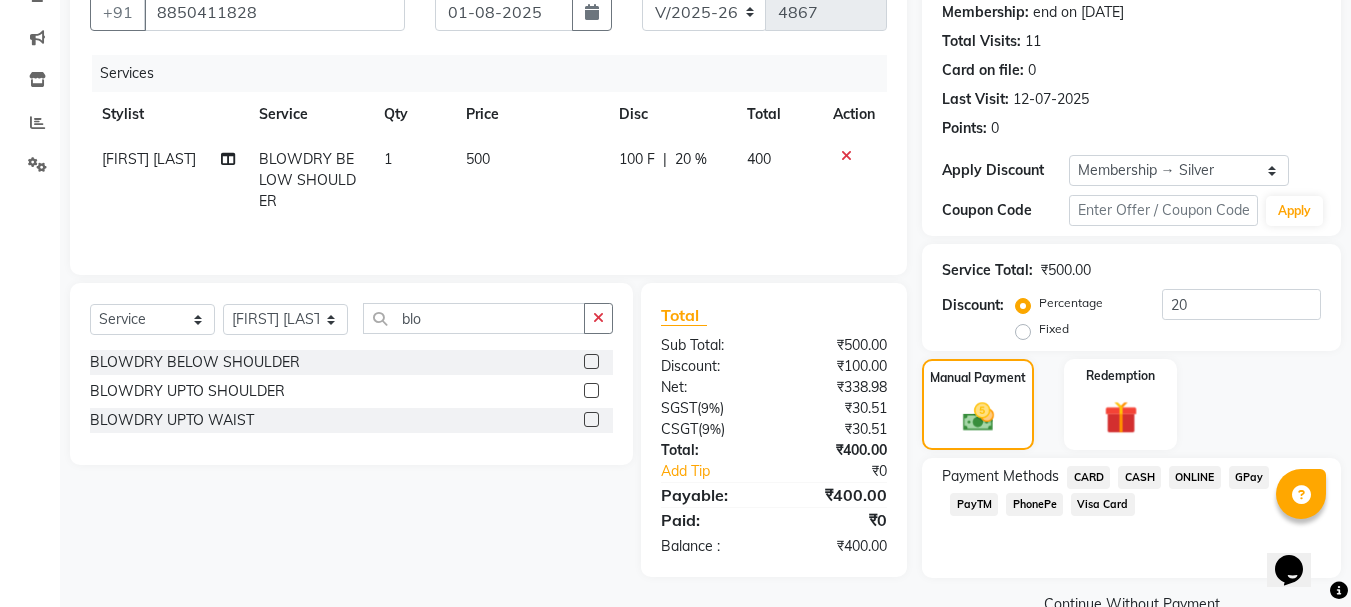 click on "ONLINE" 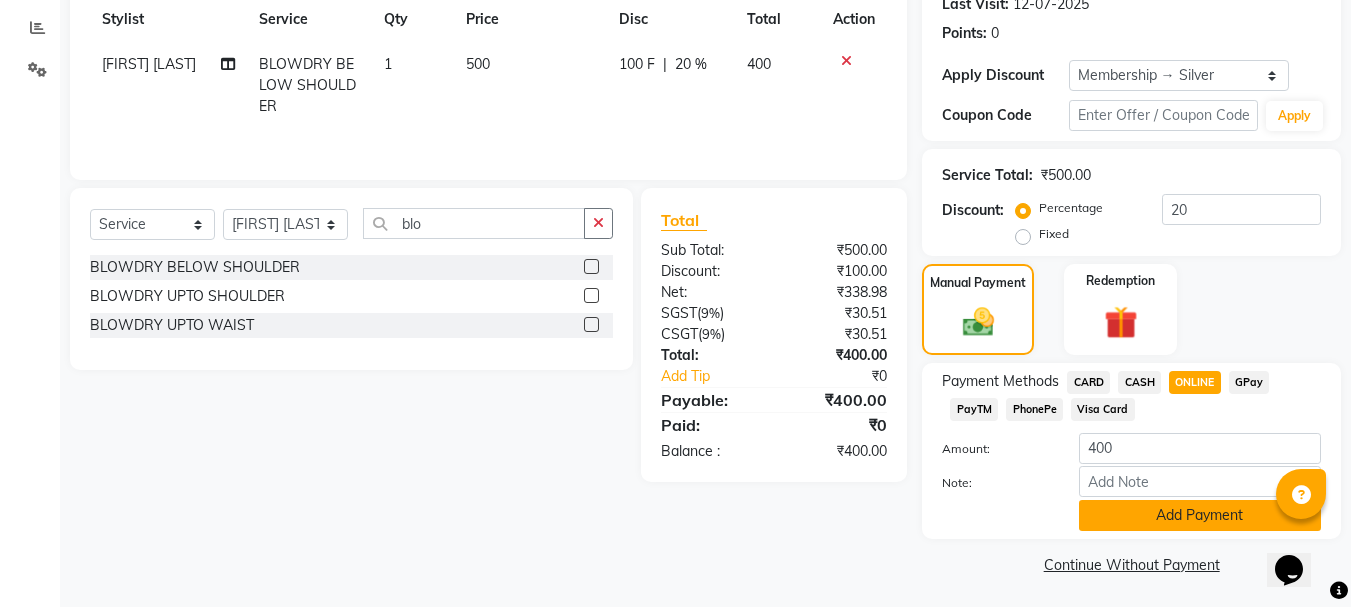 scroll, scrollTop: 291, scrollLeft: 0, axis: vertical 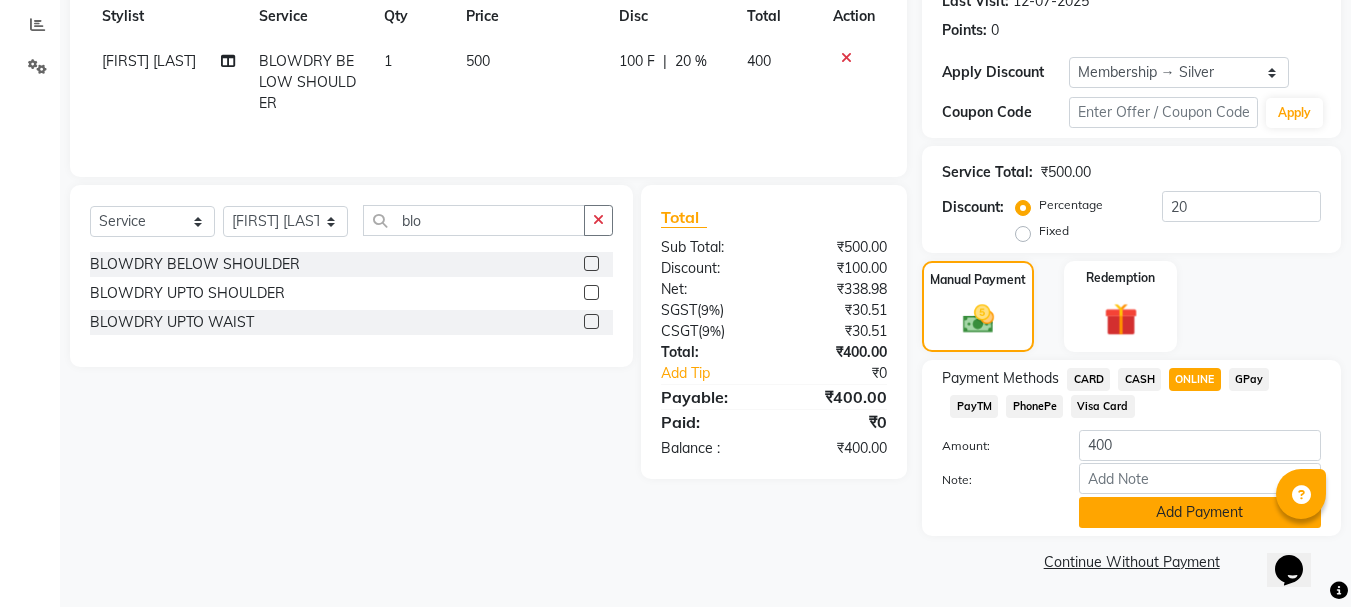 click on "Add Payment" 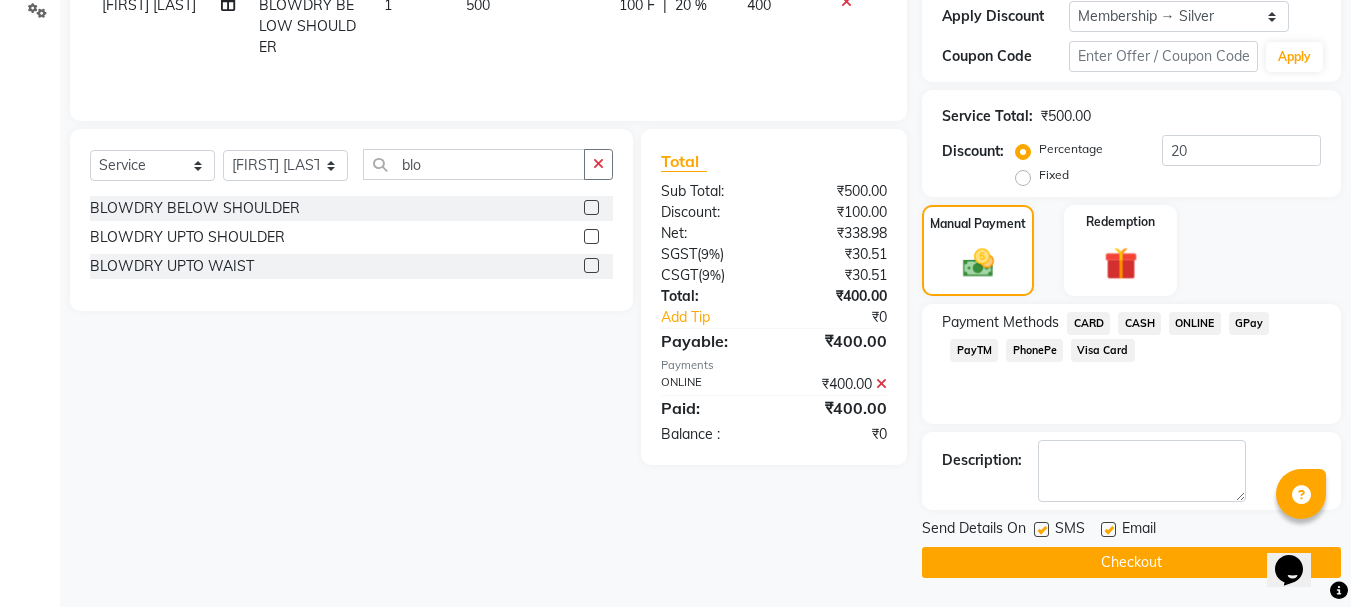 scroll, scrollTop: 348, scrollLeft: 0, axis: vertical 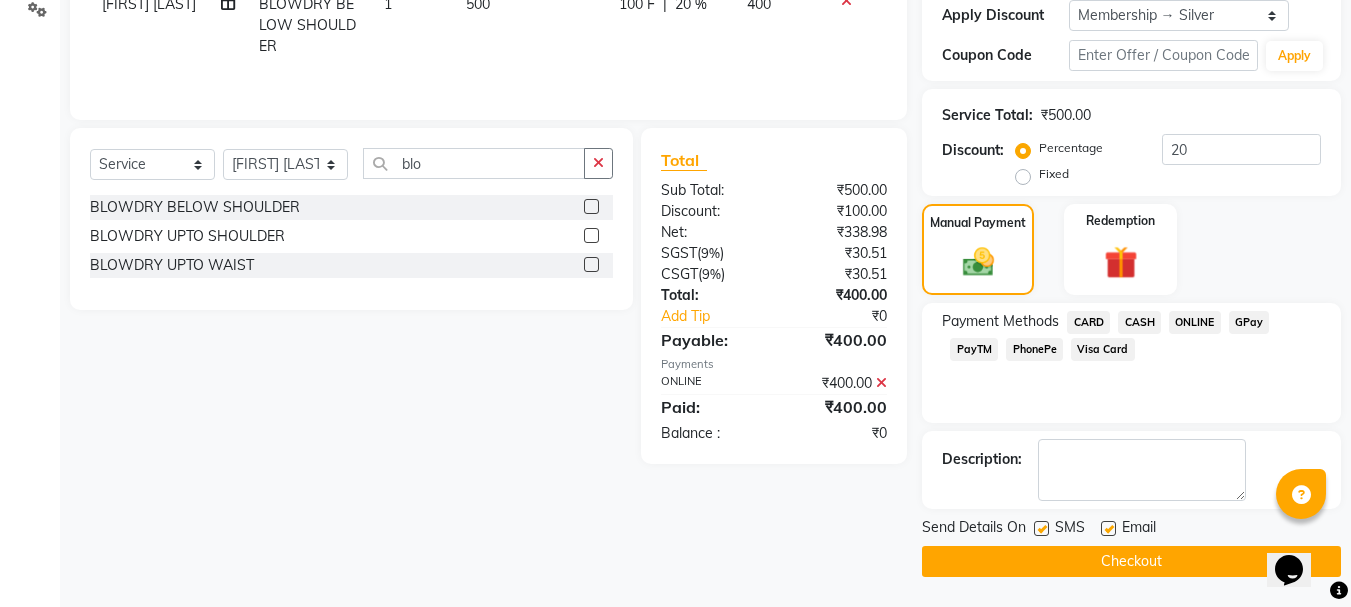 click on "Checkout" 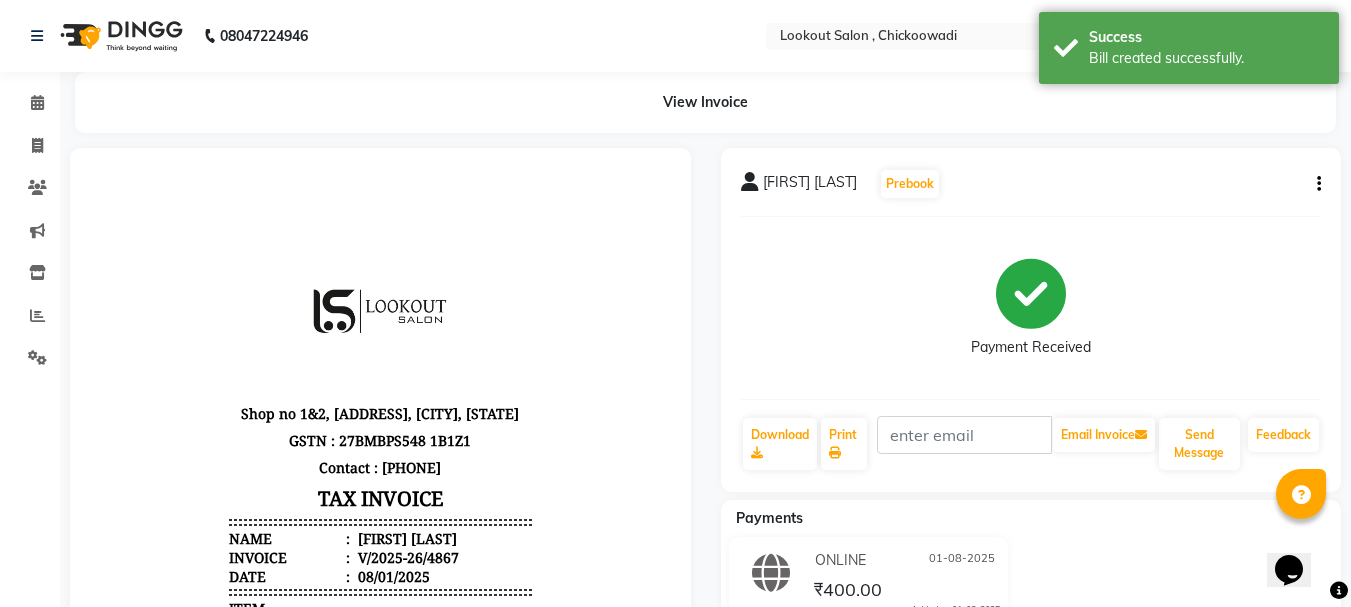 scroll, scrollTop: 0, scrollLeft: 0, axis: both 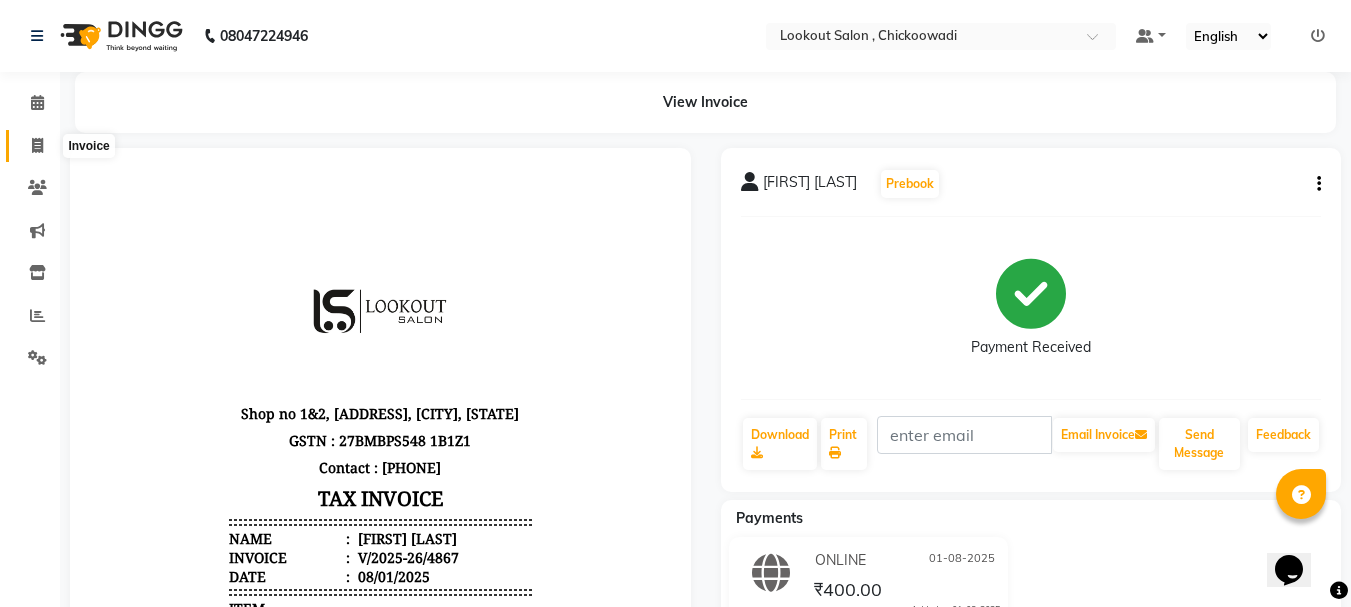 click 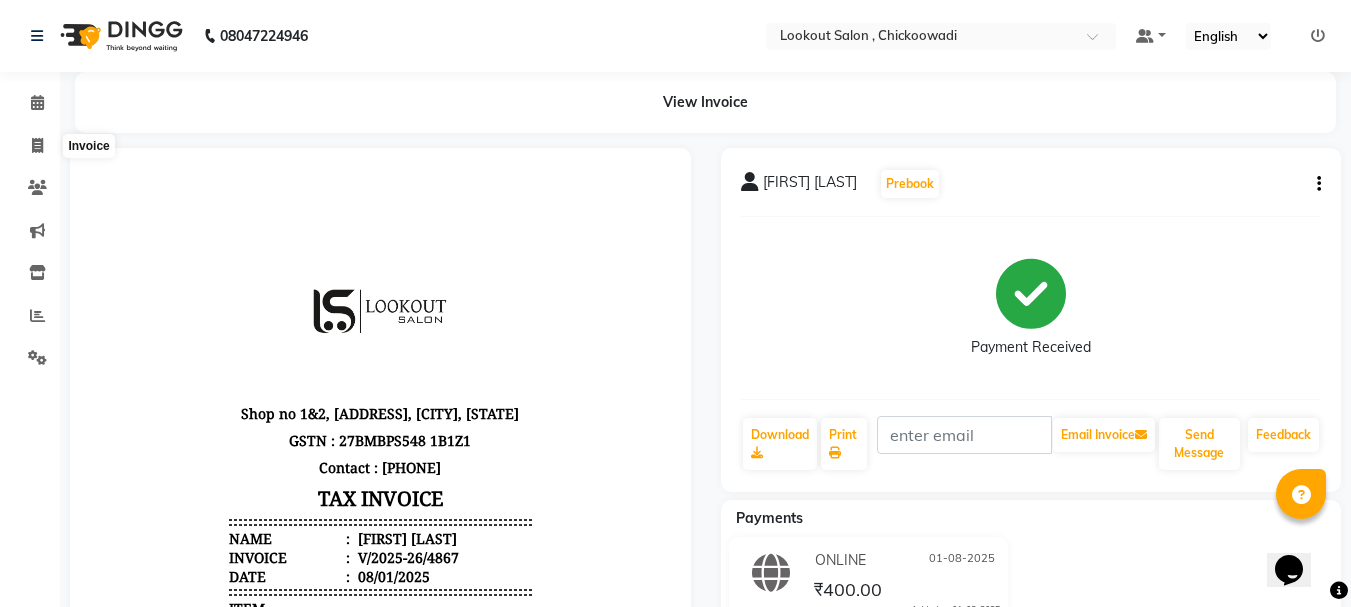 select on "service" 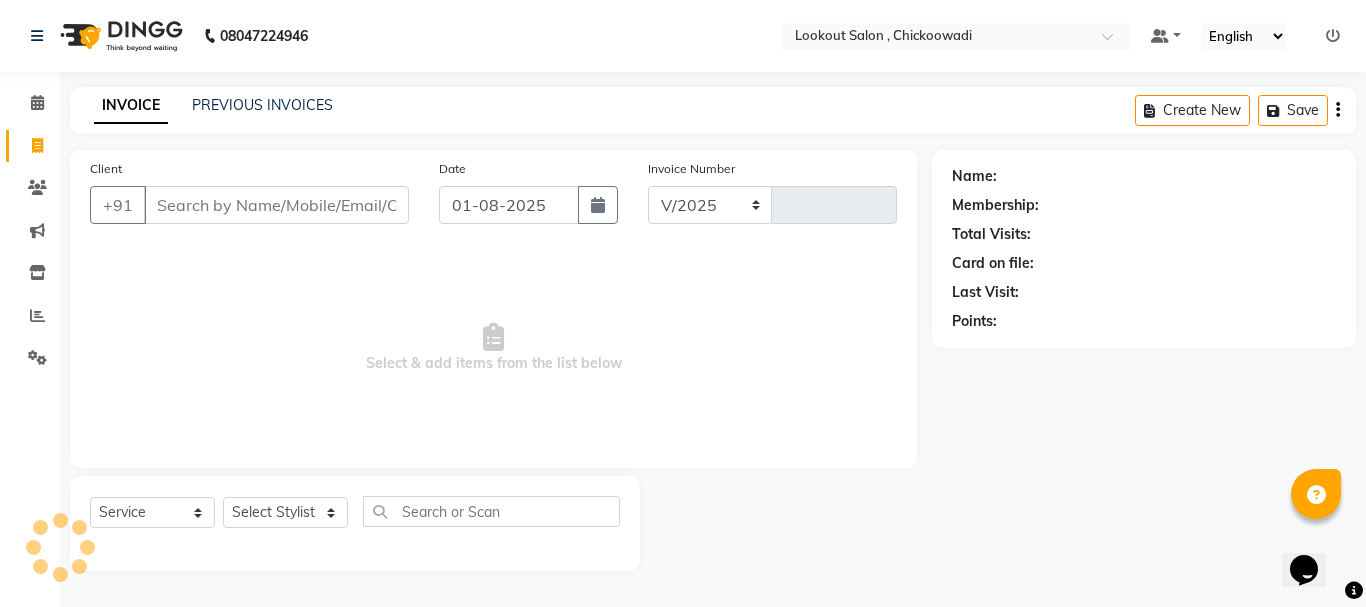 select on "151" 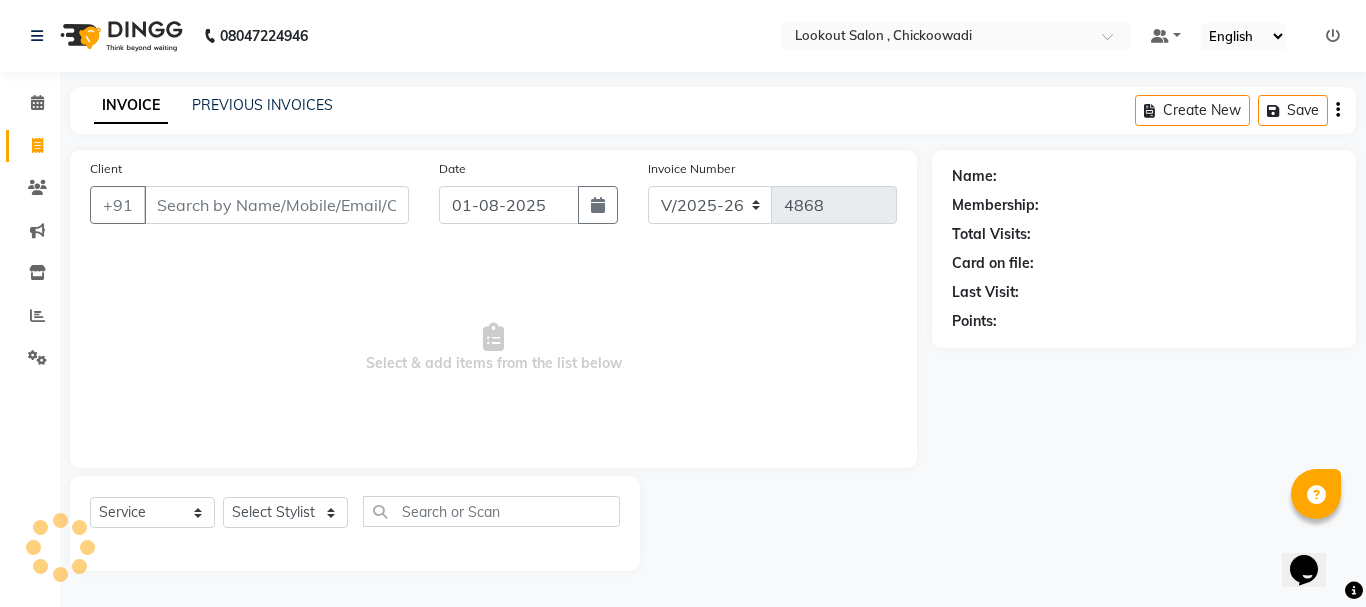 click on "Client" at bounding box center [276, 205] 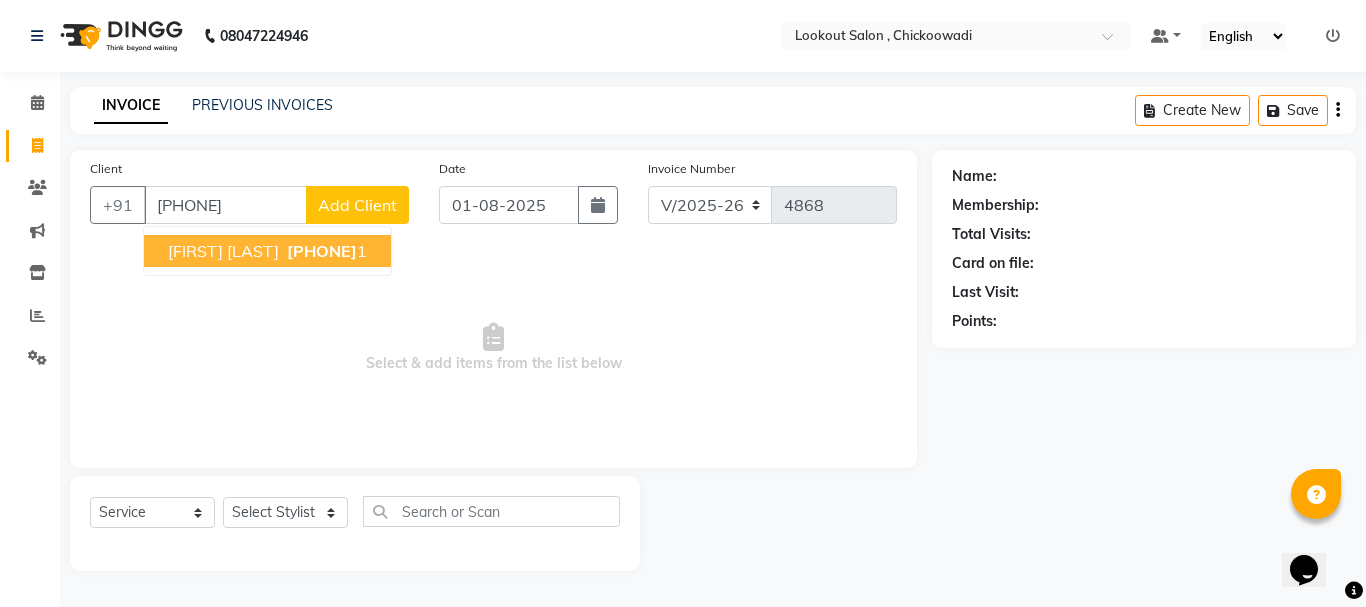 click on "[FIRST] [LAST]" at bounding box center (223, 251) 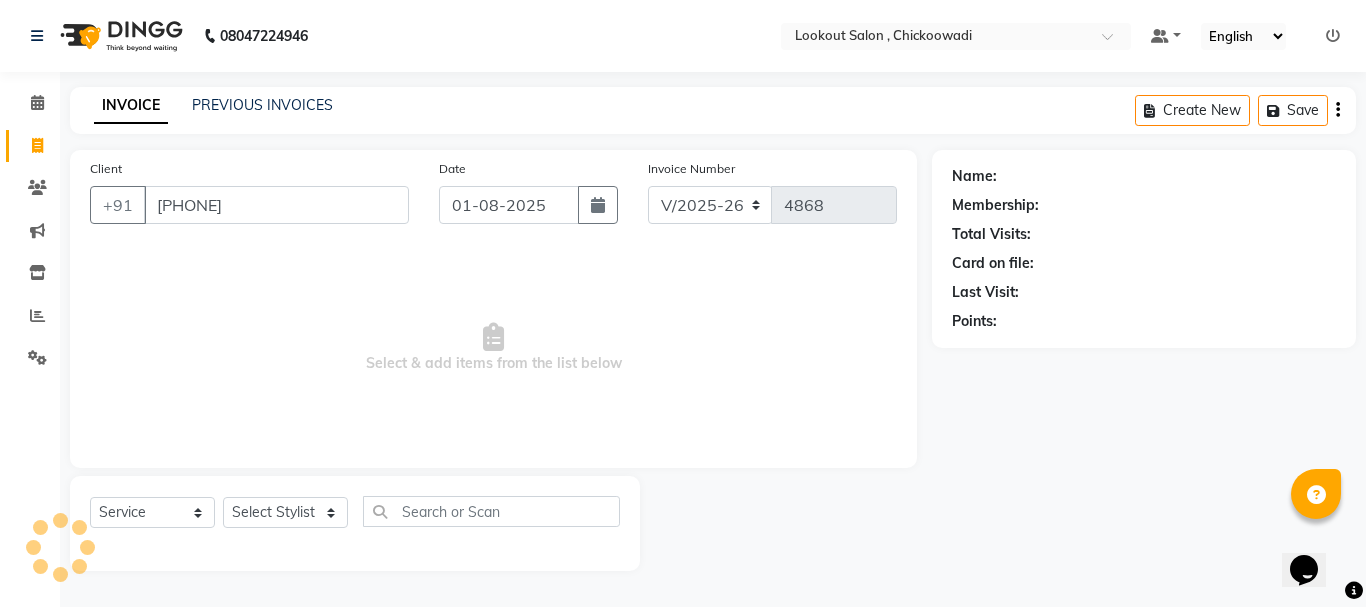type on "[PHONE]" 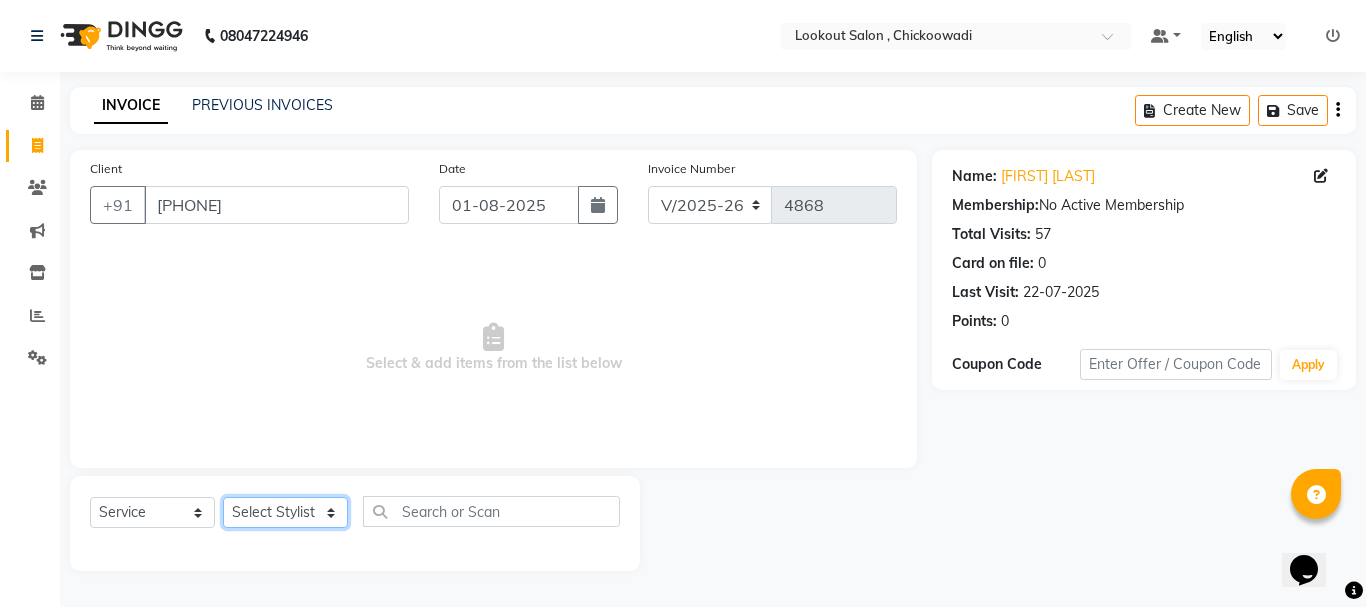 click on "Select Stylist [NAME] [FIRST] [LAST] [FIRST] [LAST] [FIRST] [LAST] [FIRST] [LAST] [FIRST] [LAST] [FIRST] [LAST] [FIRST] [LAST] [FIRST] [LAST] [FIRST] [LAST] [FIRST] [LAST] [FIRST] [LAST] [FIRST] [LAST] [FIRST] [LAST] [FIRST] [LAST] [FIRST] [LAST] [FIRST] [LAST] [FIRST] [LAST] [FIRST] [LAST] [FIRST] [LAST] [FIRST] [LAST] [FIRST] [LAST] [FIRST] [LAST] [FIRST] [LAST] [FIRST] [LAST] [FIRST] [LAST]" 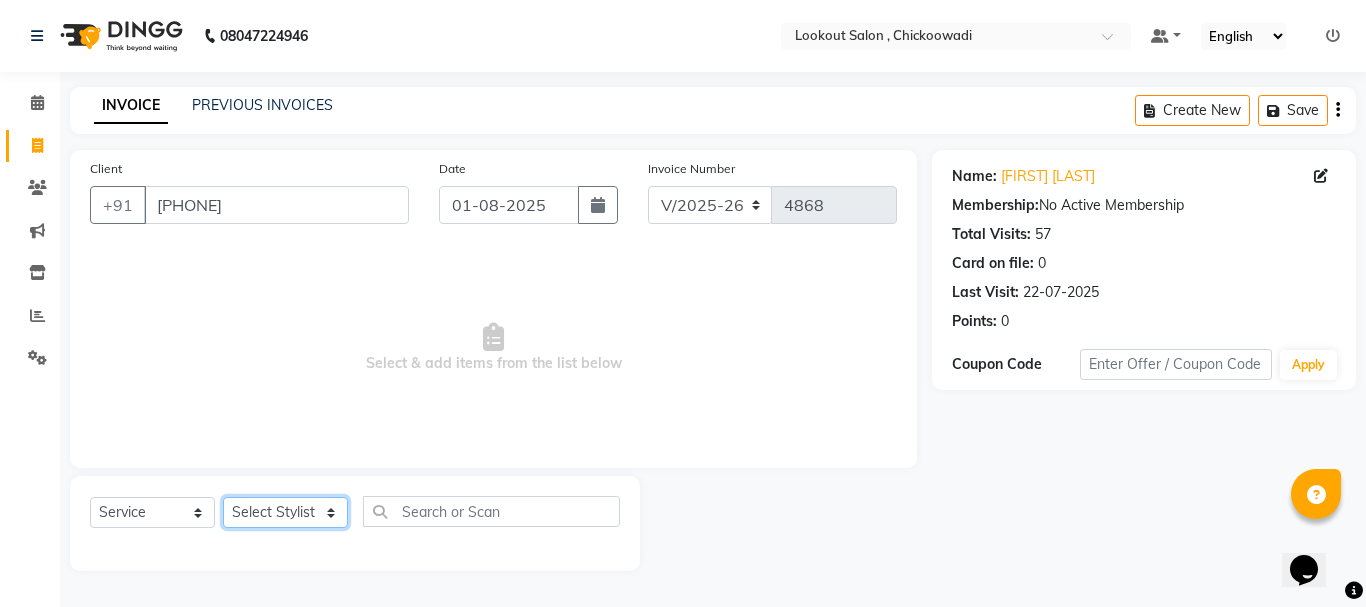 select on "7174" 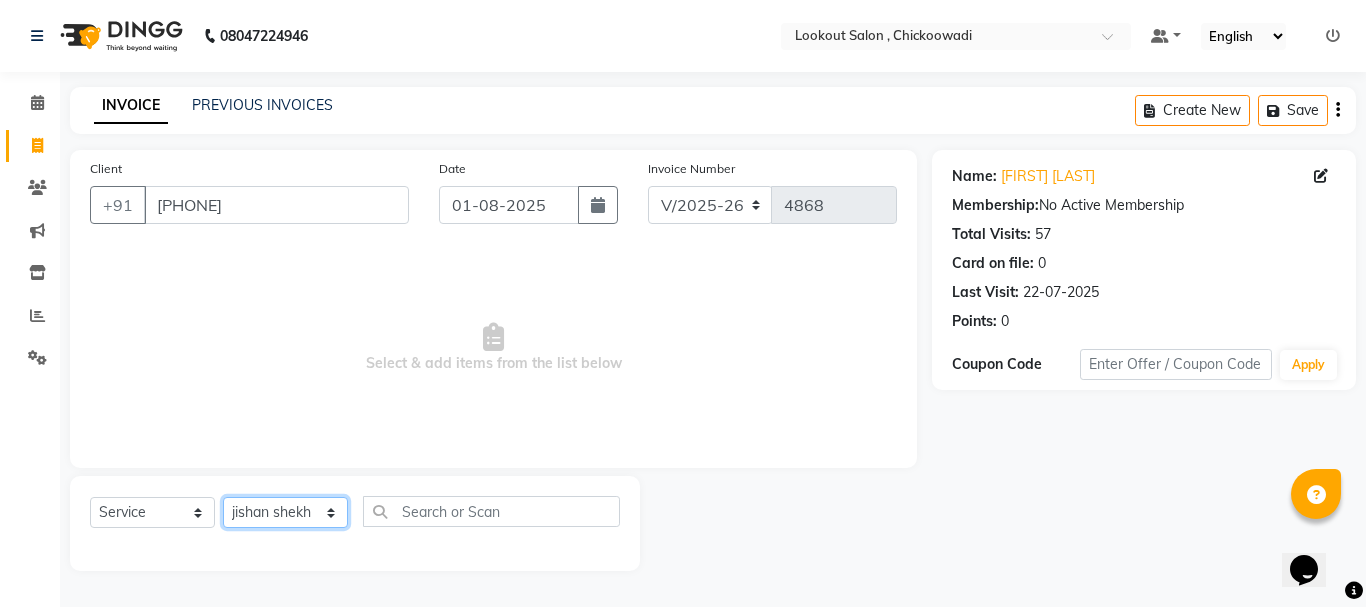 click on "Select Stylist [NAME] [FIRST] [LAST] [FIRST] [LAST] [FIRST] [LAST] [FIRST] [LAST] [FIRST] [LAST] [FIRST] [LAST] [FIRST] [LAST] [FIRST] [LAST] [FIRST] [LAST] [FIRST] [LAST] [FIRST] [LAST] [FIRST] [LAST] [FIRST] [LAST] [FIRST] [LAST] [FIRST] [LAST] [FIRST] [LAST] [FIRST] [LAST] [FIRST] [LAST] [FIRST] [LAST] [FIRST] [LAST] [FIRST] [LAST] [FIRST] [LAST] [FIRST] [LAST] [FIRST] [LAST] [FIRST] [LAST]" 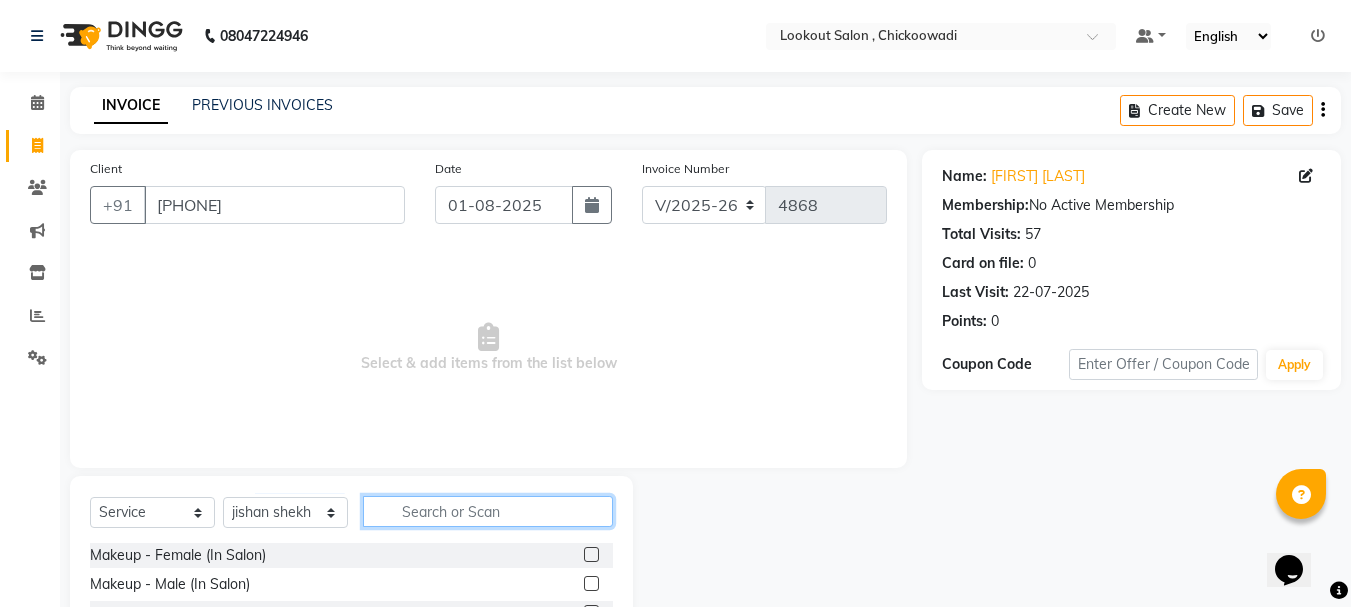 click 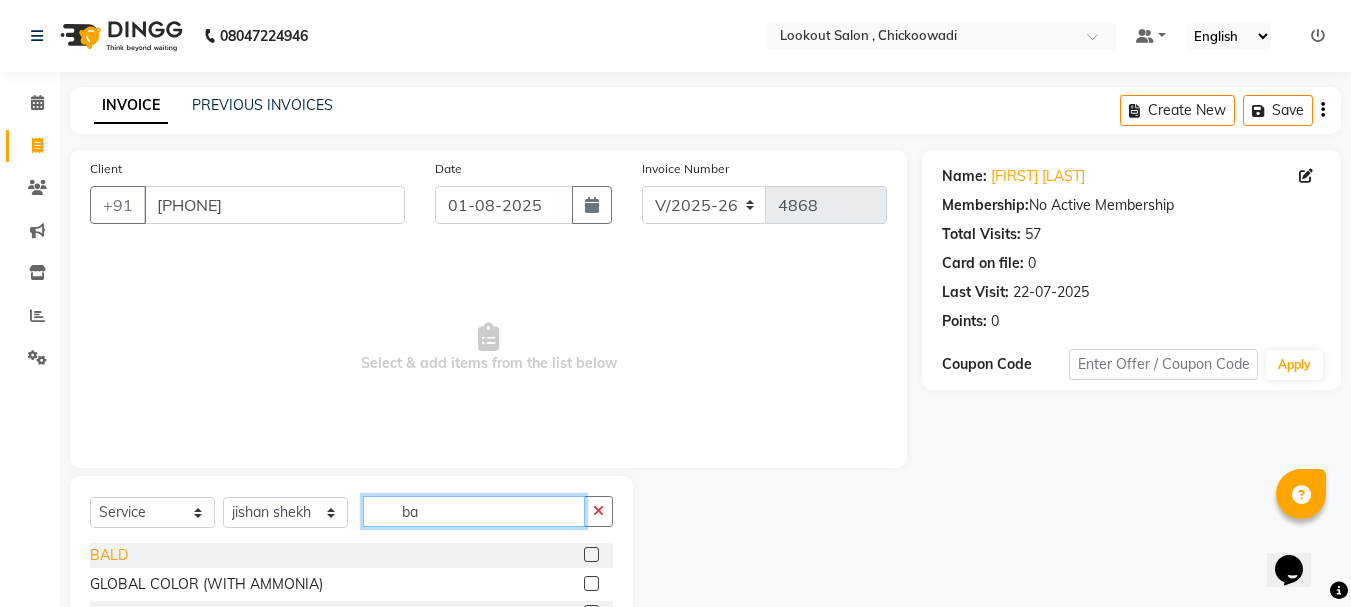 type on "ba" 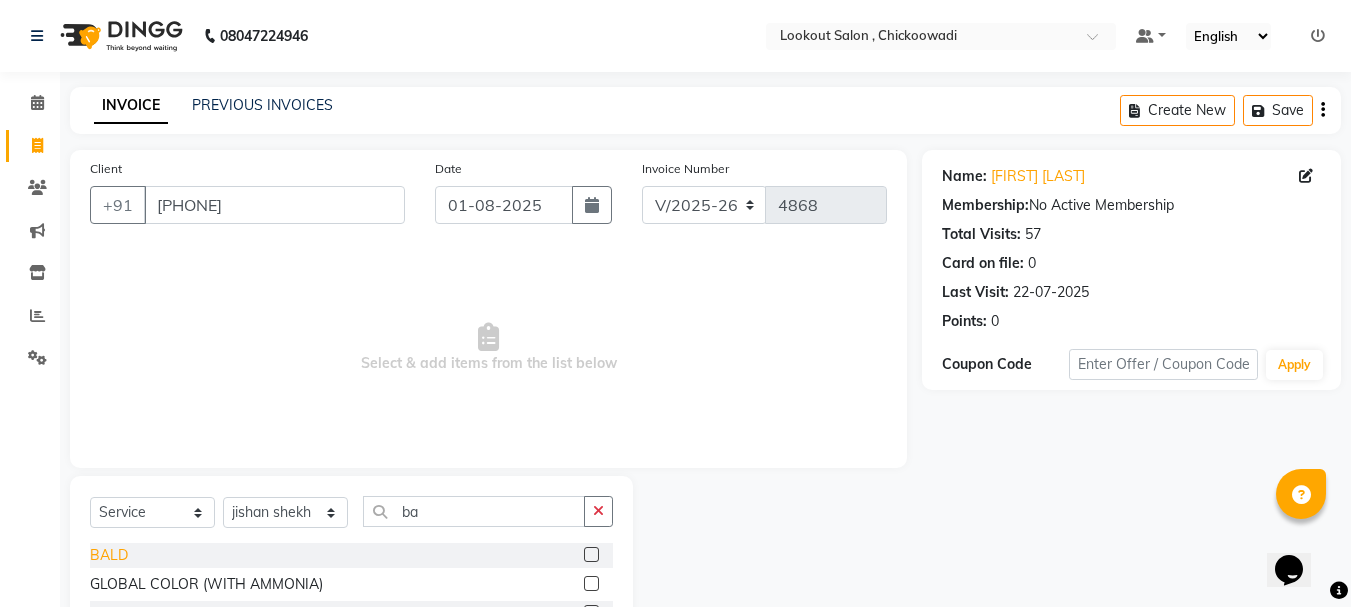 click on "BALD" 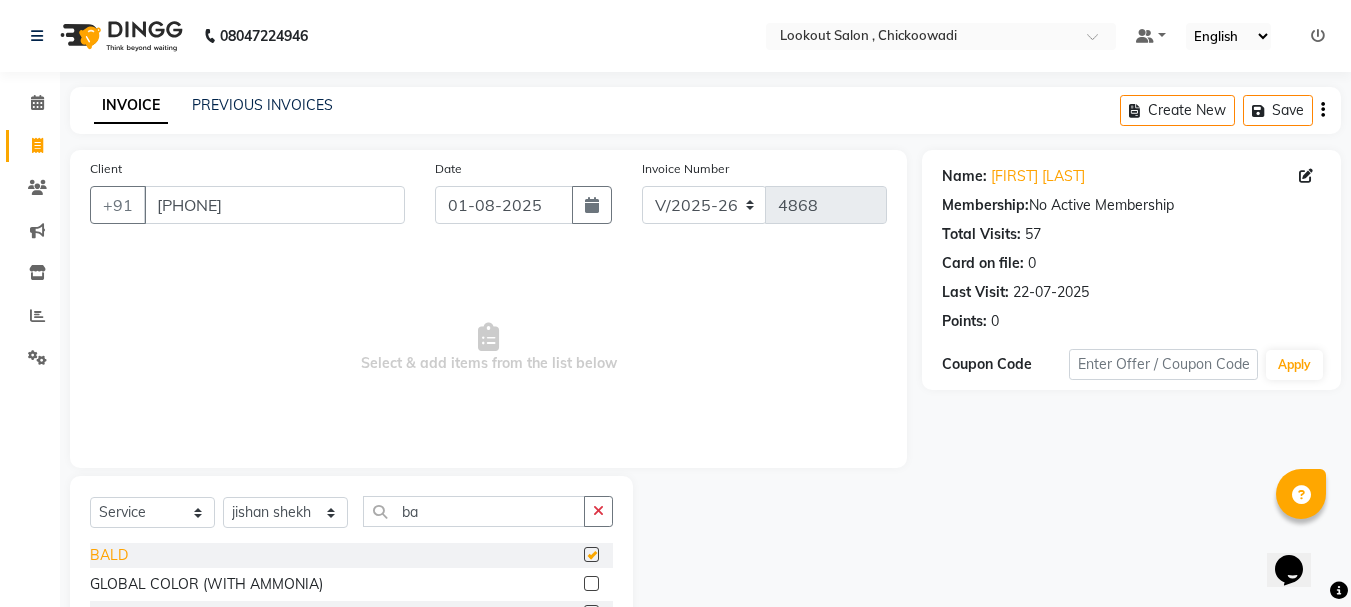 checkbox on "false" 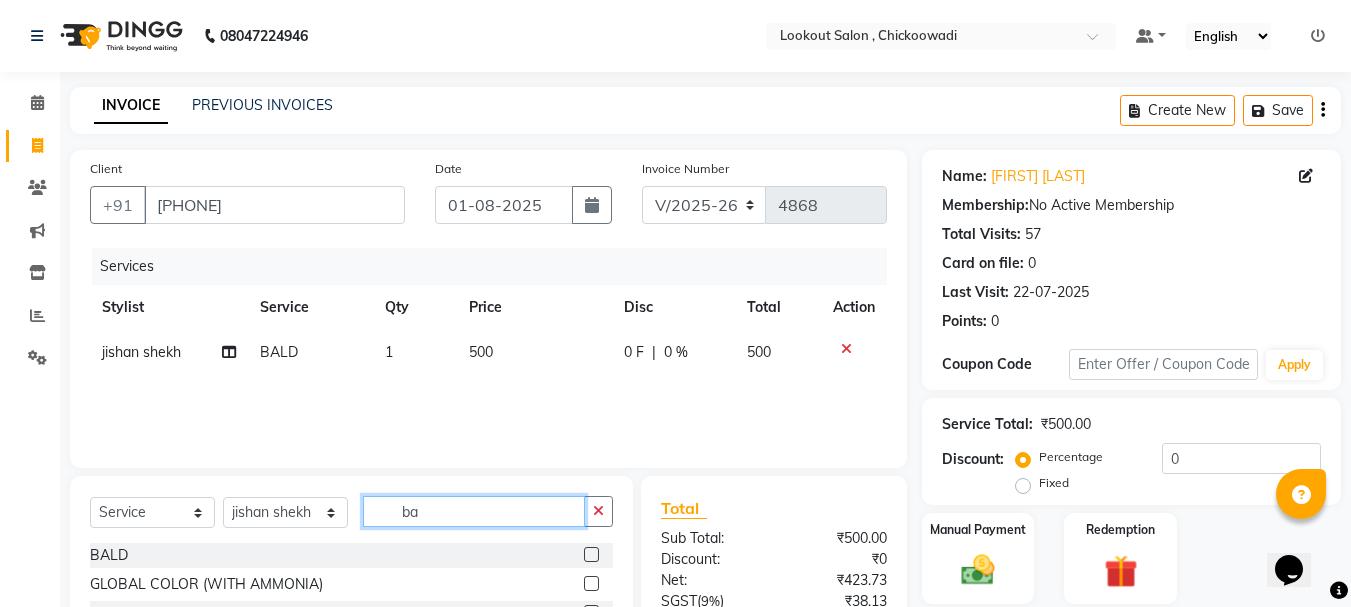 click on "ba" 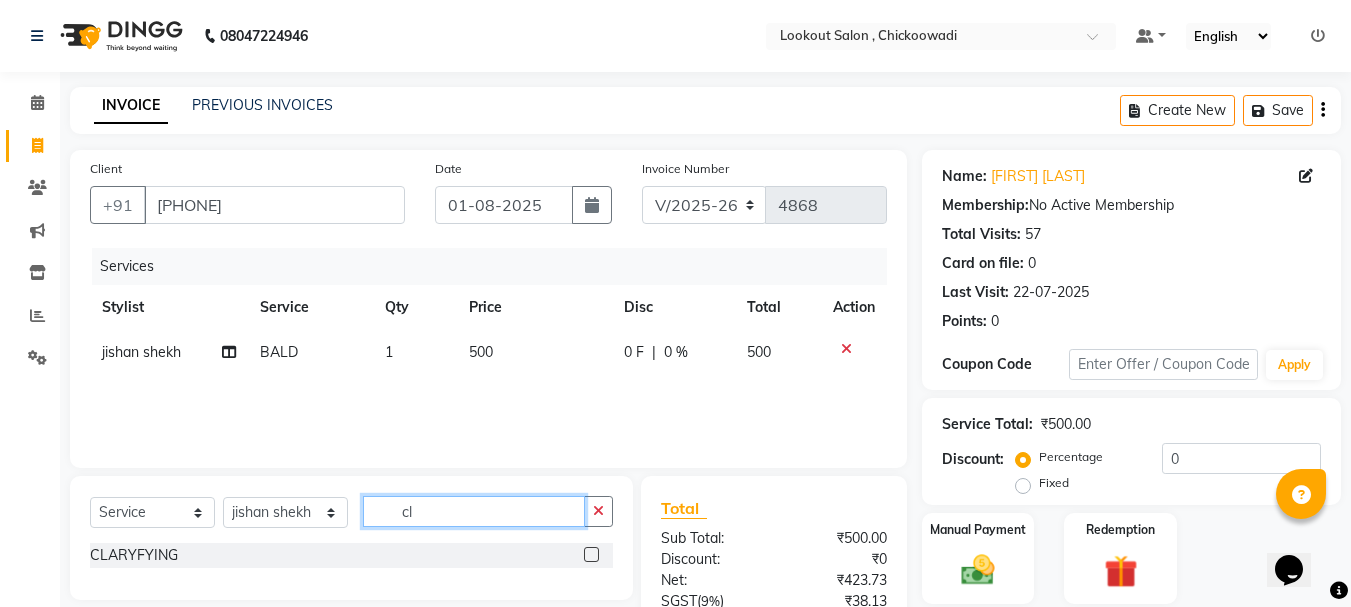 type on "c" 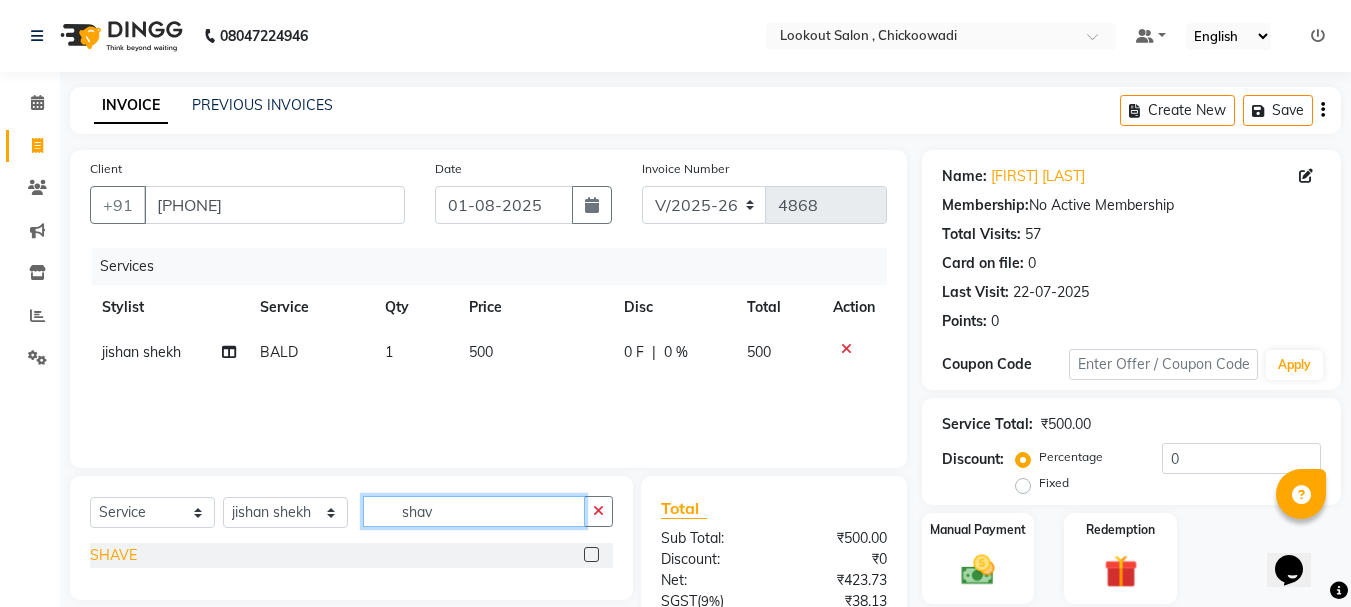 type on "shav" 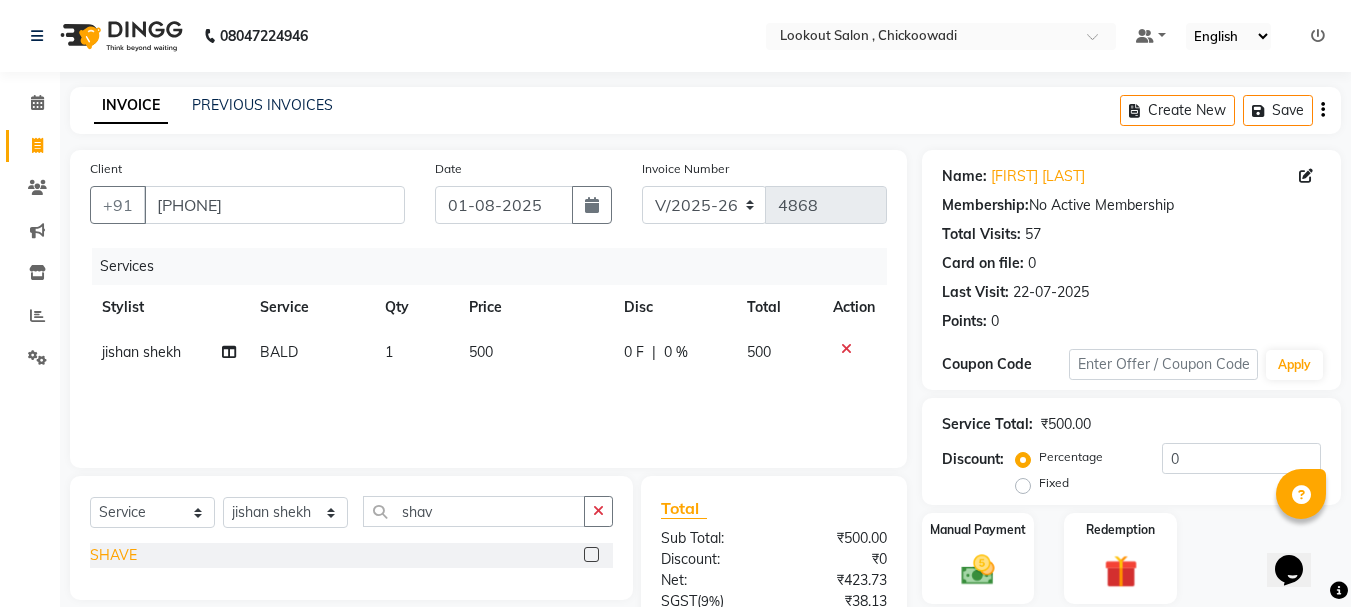 click on "SHAVE" 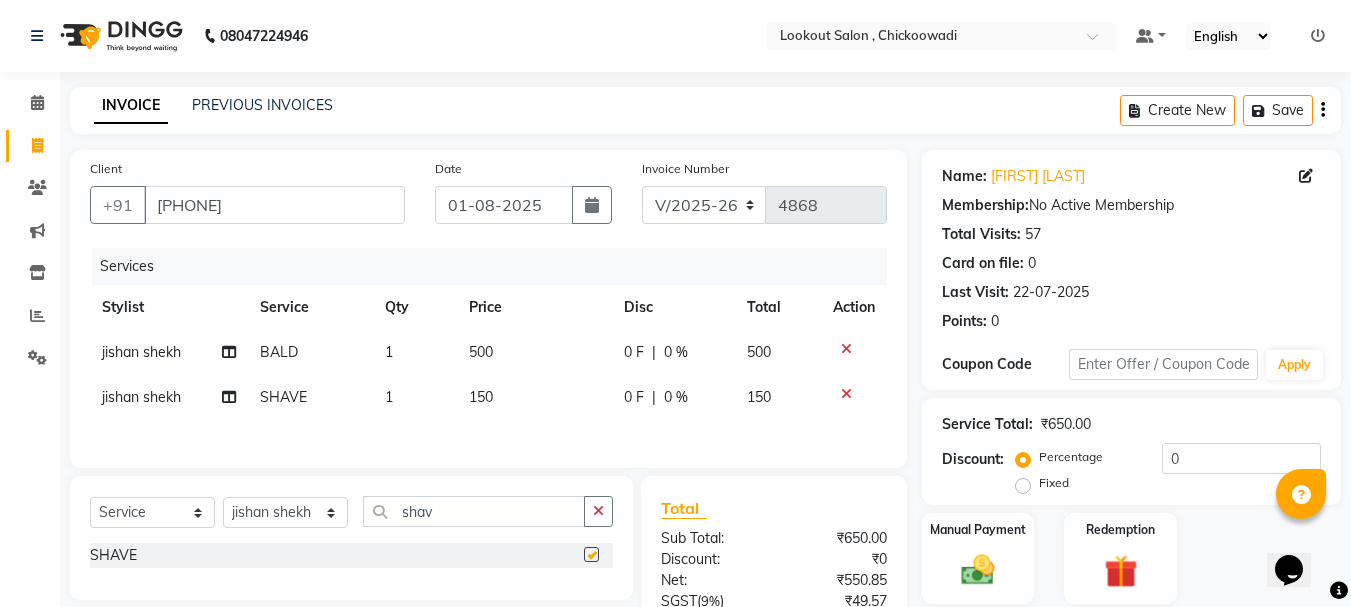 checkbox on "false" 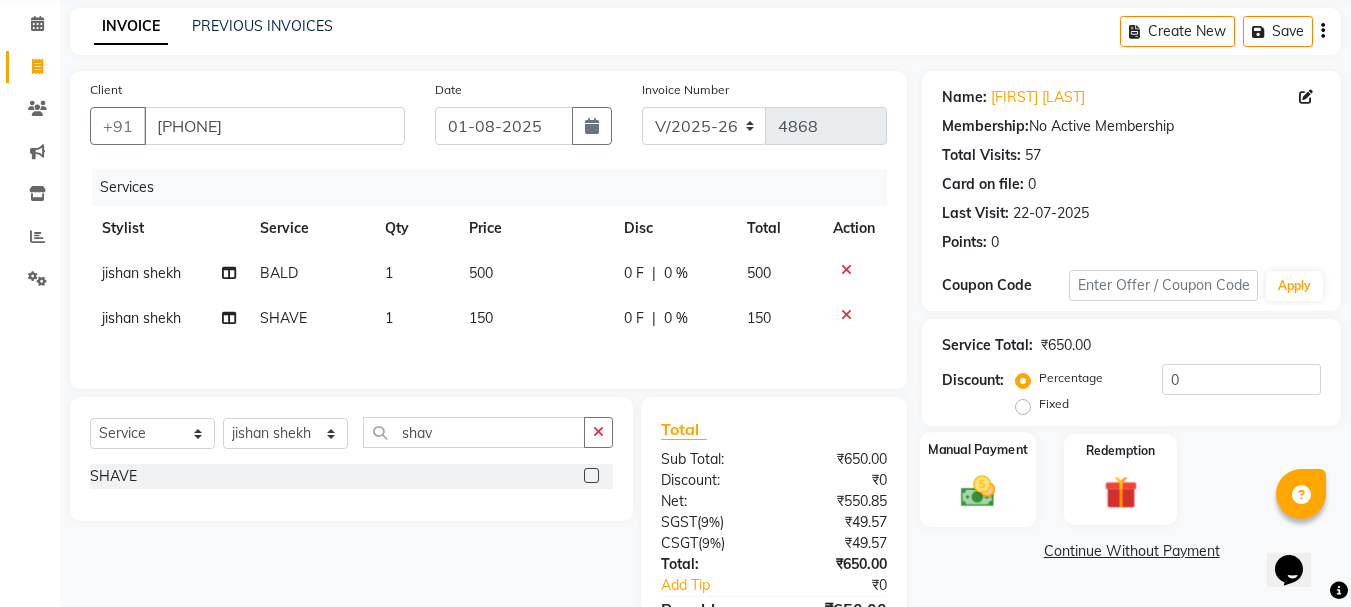 scroll, scrollTop: 196, scrollLeft: 0, axis: vertical 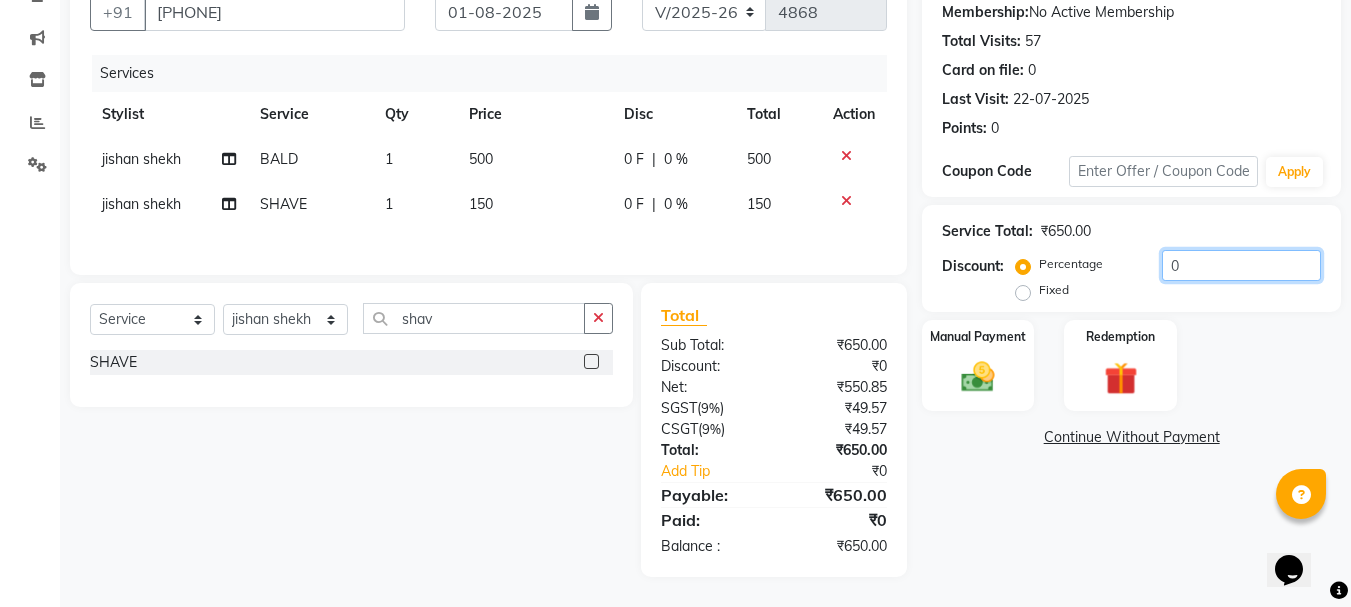 click on "0" 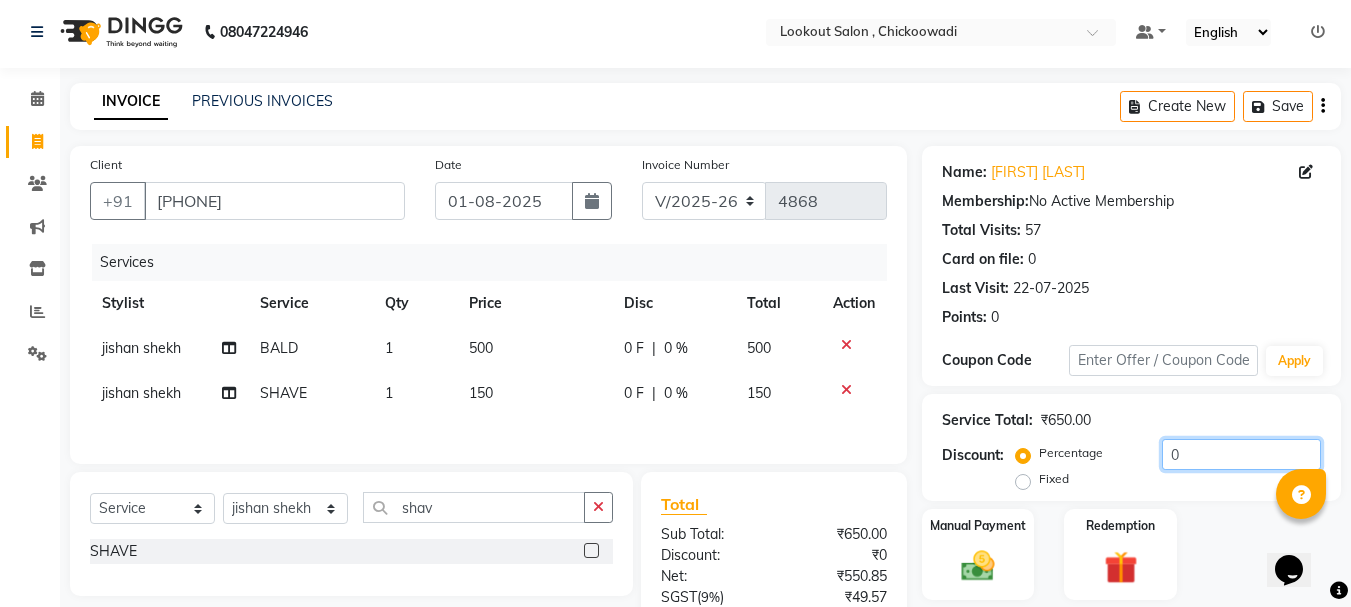 scroll, scrollTop: 0, scrollLeft: 0, axis: both 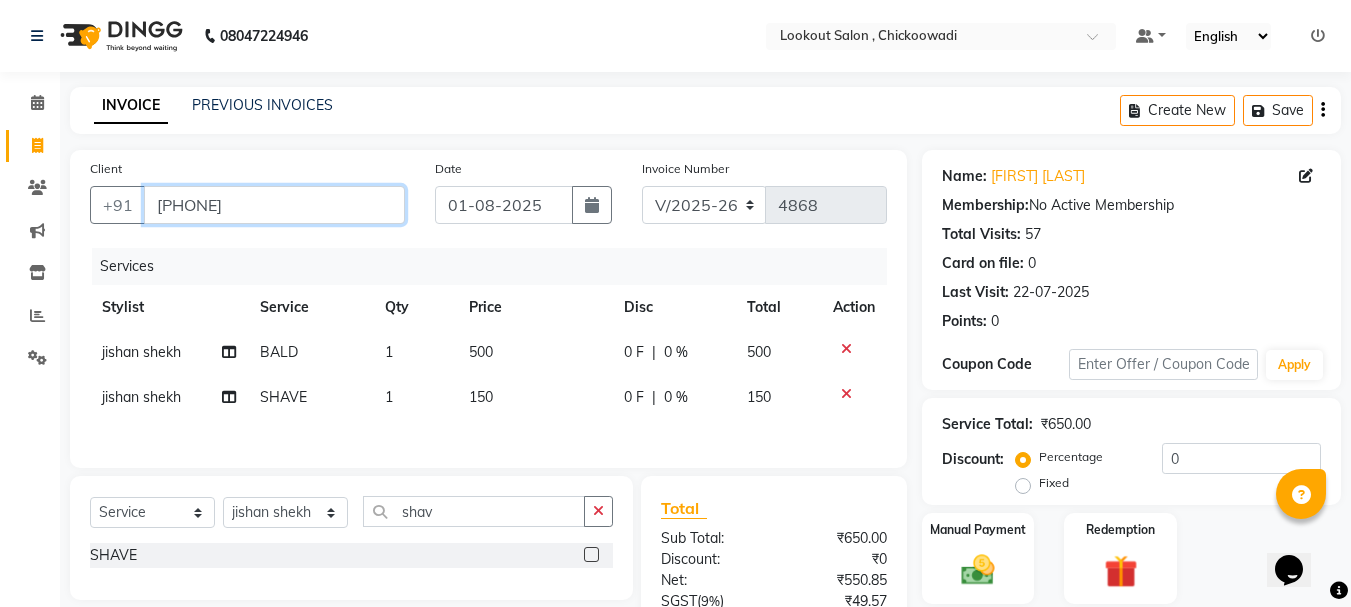 drag, startPoint x: 261, startPoint y: 188, endPoint x: 149, endPoint y: 217, distance: 115.69356 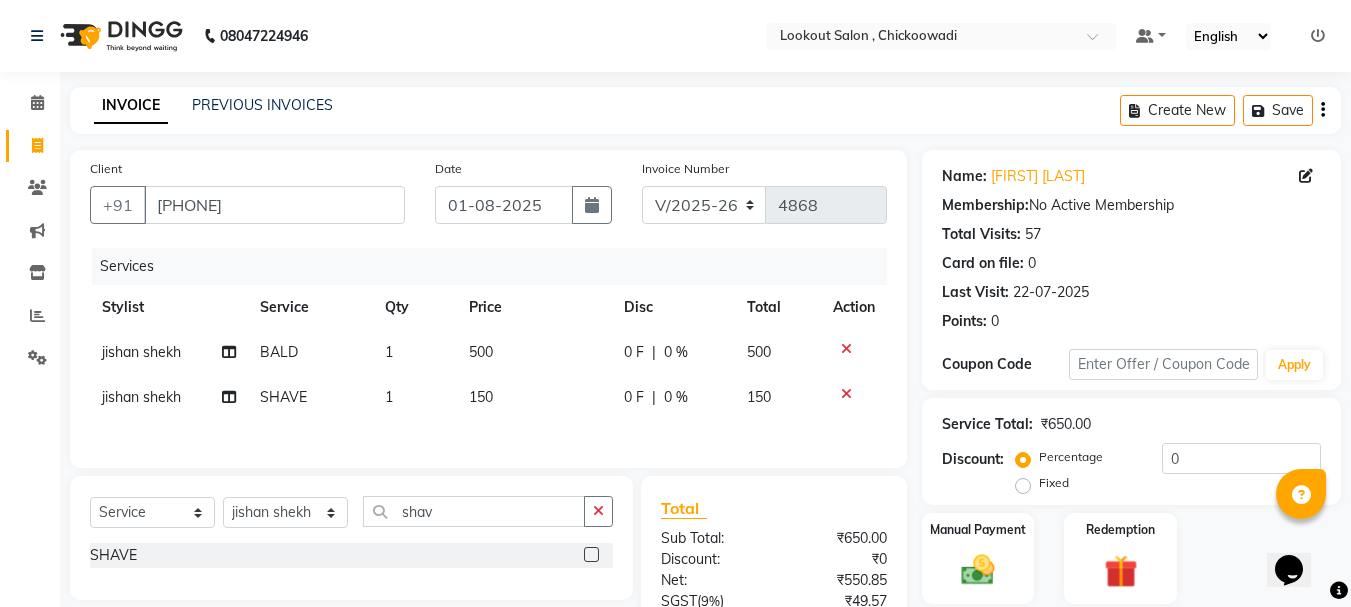 click 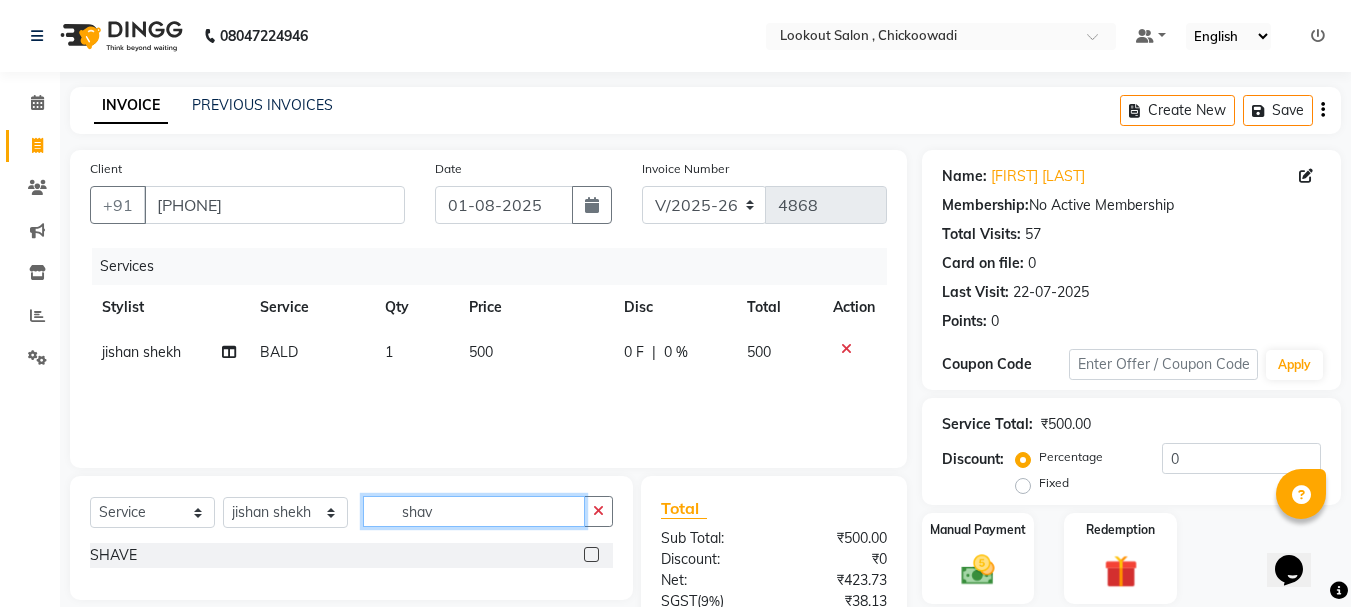 click on "shav" 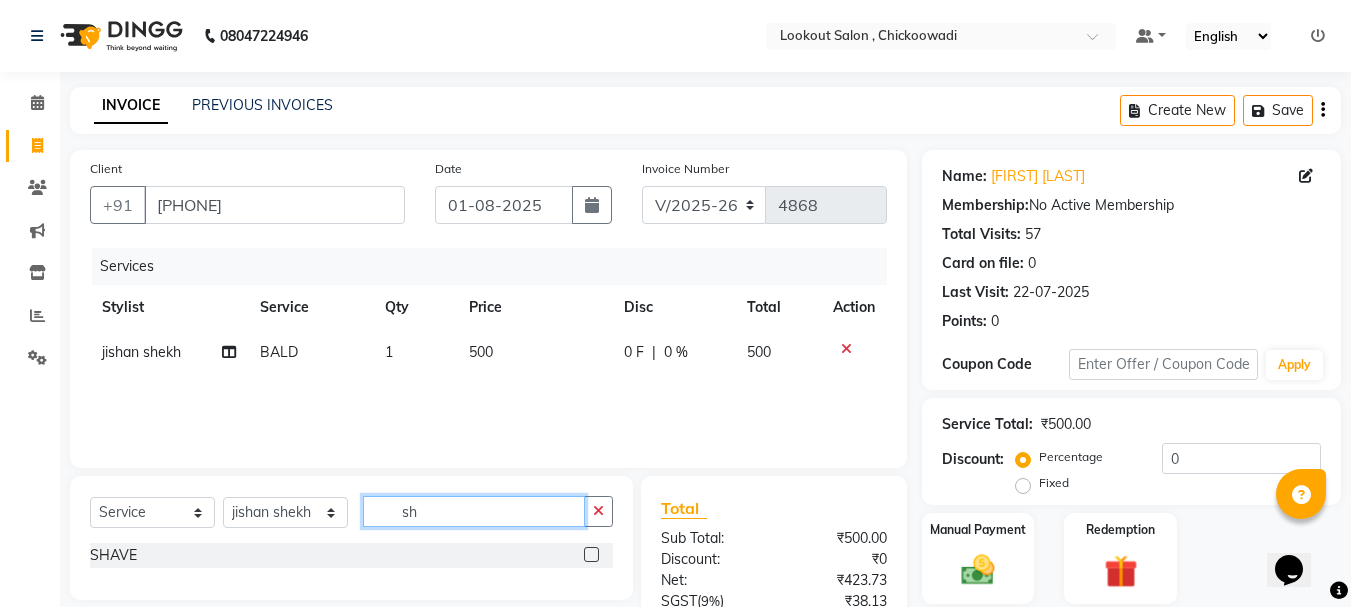 type on "s" 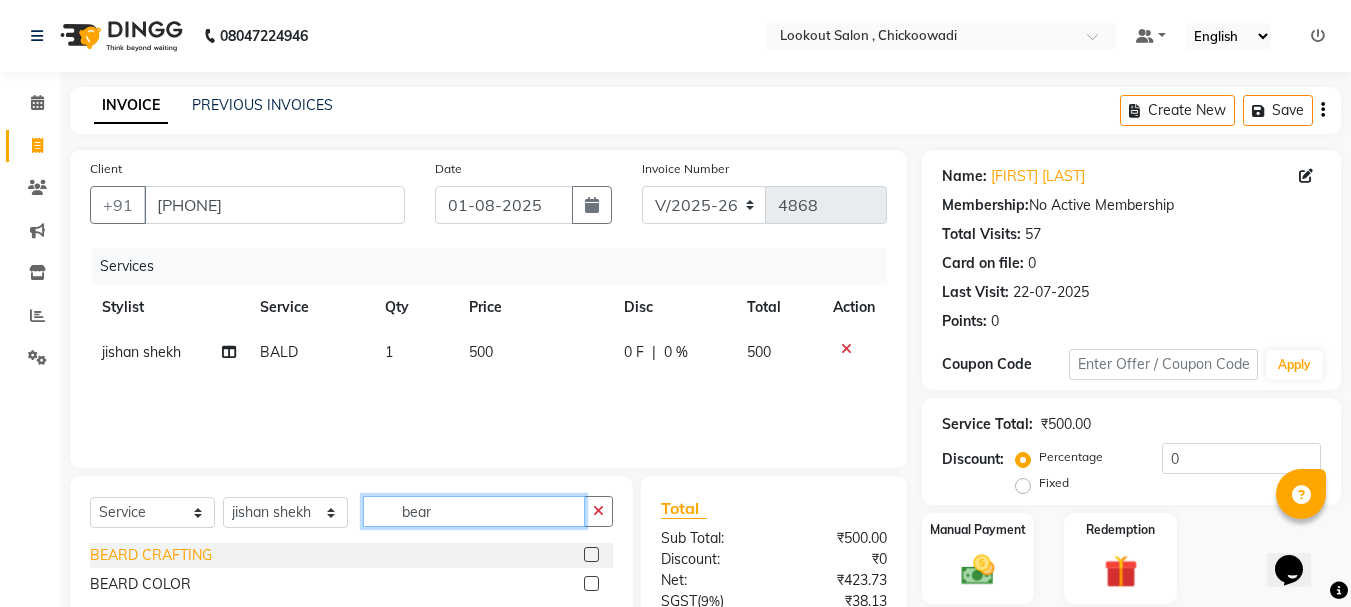 type on "bear" 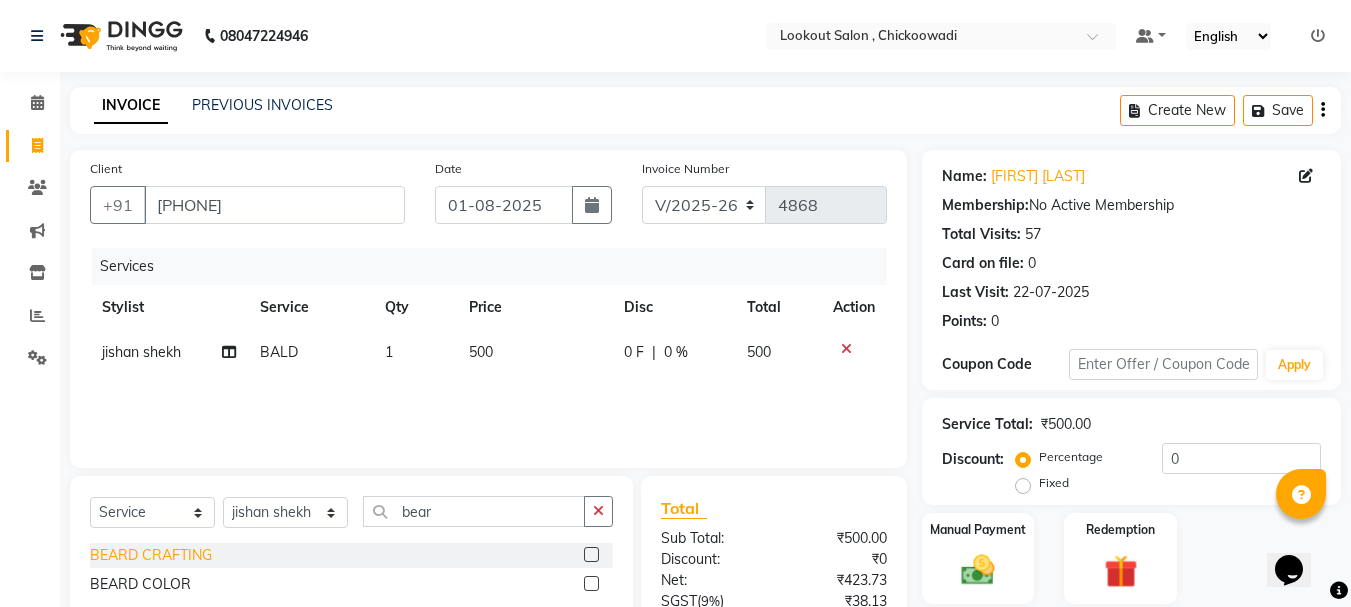 click on "BEARD CRAFTING" 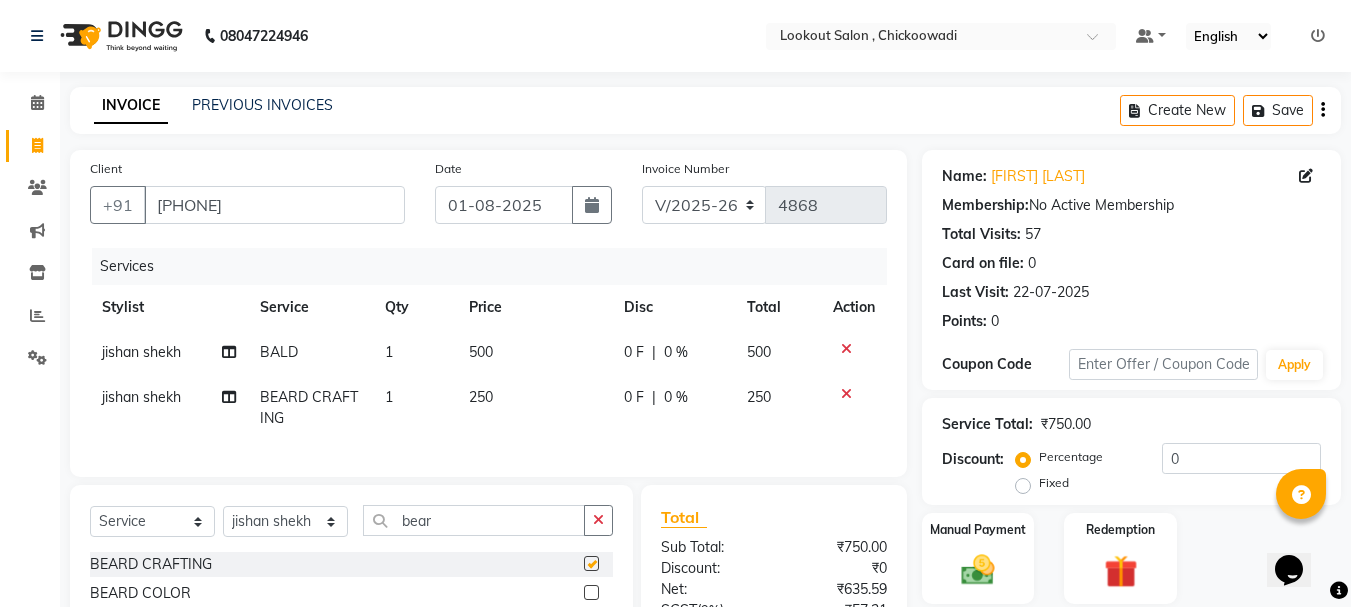 checkbox on "false" 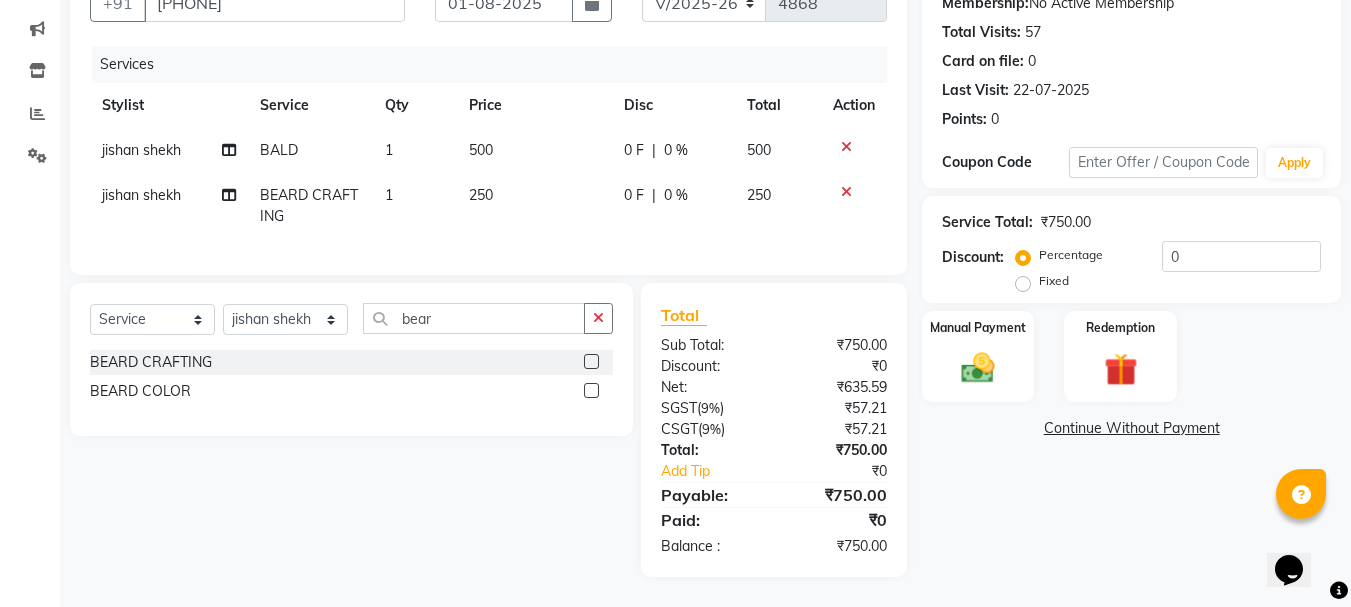 scroll, scrollTop: 217, scrollLeft: 0, axis: vertical 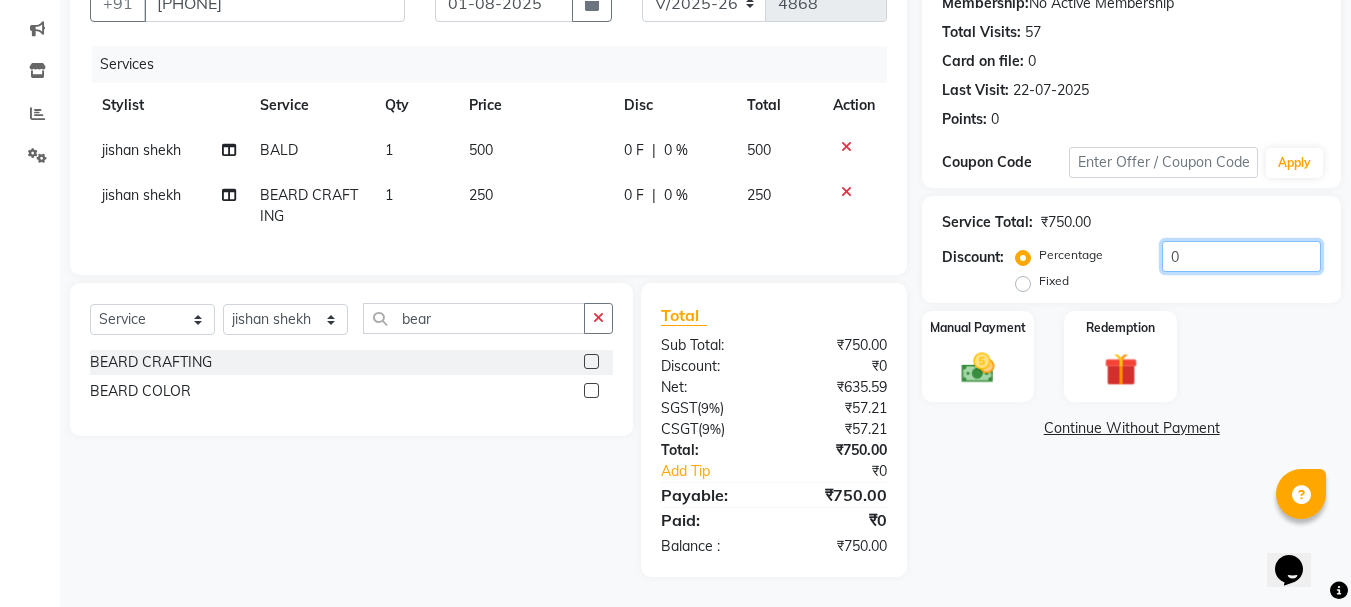 click on "0" 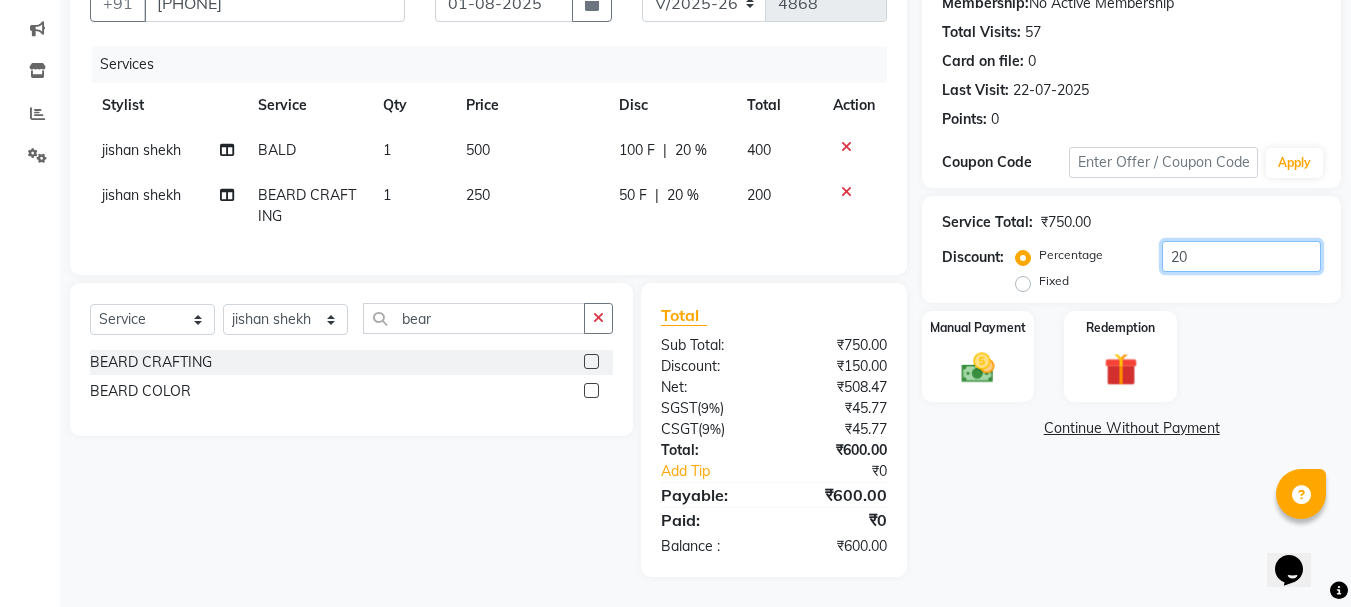 type on "2" 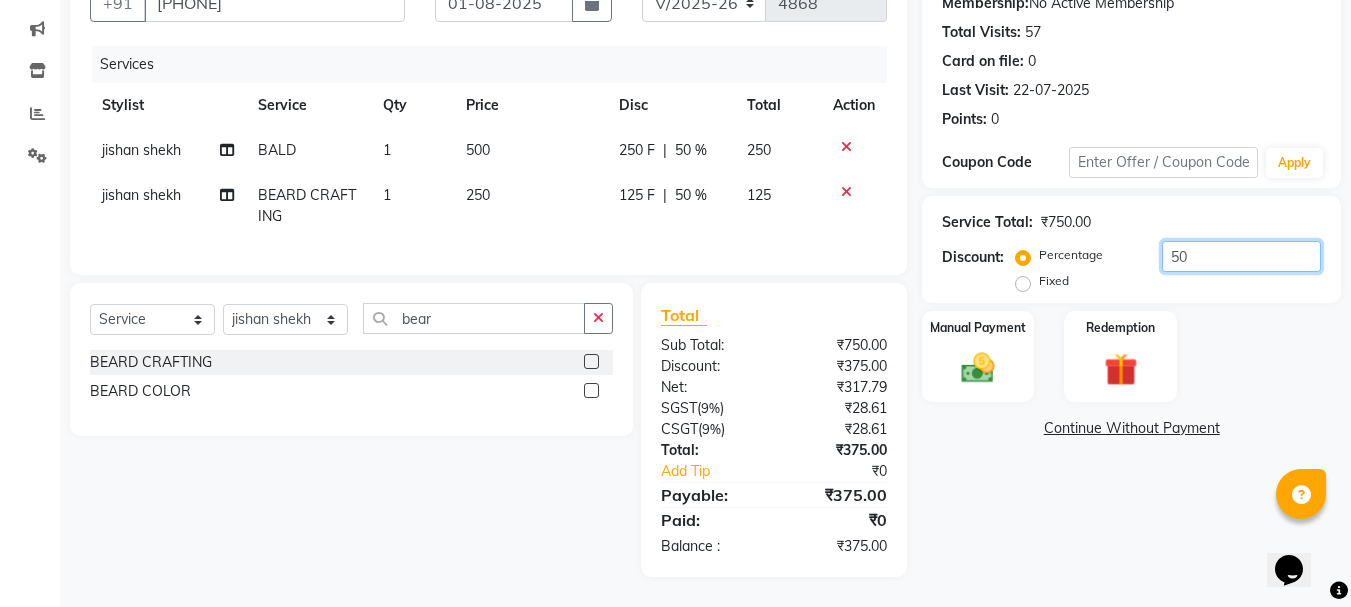 type on "5" 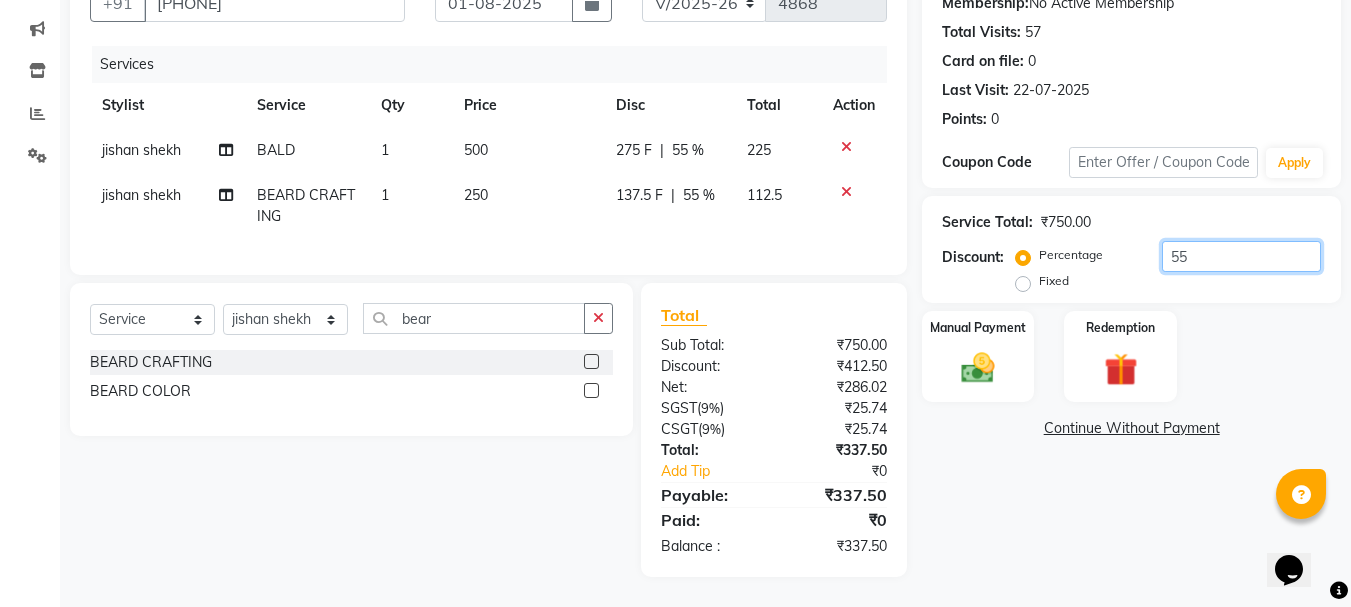 type on "5" 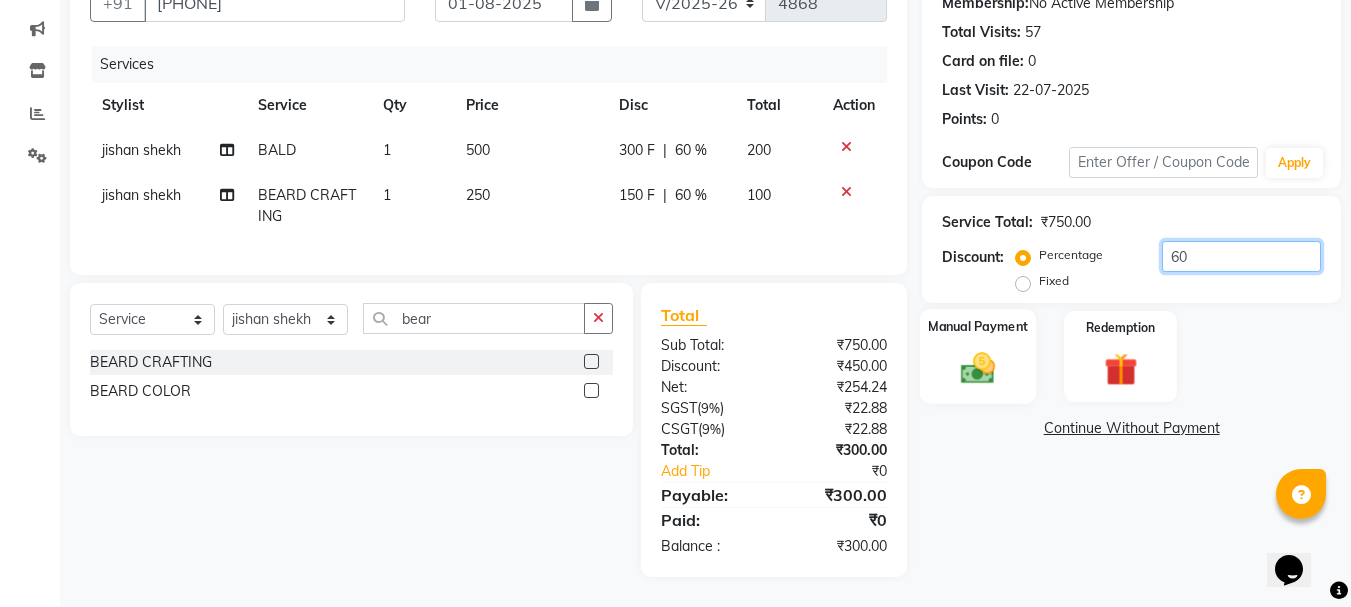 type on "60" 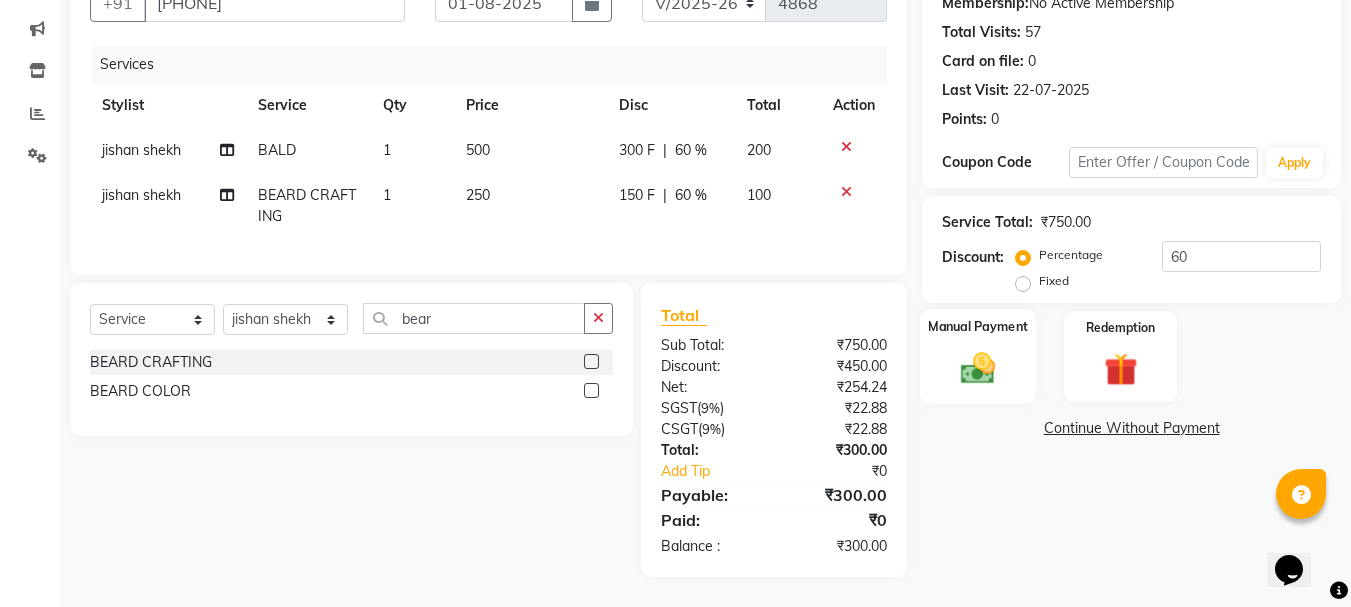 click 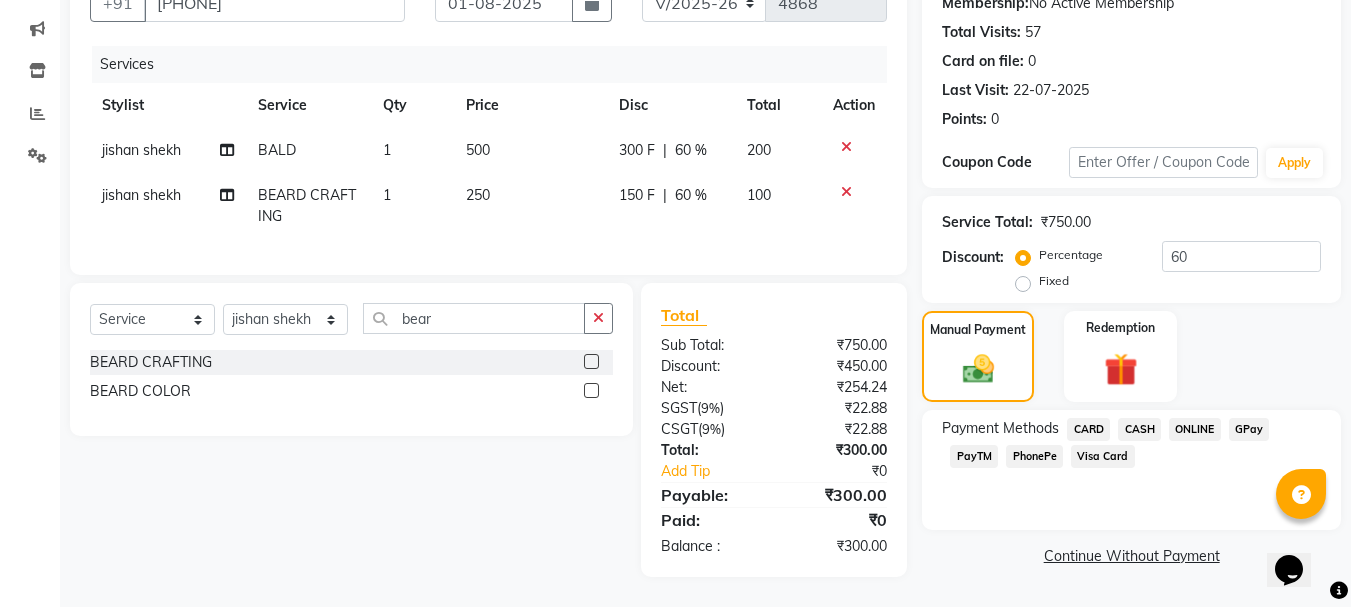 click on "CASH" 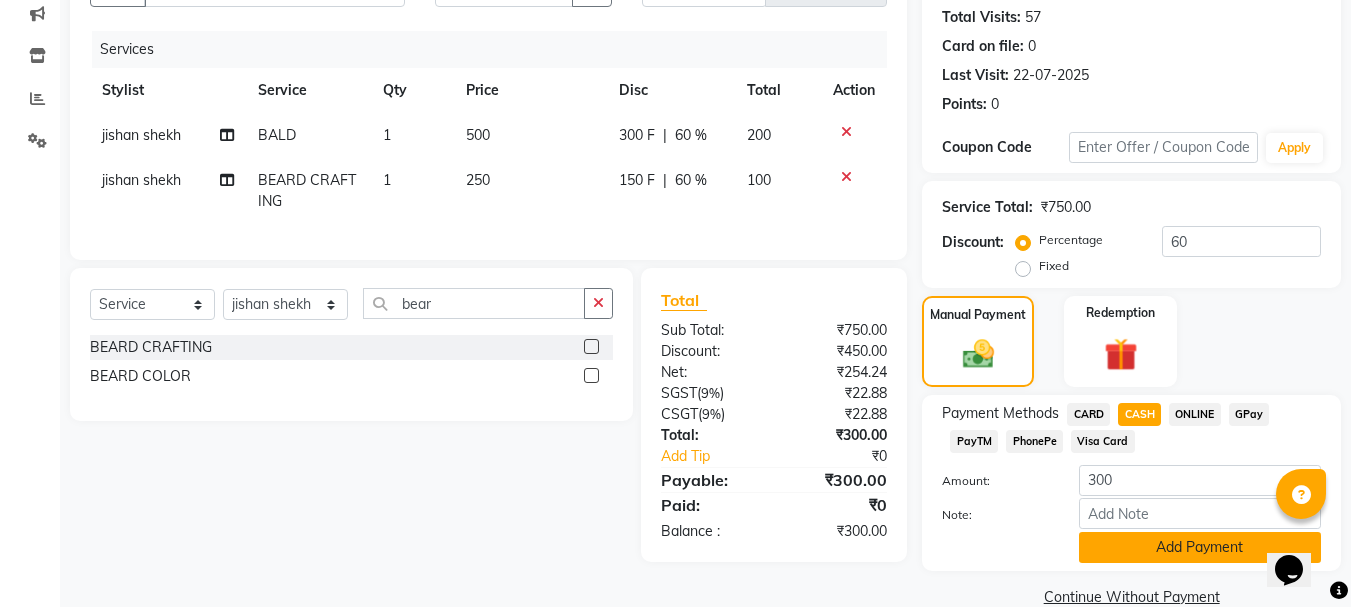 click on "Add Payment" 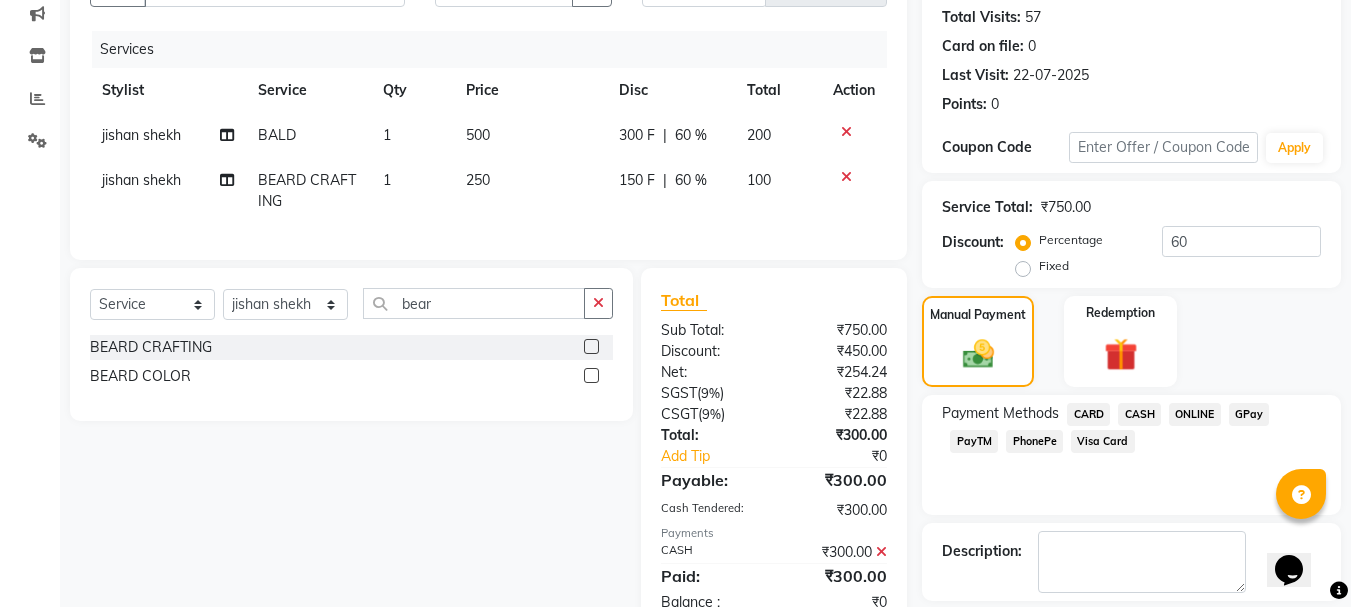 scroll, scrollTop: 309, scrollLeft: 0, axis: vertical 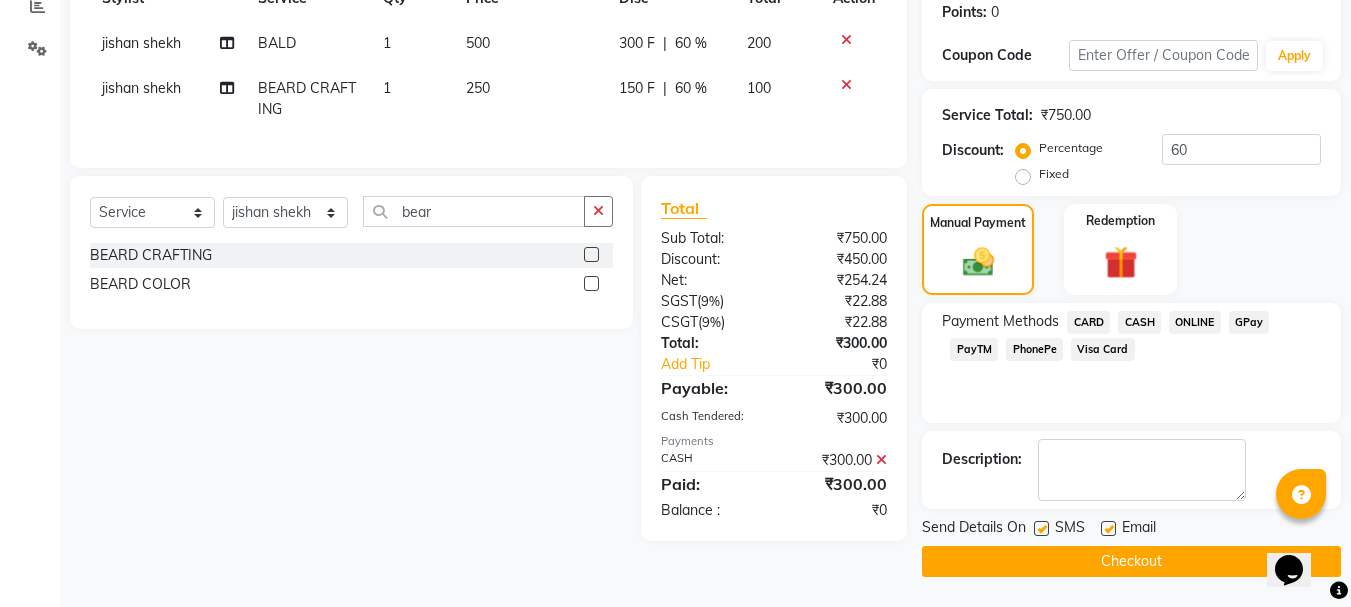 click on "Checkout" 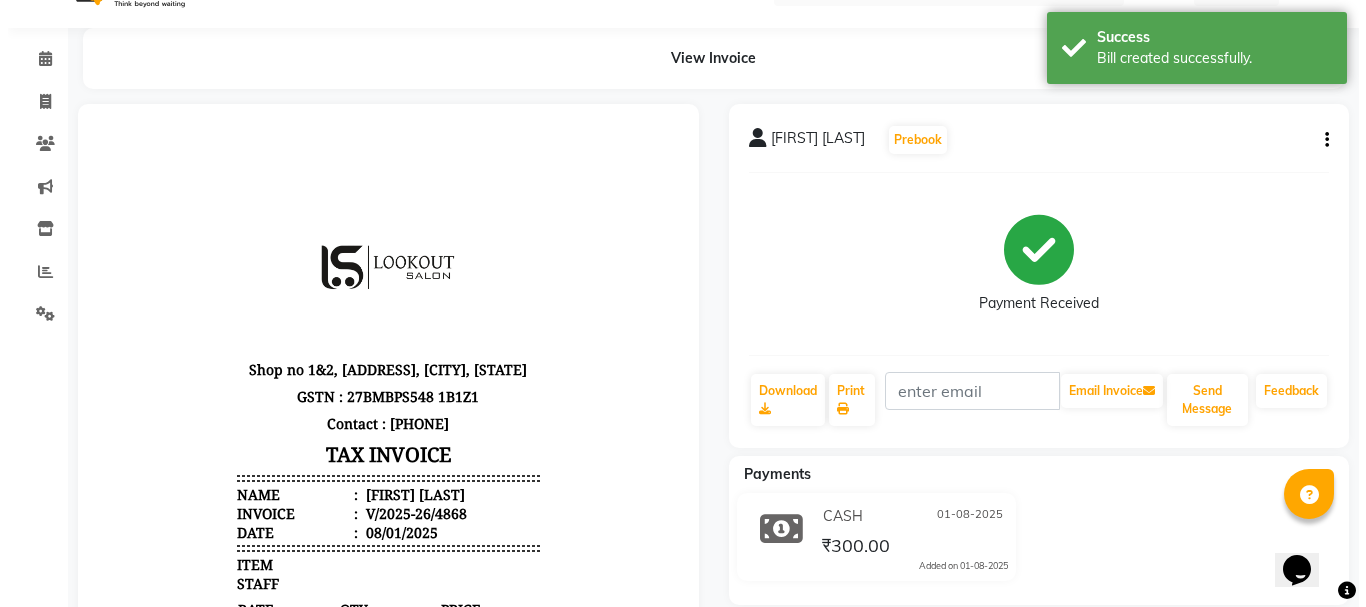 scroll, scrollTop: 0, scrollLeft: 0, axis: both 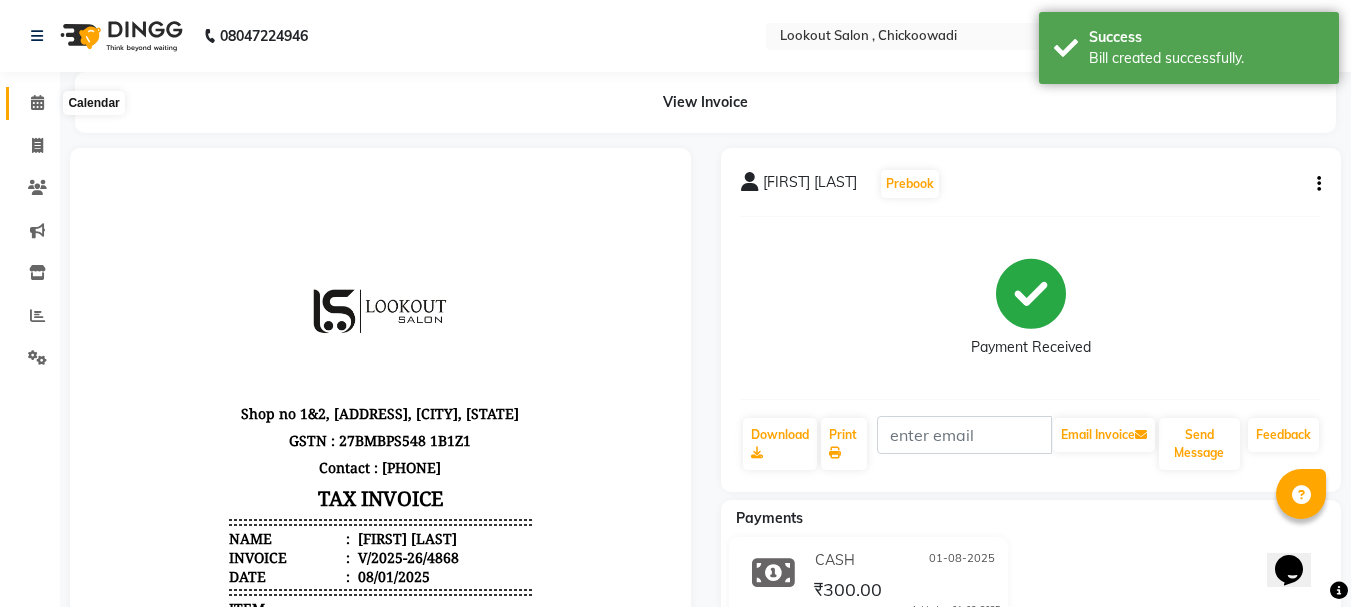 click 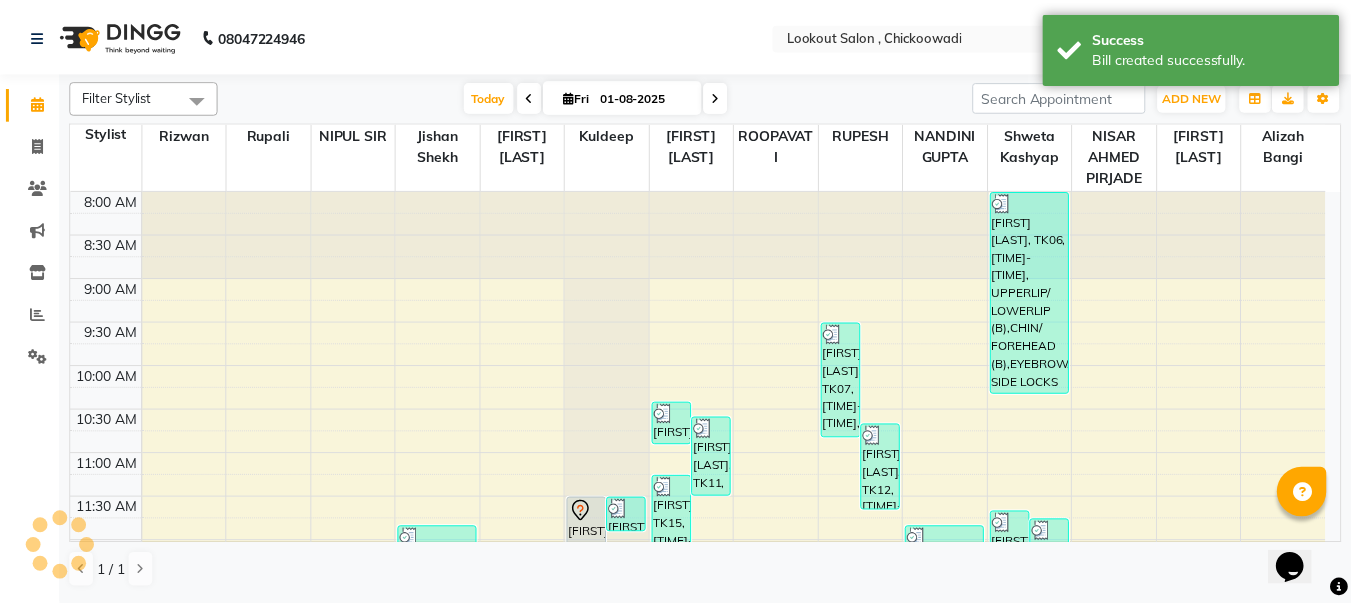 scroll, scrollTop: 0, scrollLeft: 0, axis: both 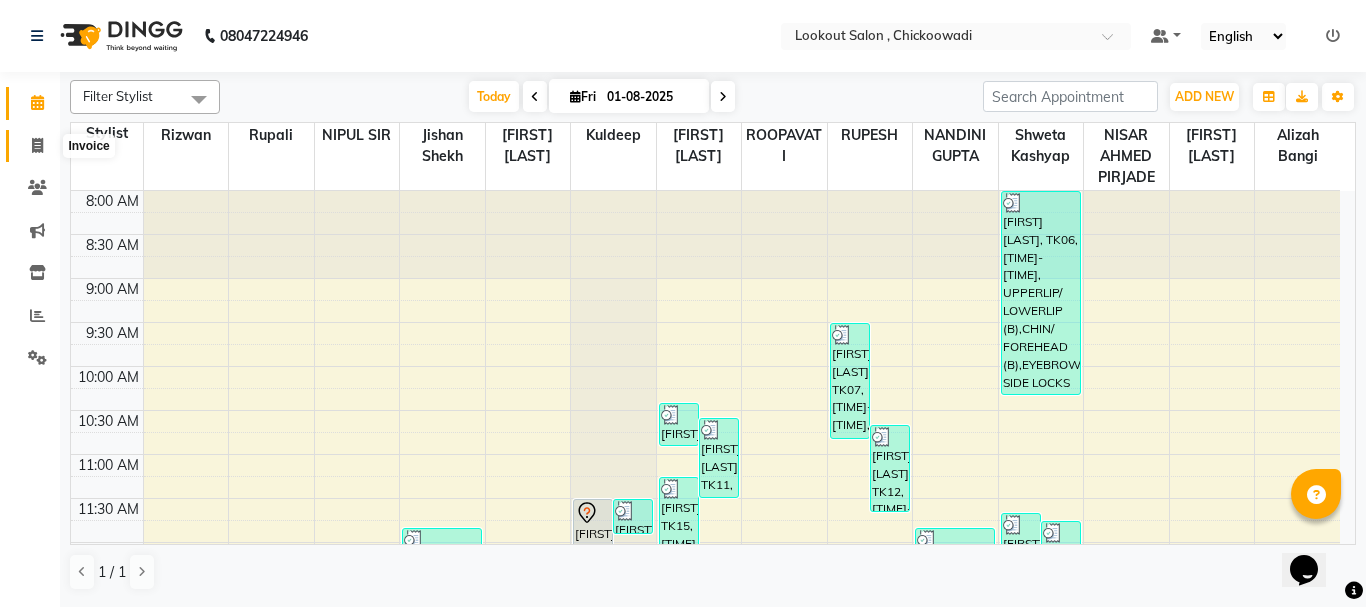 click 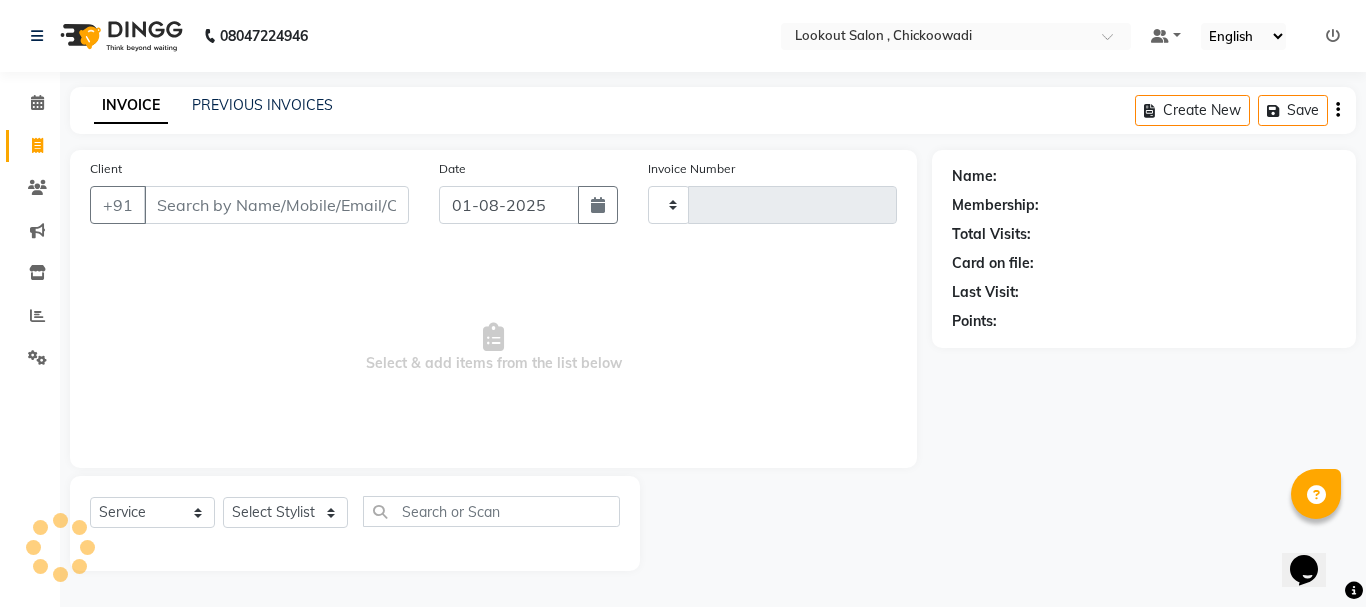 click on "Client" at bounding box center (276, 205) 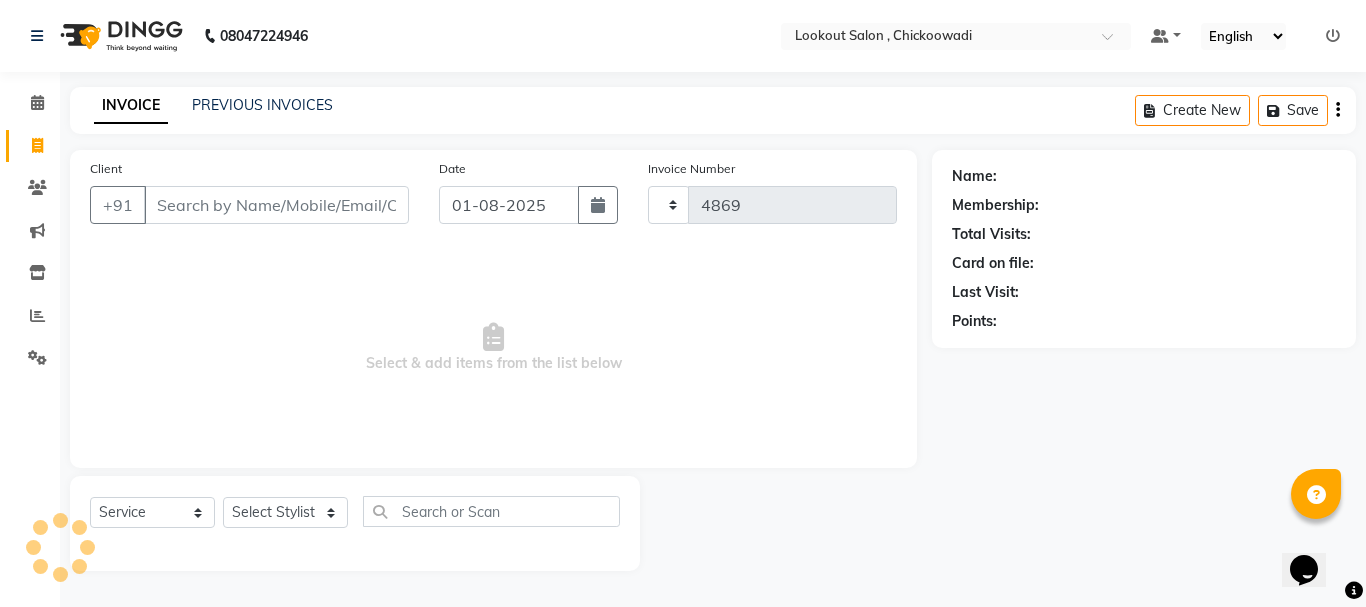 select on "151" 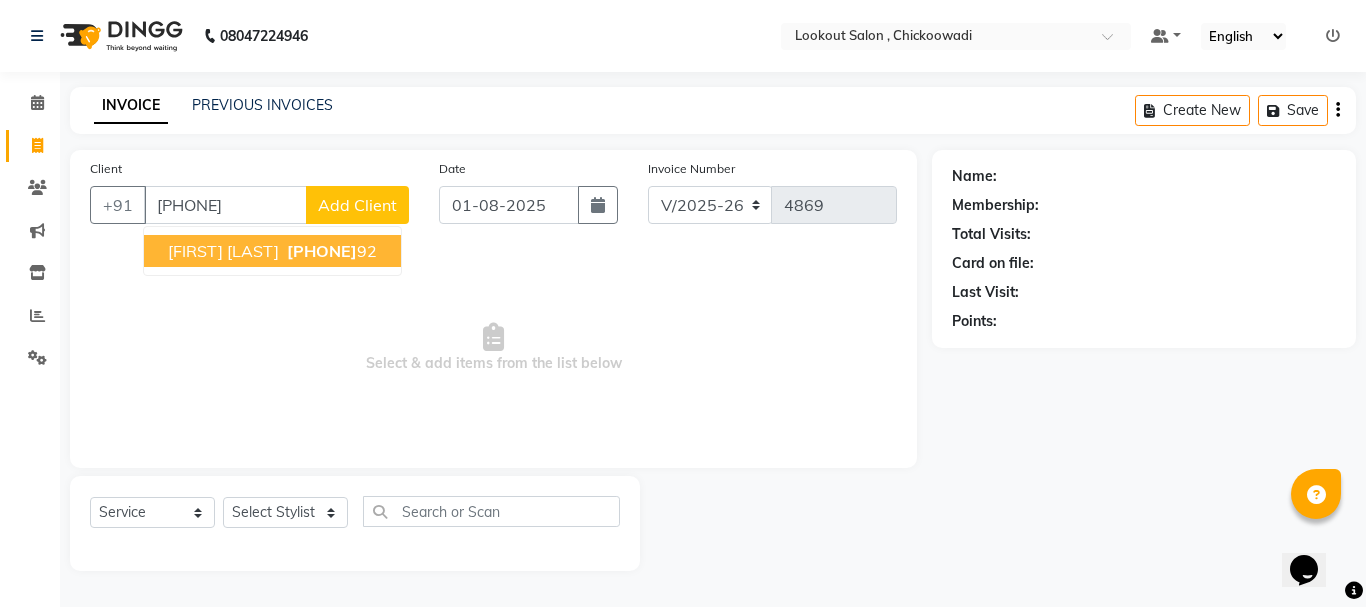 click on "[FIRST] [LAST]" at bounding box center [223, 251] 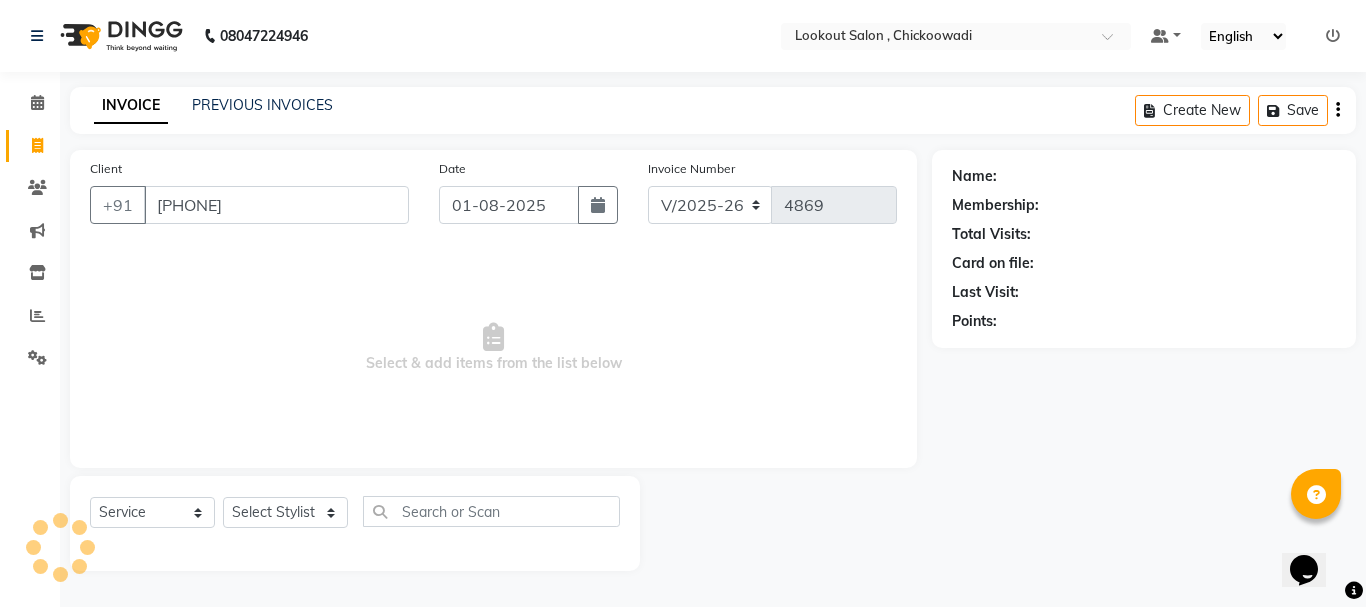 type on "[PHONE]" 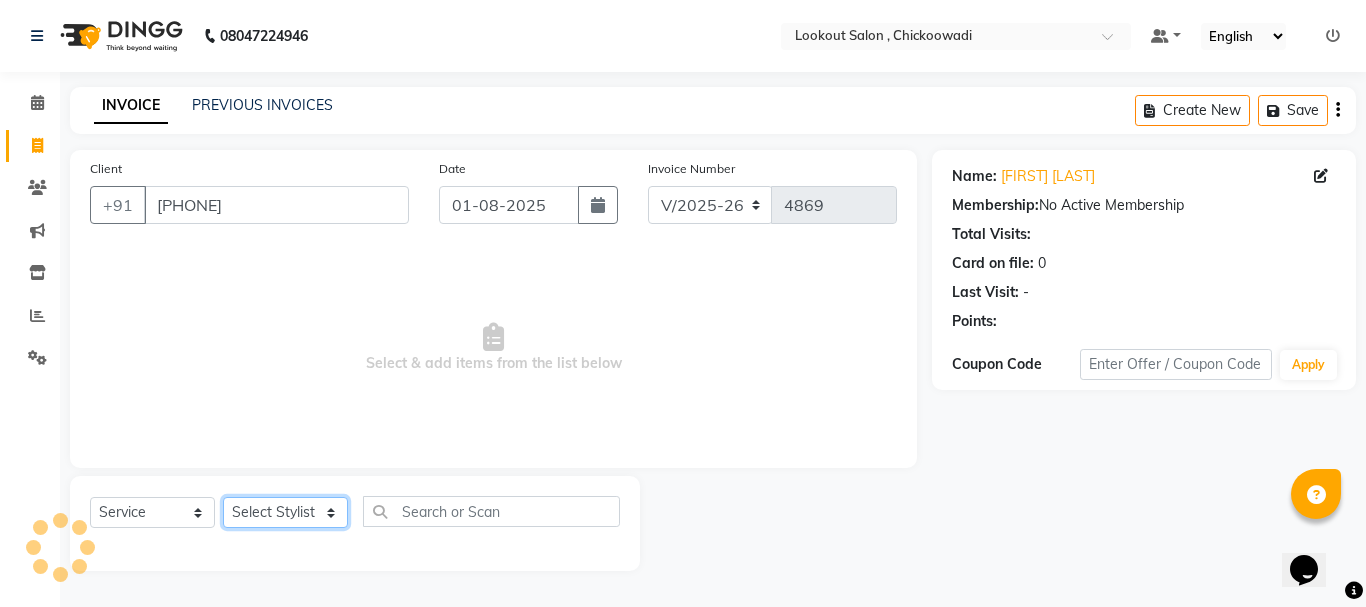 click on "Select Stylist [NAME] [FIRST] [LAST] [FIRST] [LAST] [FIRST] [LAST] [FIRST] [LAST] [FIRST] [LAST] [FIRST] [LAST] [FIRST] [LAST] [FIRST] [LAST] [FIRST] [LAST] [FIRST] [LAST] [FIRST] [LAST] [FIRST] [LAST] [FIRST] [LAST] [FIRST] [LAST] [FIRST] [LAST] [FIRST] [LAST] [FIRST] [LAST] [FIRST] [LAST] [FIRST] [LAST] [FIRST] [LAST] [FIRST] [LAST] [FIRST] [LAST] [FIRST] [LAST] [FIRST] [LAST] [FIRST] [LAST]" 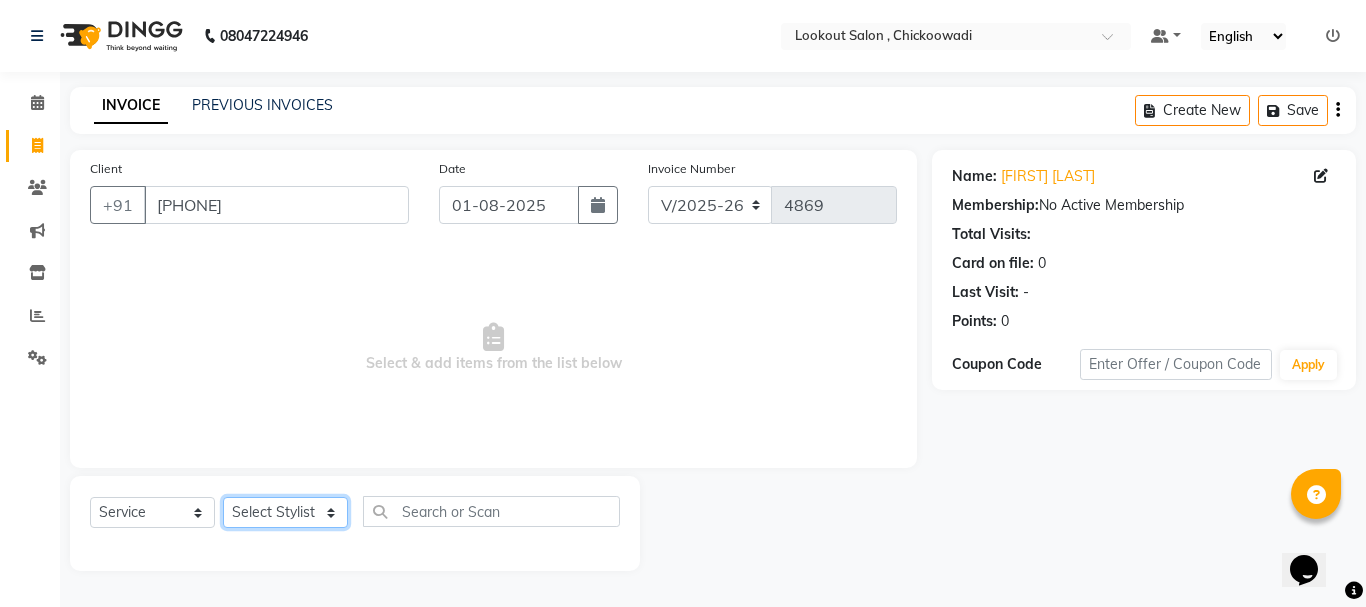 select on "24828" 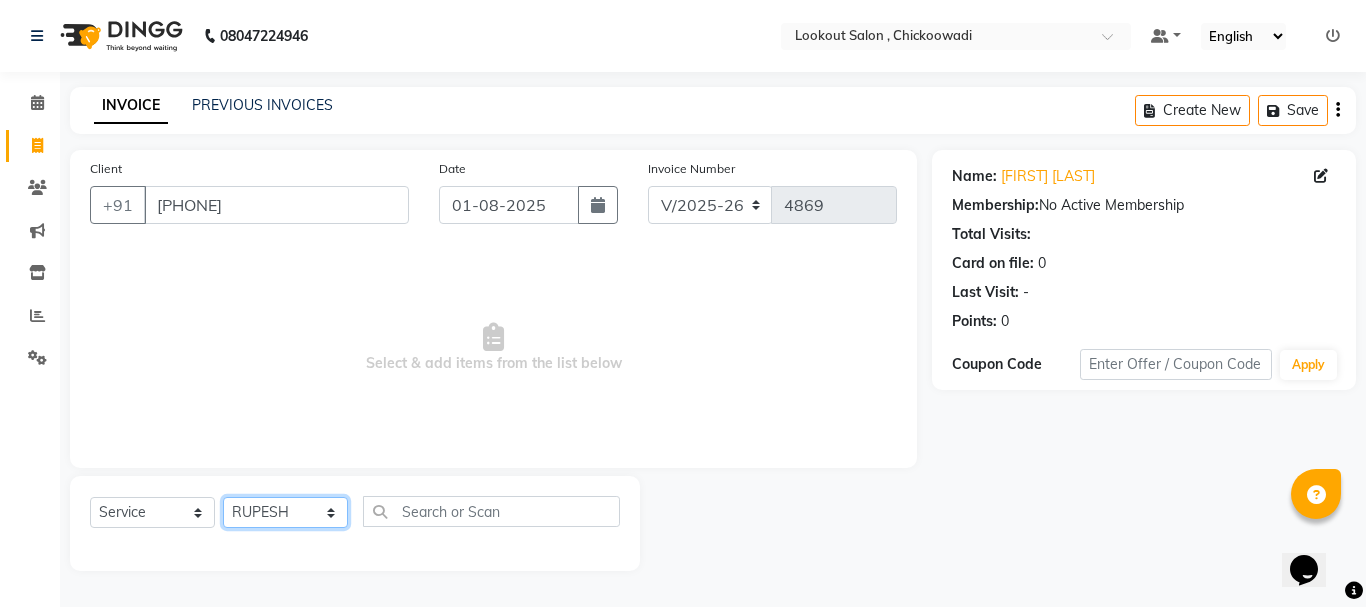 click on "Select Stylist [NAME] [FIRST] [LAST] [FIRST] [LAST] [FIRST] [LAST] [FIRST] [LAST] [FIRST] [LAST] [FIRST] [LAST] [FIRST] [LAST] [FIRST] [LAST] [FIRST] [LAST] [FIRST] [LAST] [FIRST] [LAST] [FIRST] [LAST] [FIRST] [LAST] [FIRST] [LAST] [FIRST] [LAST] [FIRST] [LAST] [FIRST] [LAST] [FIRST] [LAST] [FIRST] [LAST] [FIRST] [LAST] [FIRST] [LAST] [FIRST] [LAST] [FIRST] [LAST] [FIRST] [LAST] [FIRST] [LAST]" 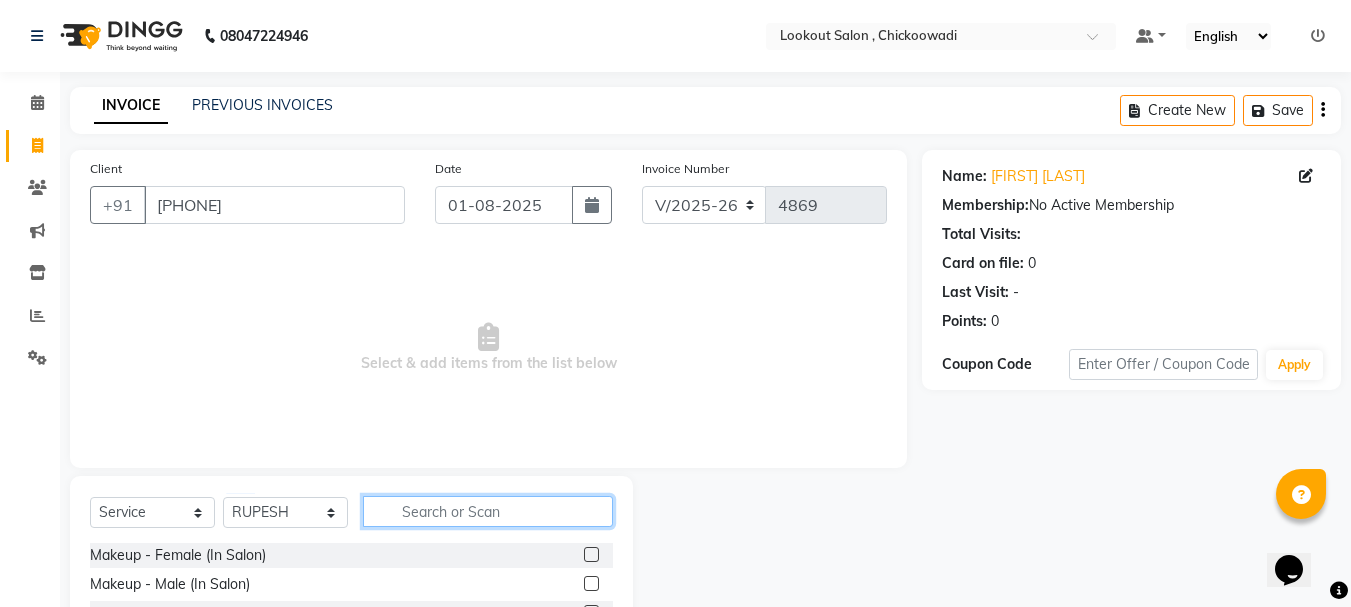 click 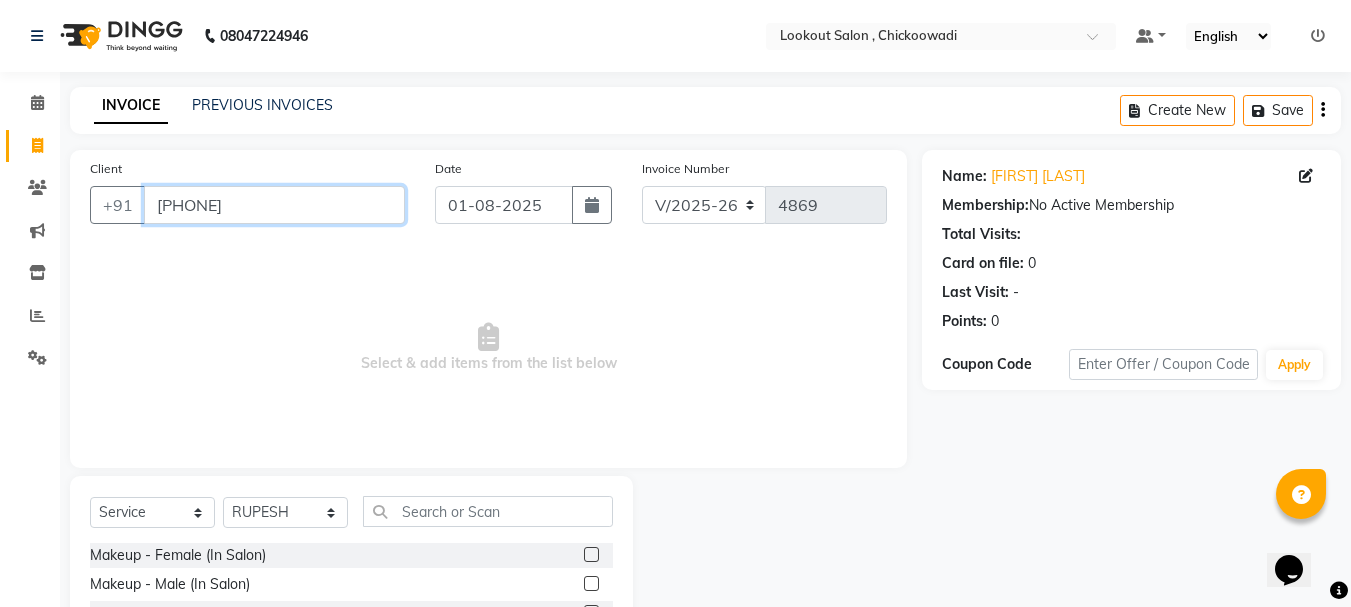 click on "[PHONE]" at bounding box center (274, 205) 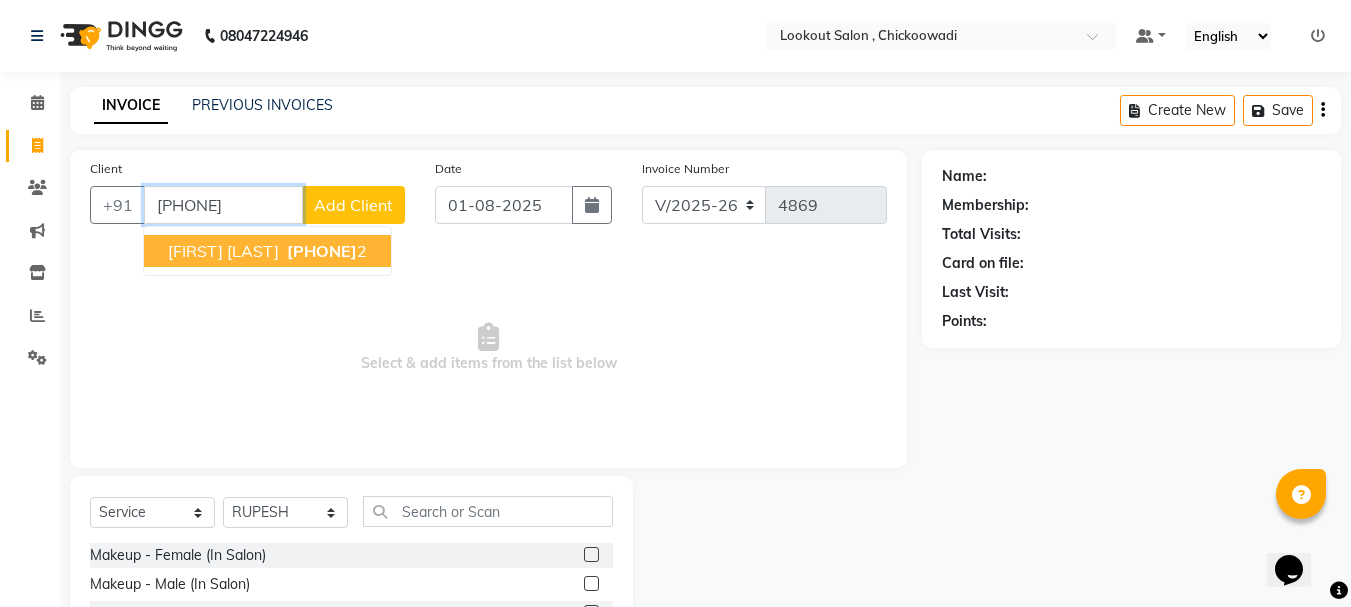 type on "[PHONE]" 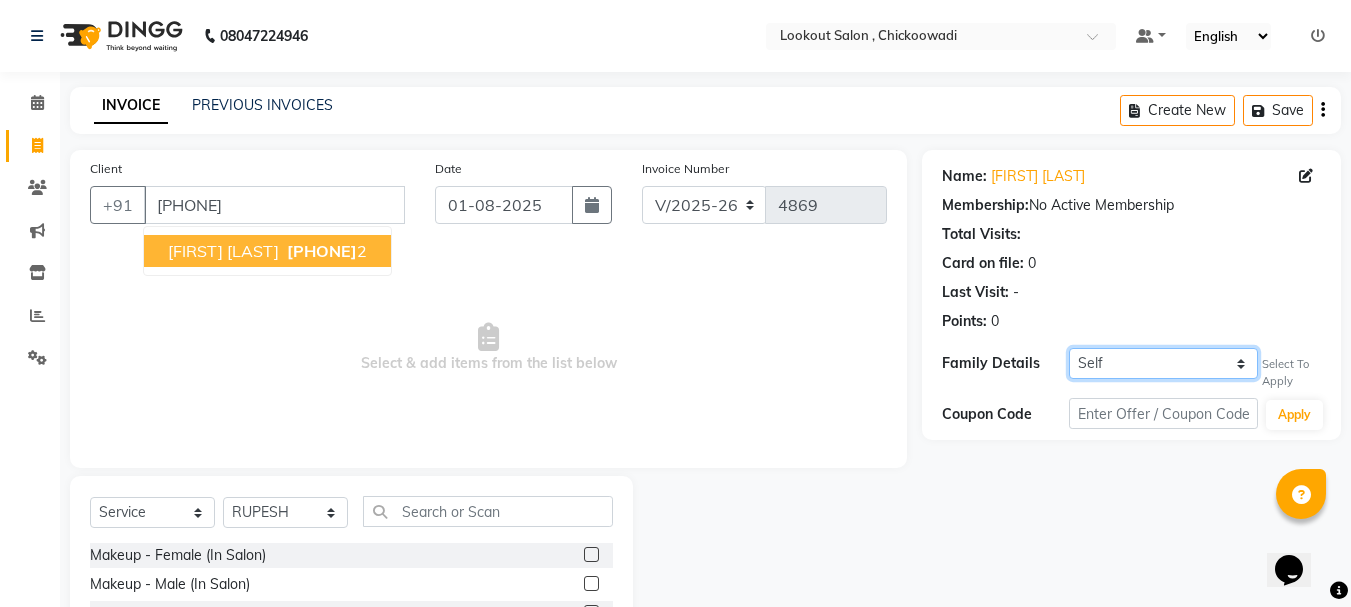 click on "Self [FIRST] [LAST]" 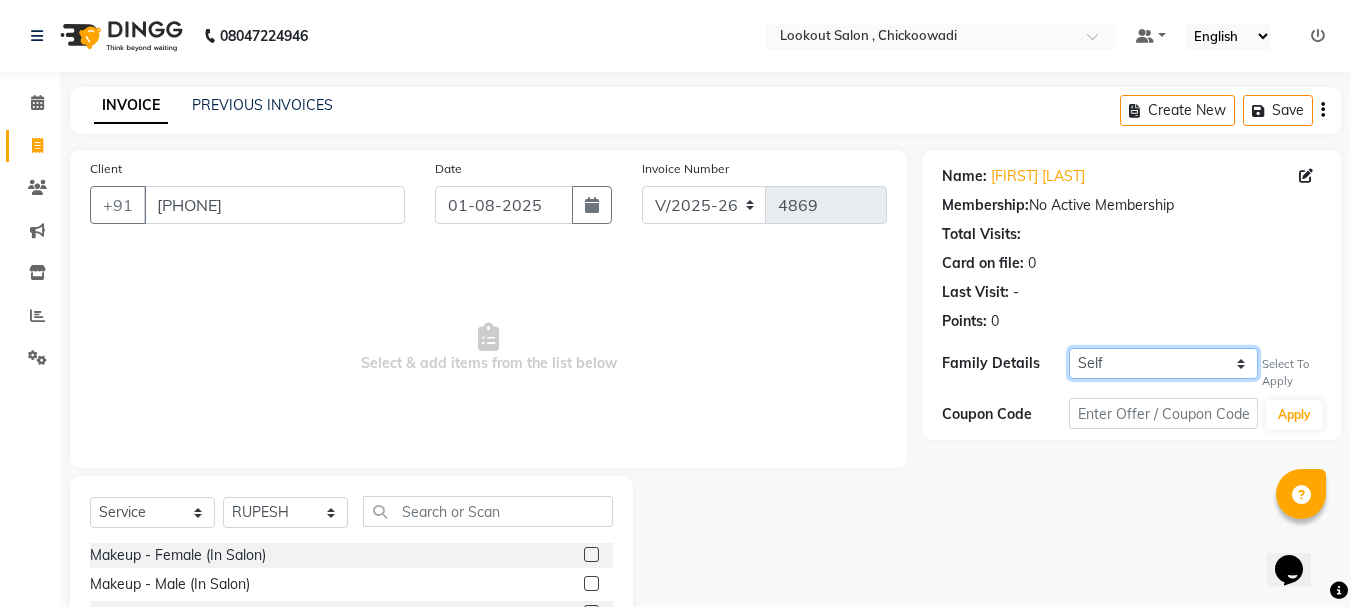 select on "[NUMBER]" 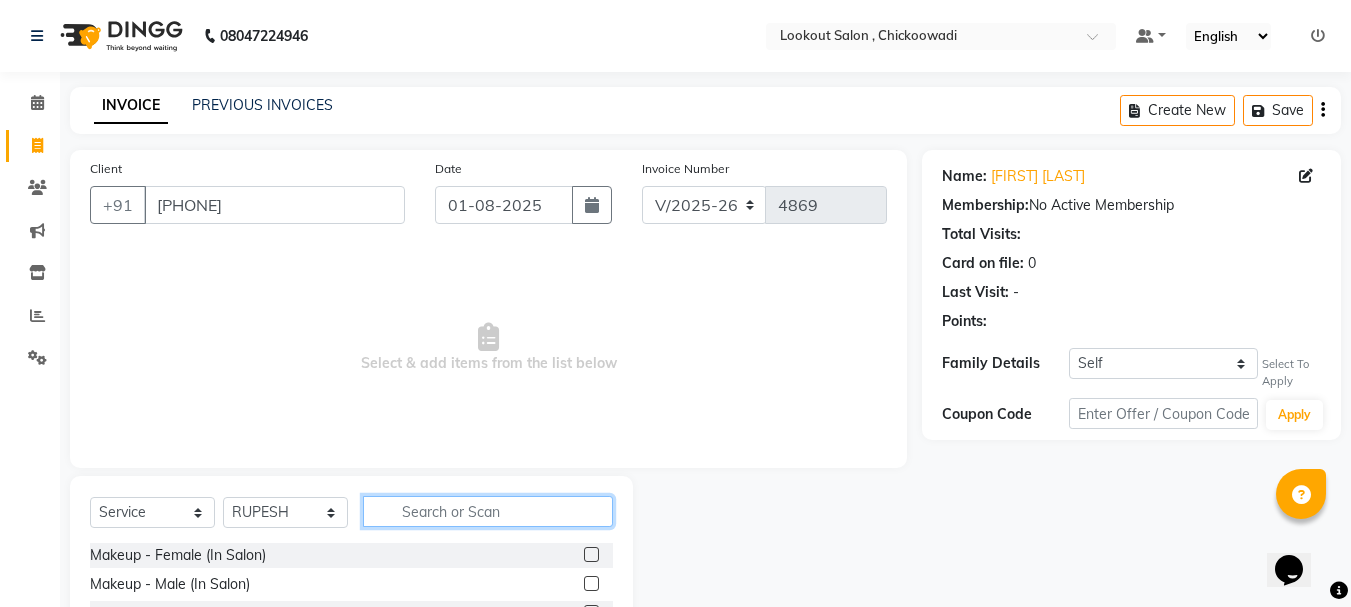 click 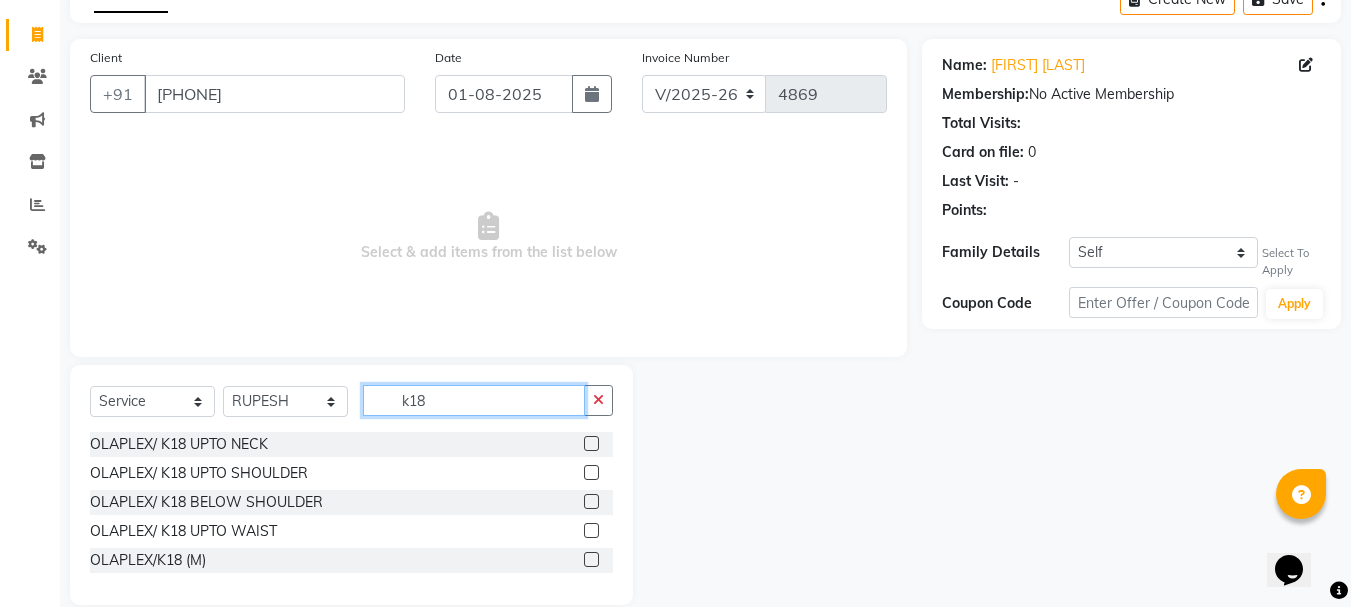 scroll, scrollTop: 139, scrollLeft: 0, axis: vertical 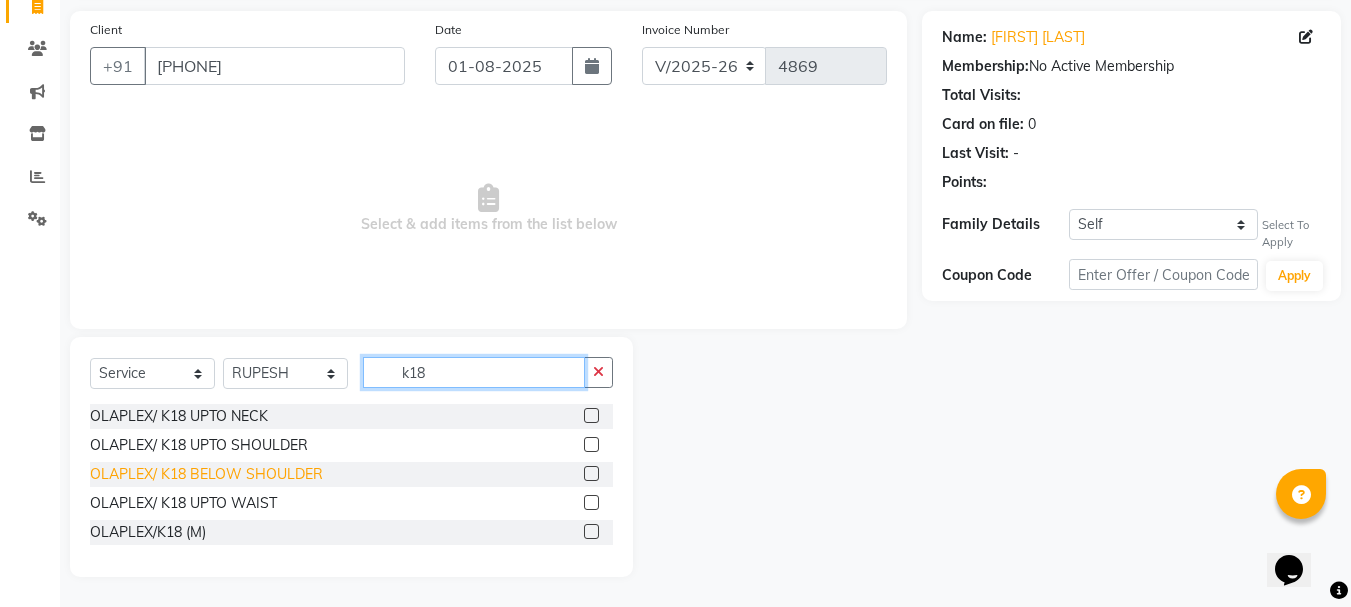 type on "k18" 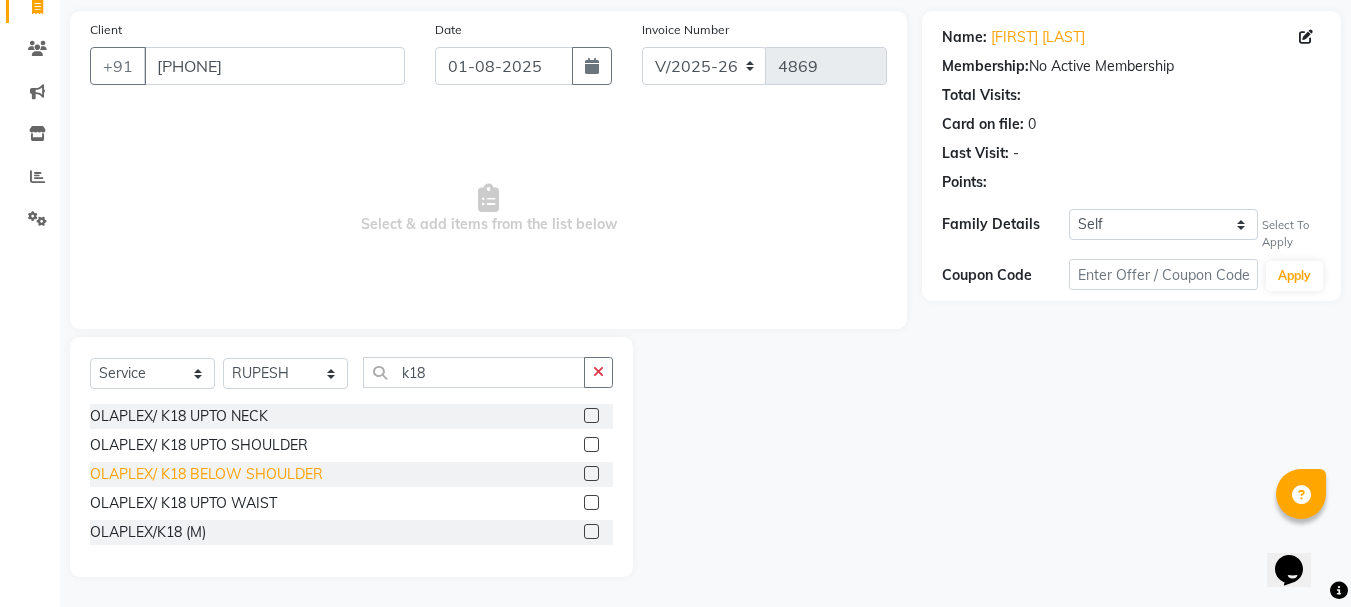 click on "OLAPLEX/ K18 BELOW SHOULDER" 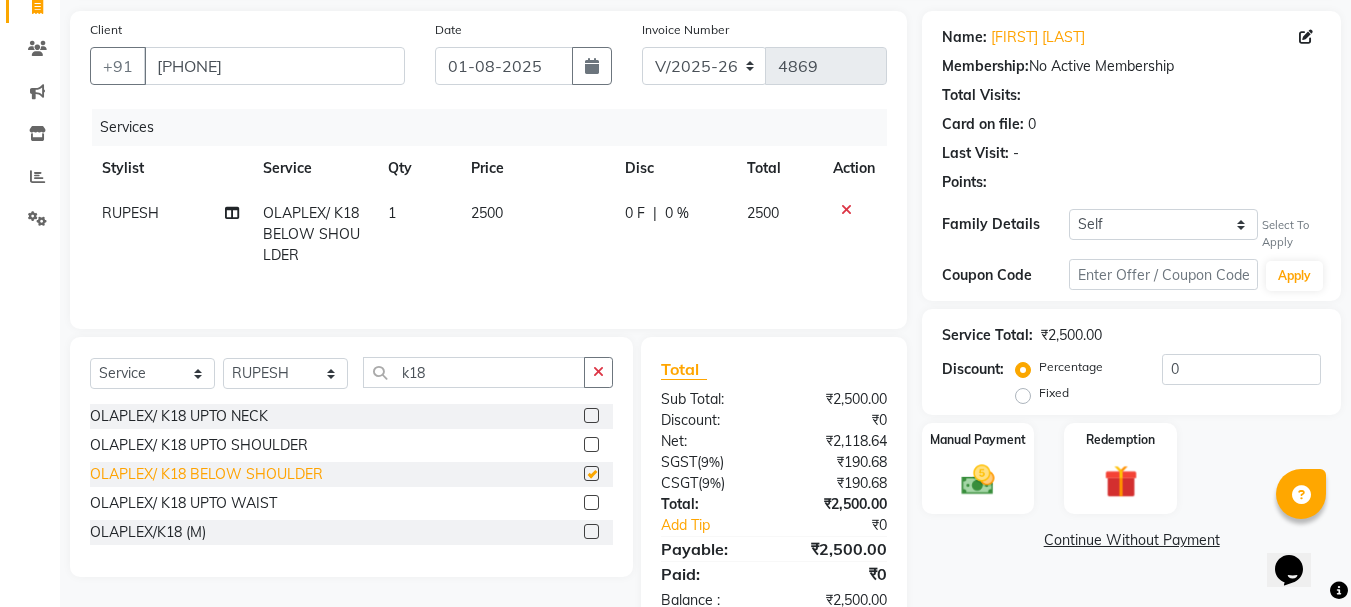 checkbox on "false" 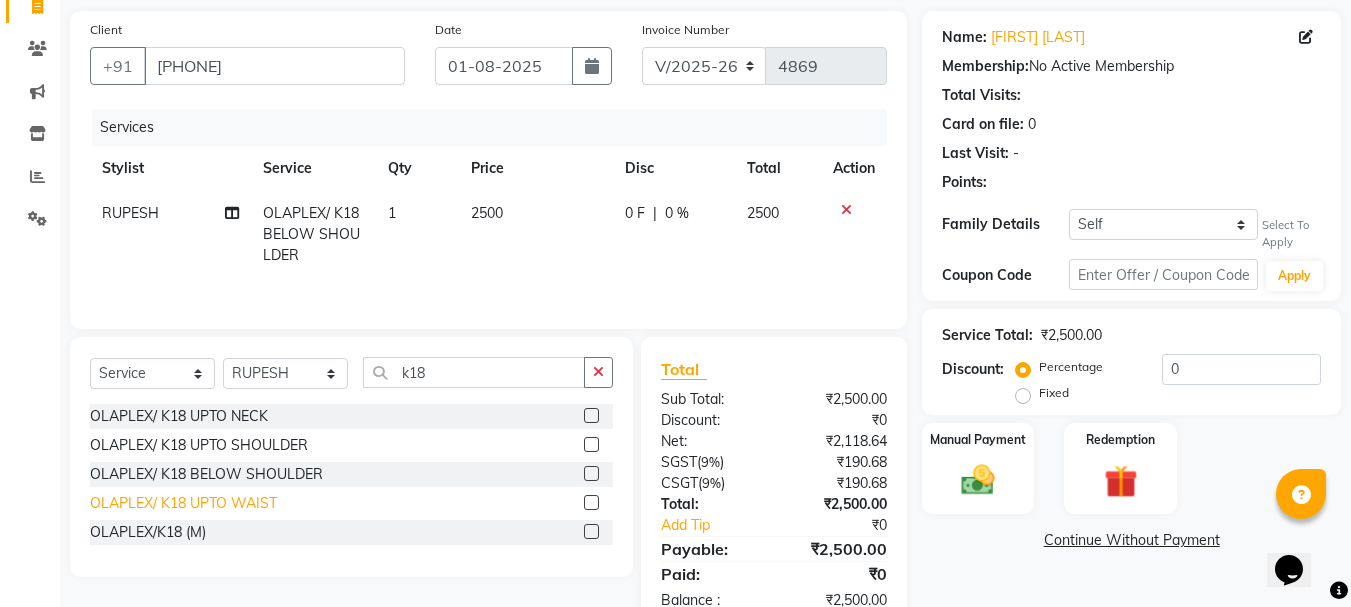 click on "OLAPLEX/ K18 UPTO WAIST" 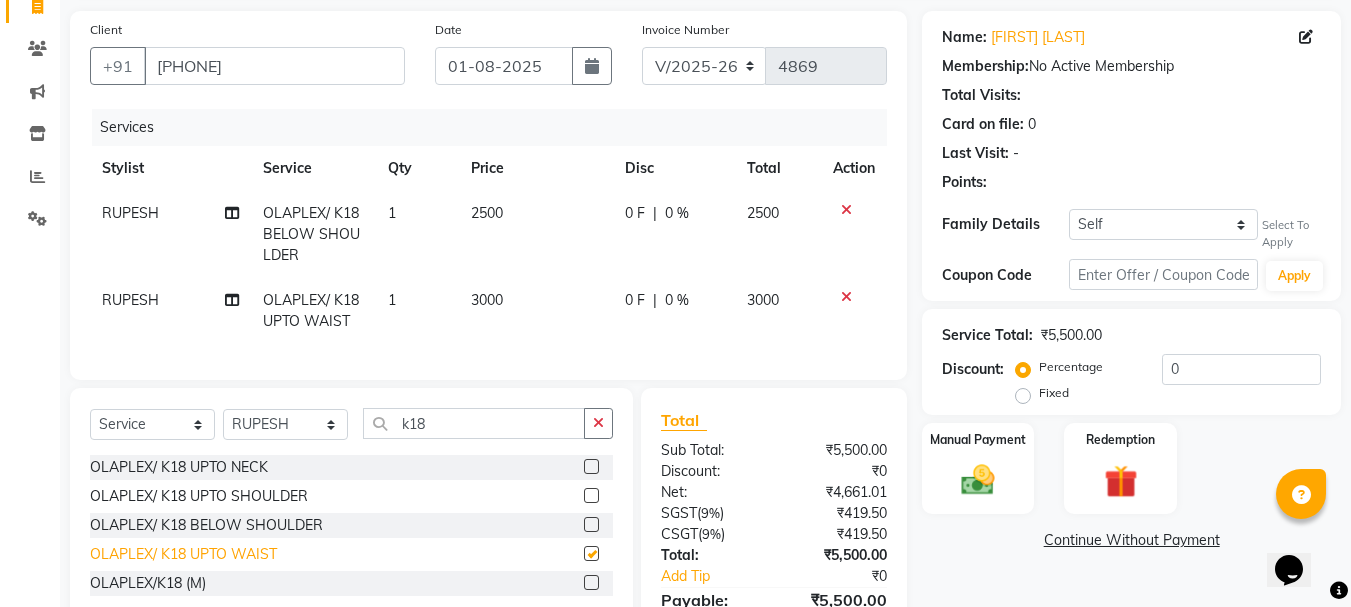 checkbox on "false" 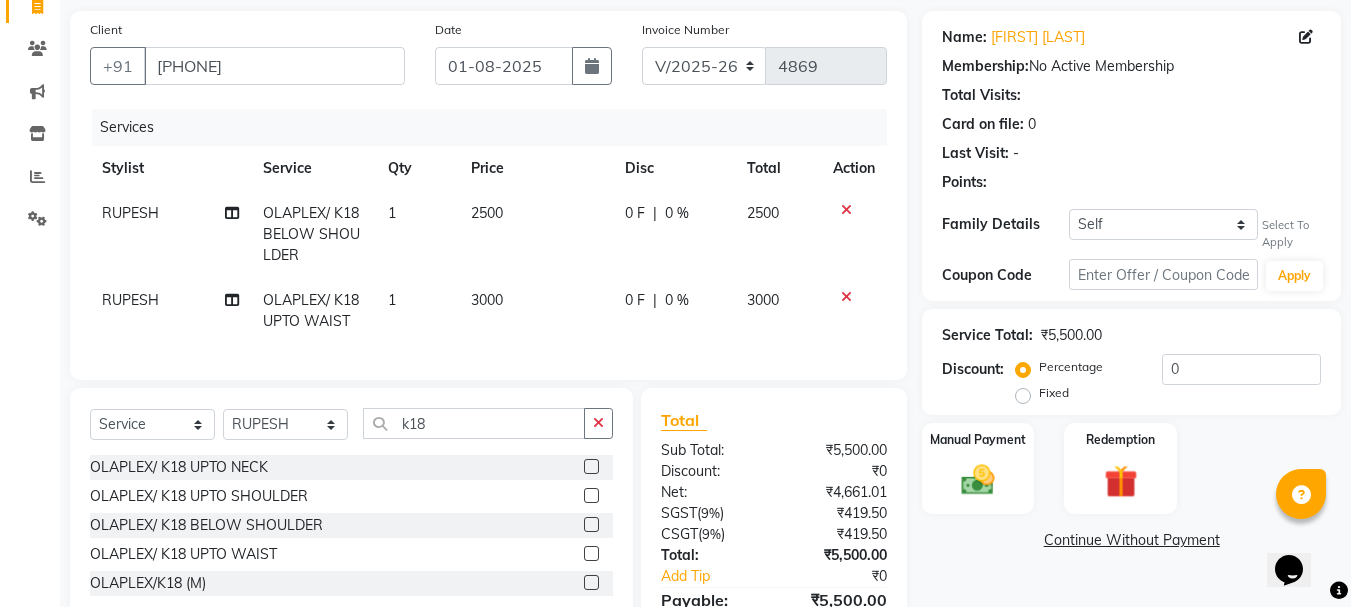 click 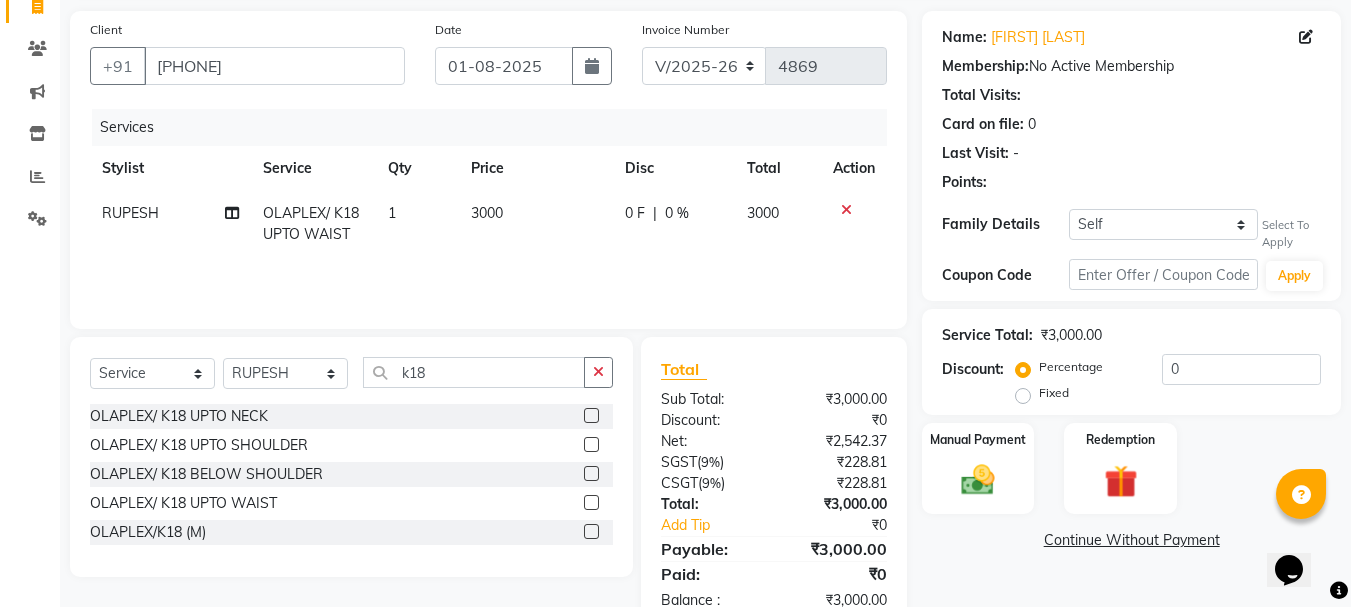 click on "3000" 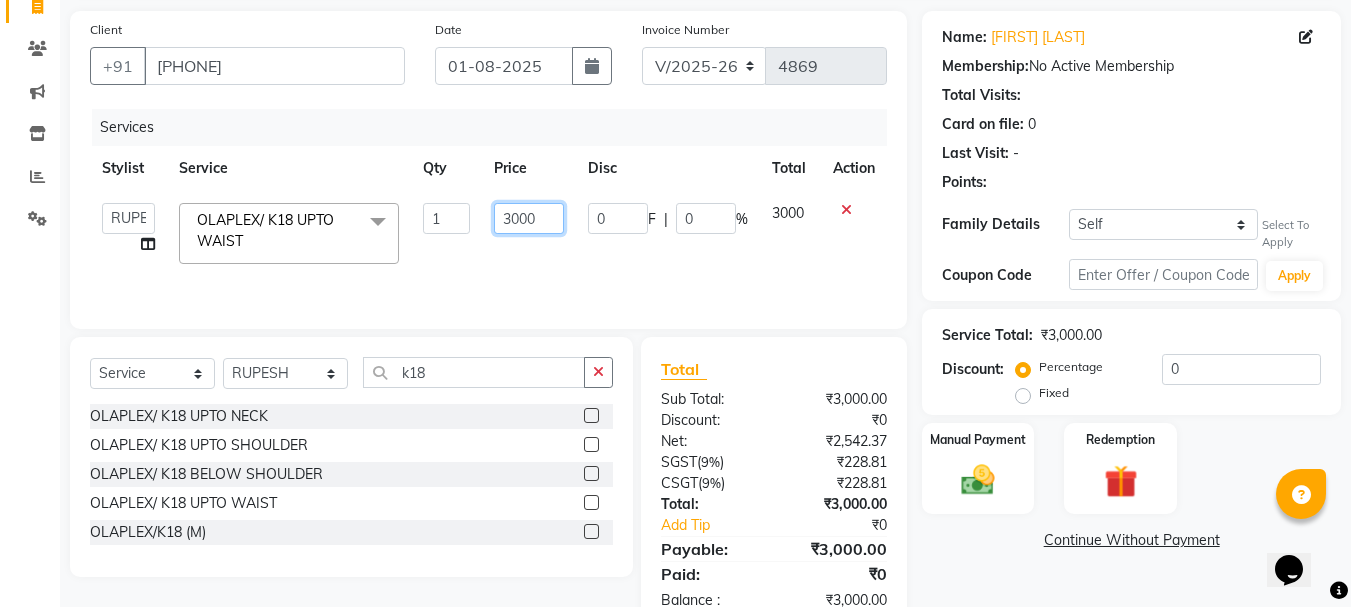 click on "3000" 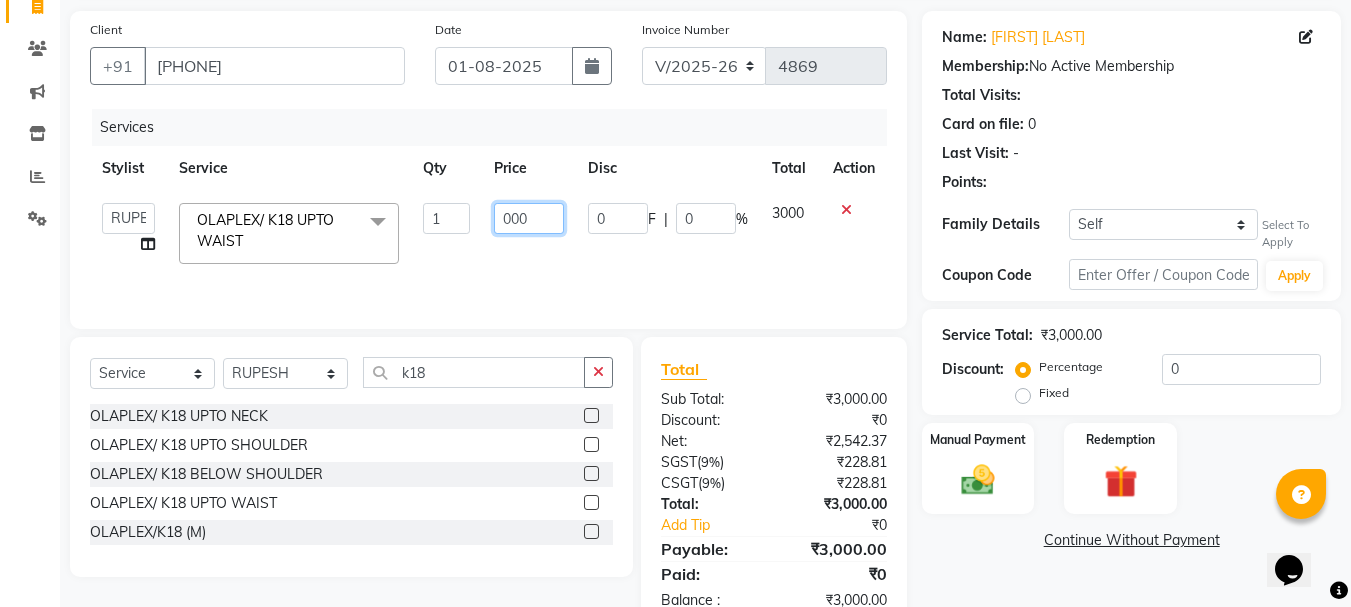 type on "4000" 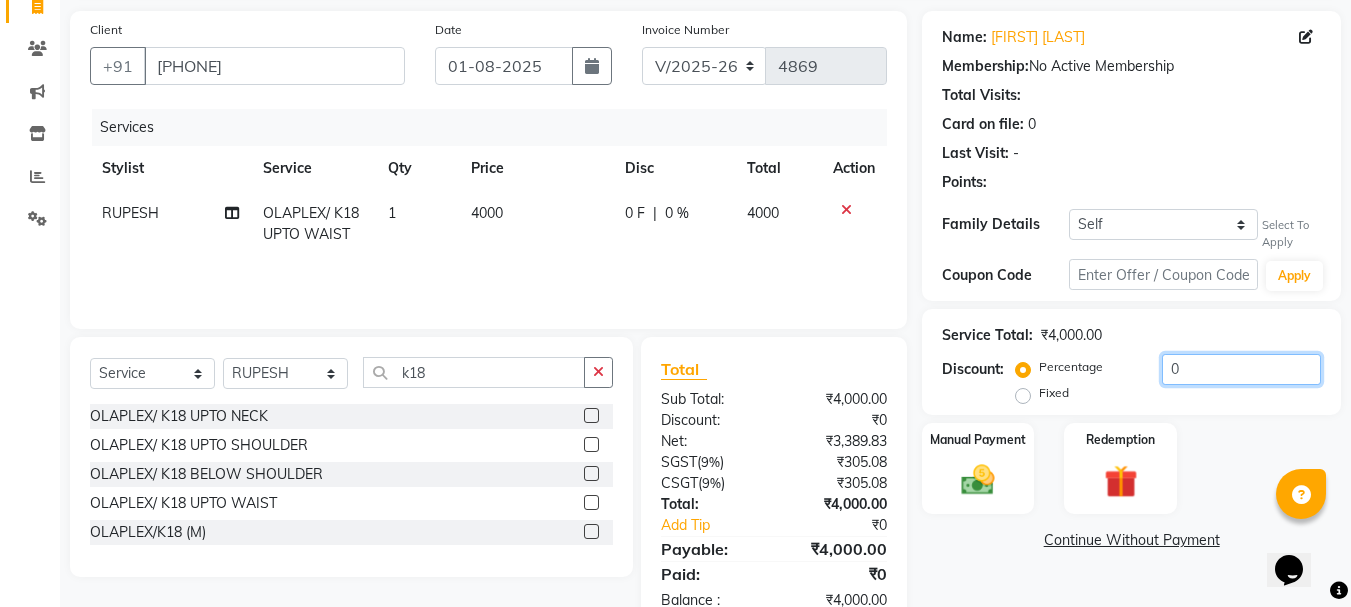 click on "0" 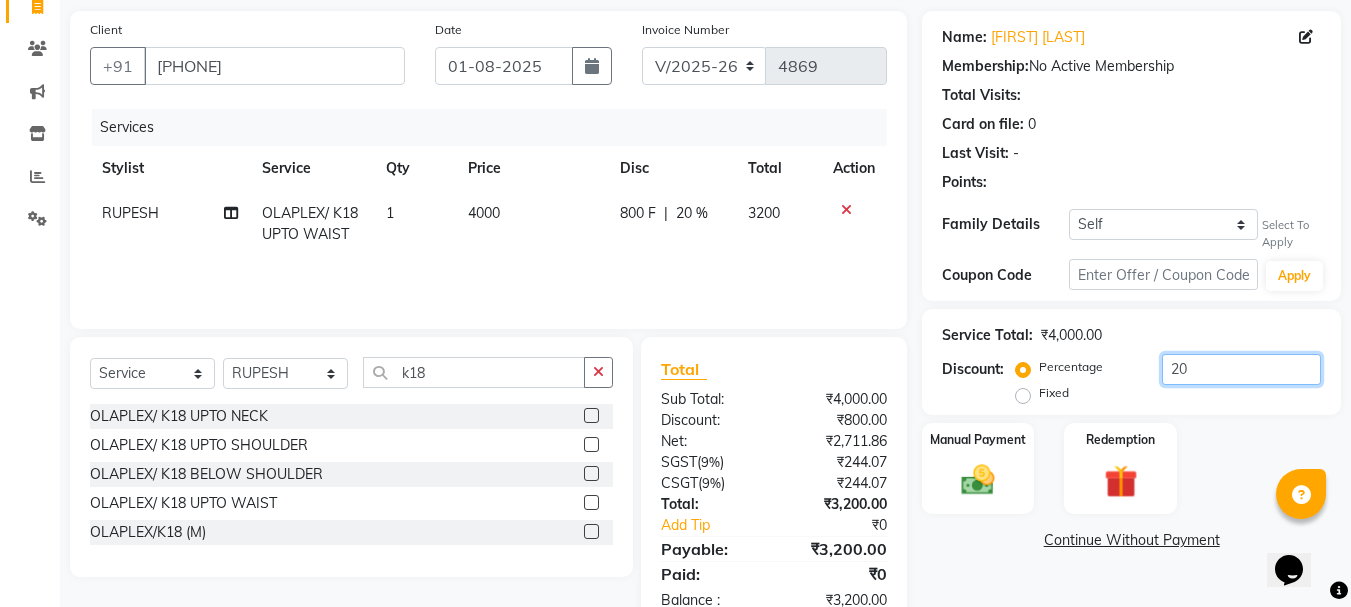 scroll, scrollTop: 193, scrollLeft: 0, axis: vertical 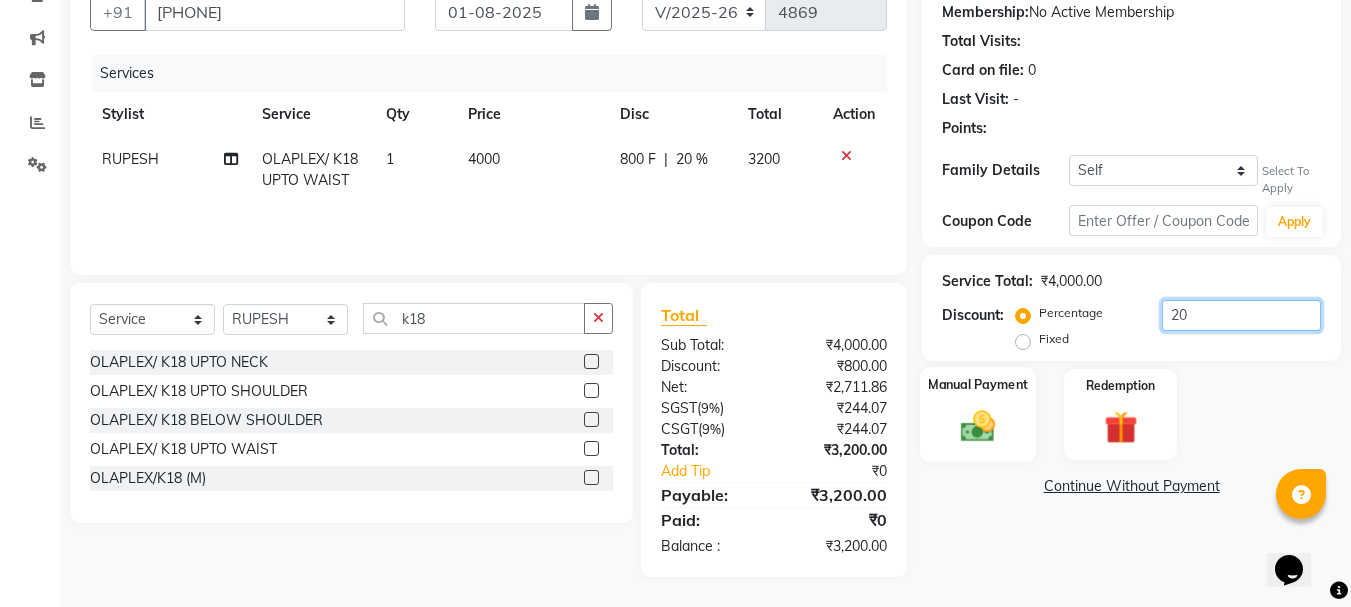 type on "20" 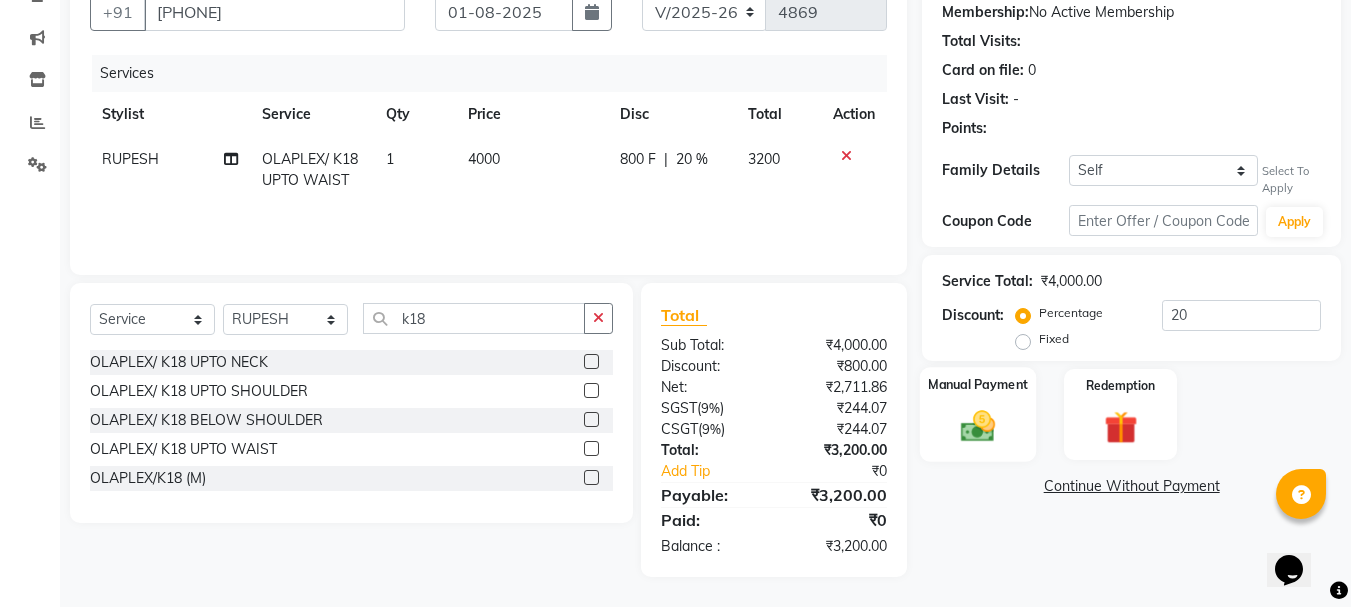 click 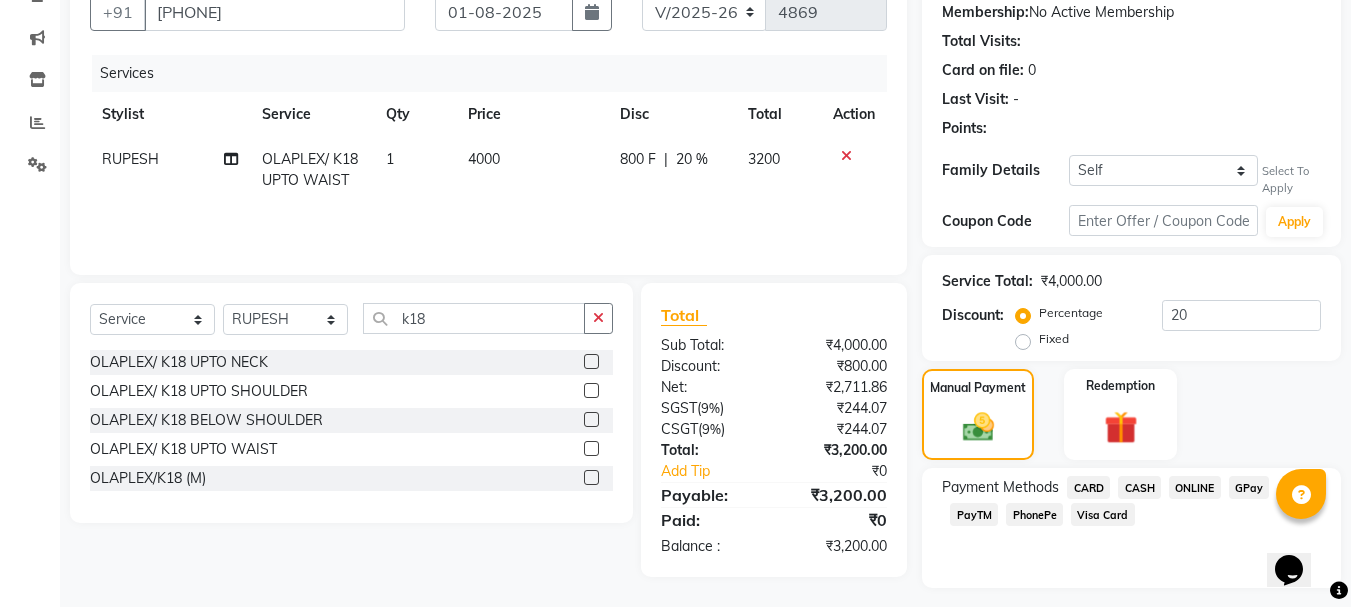 click on "CASH" 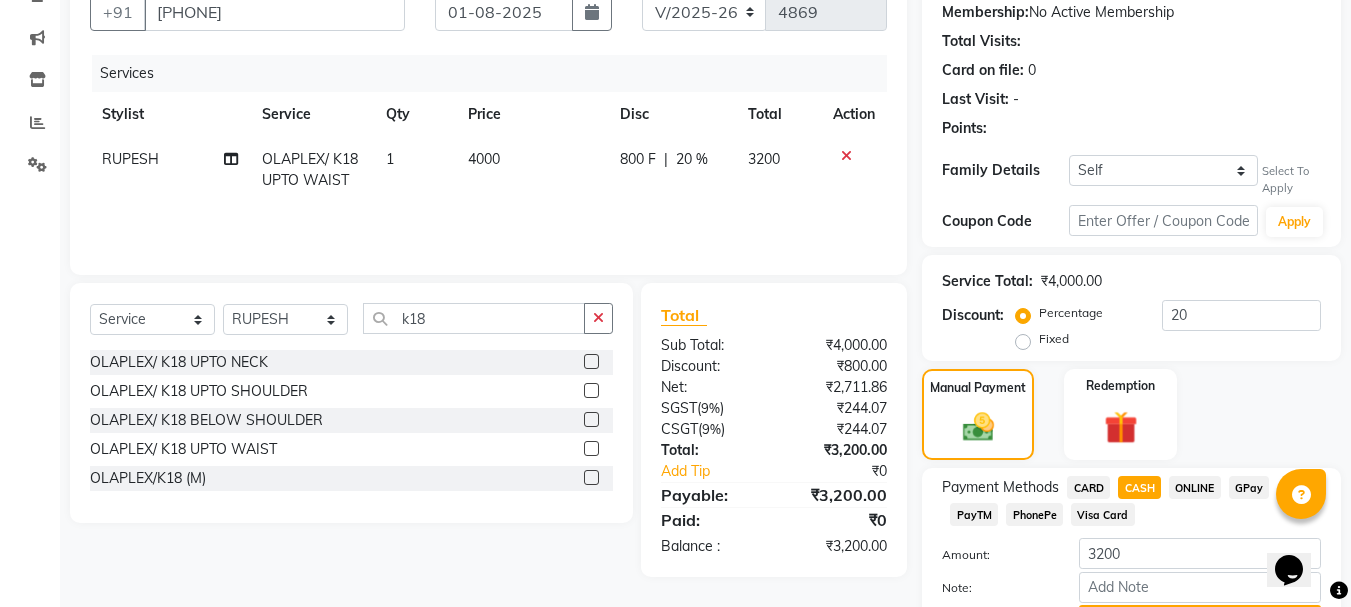 scroll, scrollTop: 301, scrollLeft: 0, axis: vertical 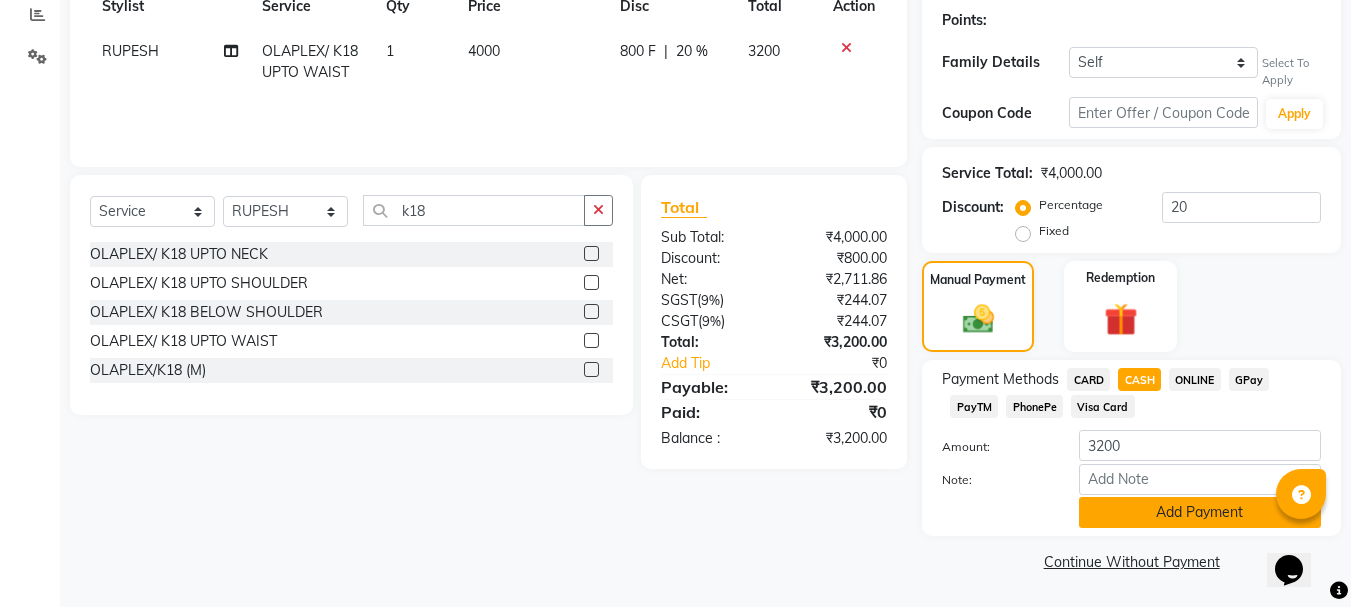 click on "Add Payment" 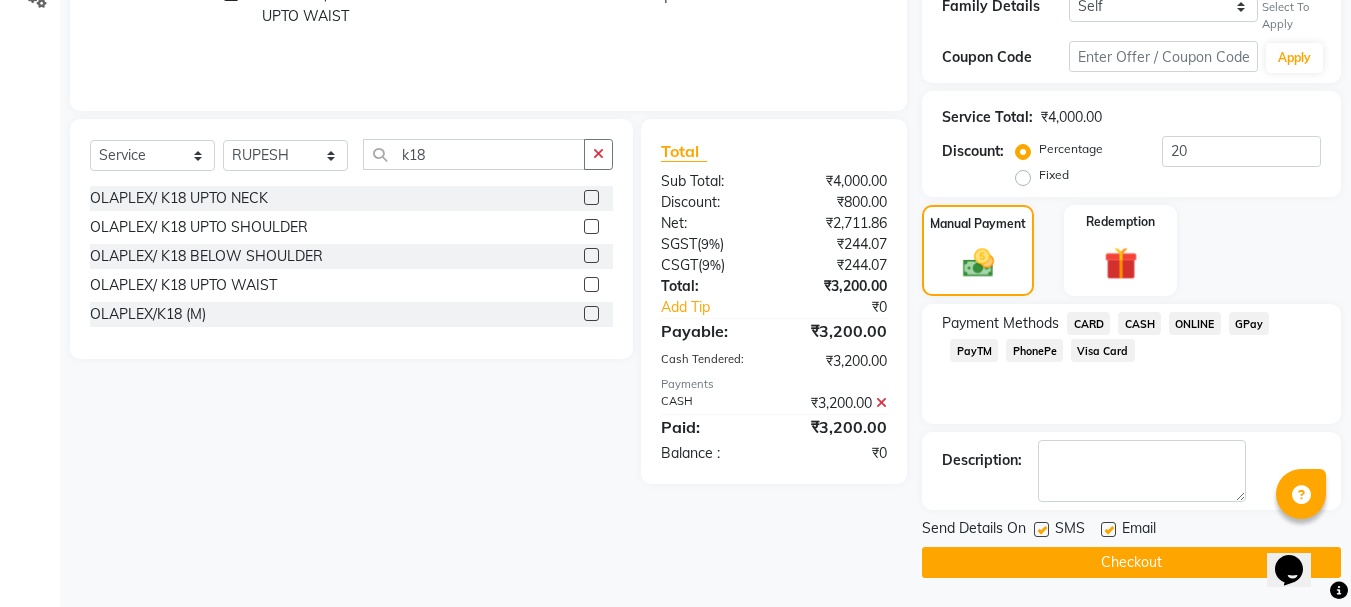 scroll, scrollTop: 358, scrollLeft: 0, axis: vertical 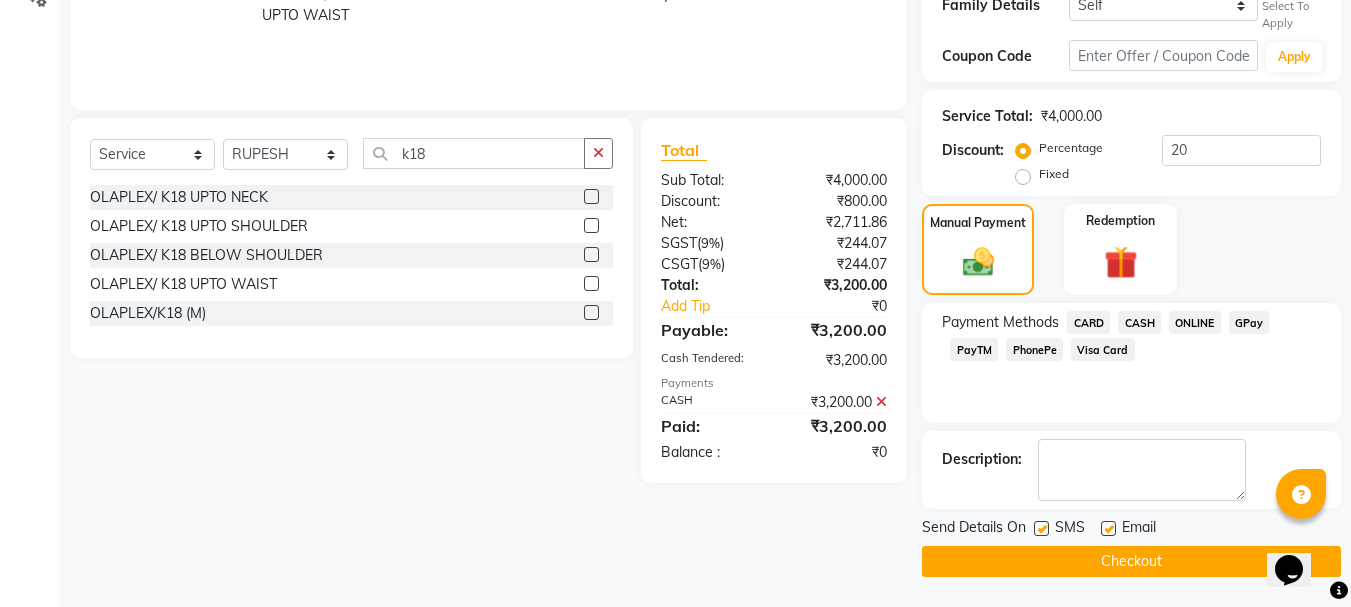 click on "Checkout" 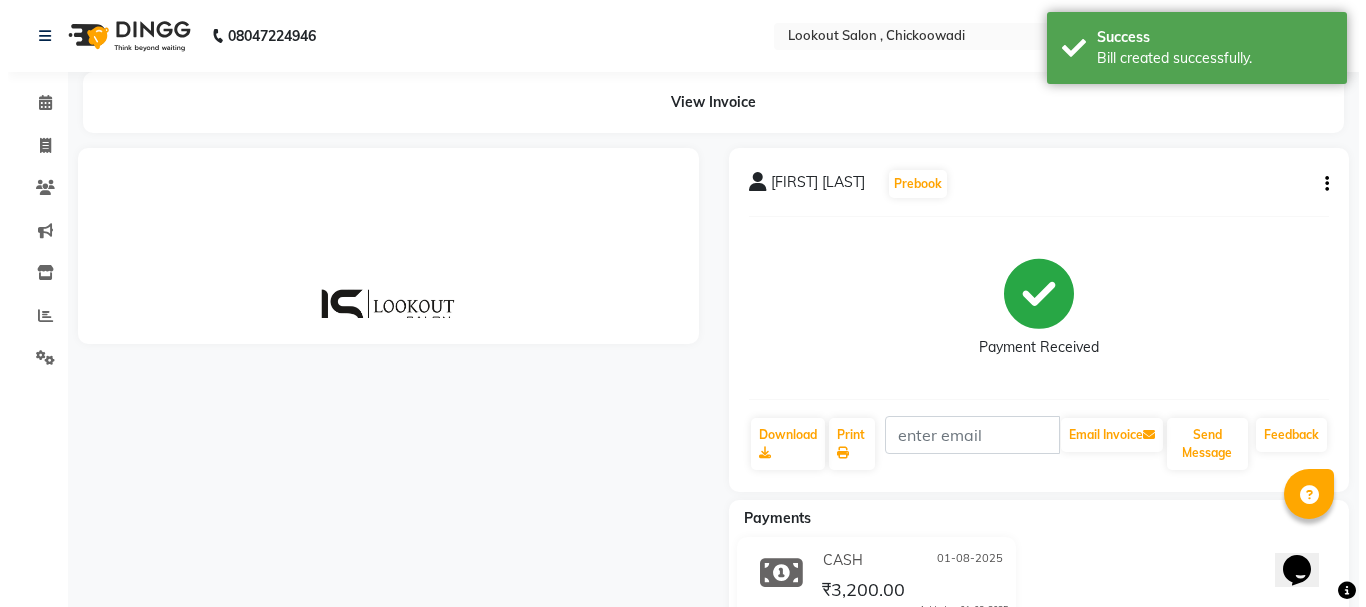 scroll, scrollTop: 0, scrollLeft: 0, axis: both 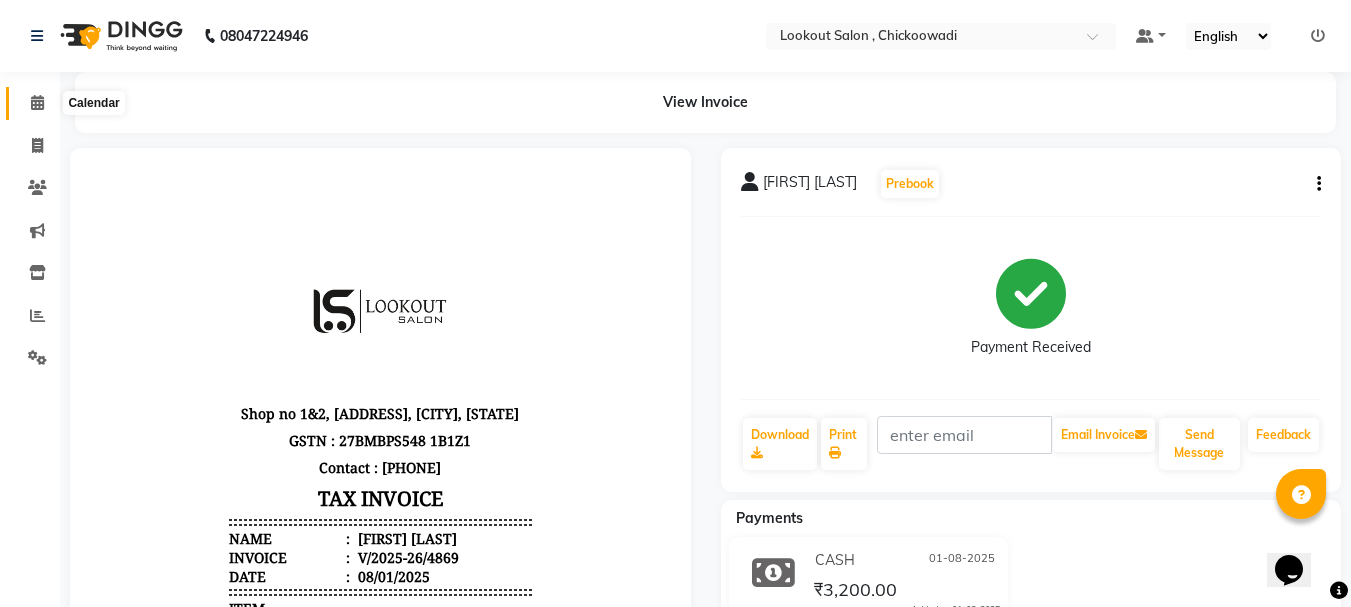 click 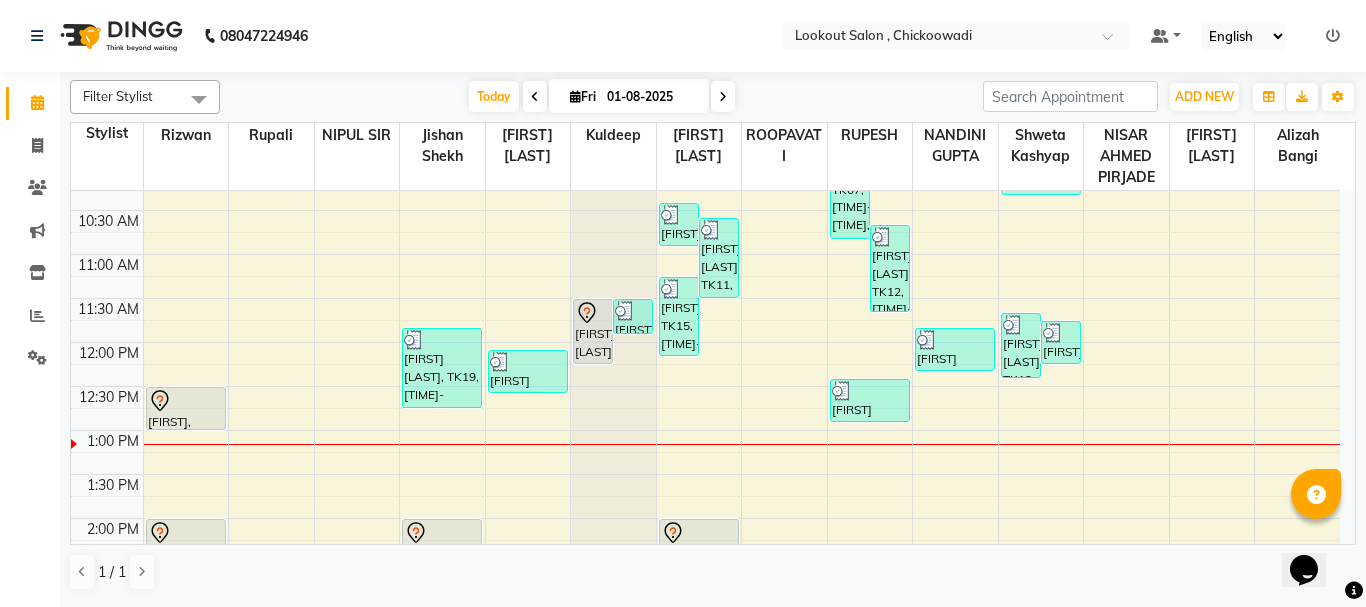 scroll, scrollTop: 0, scrollLeft: 0, axis: both 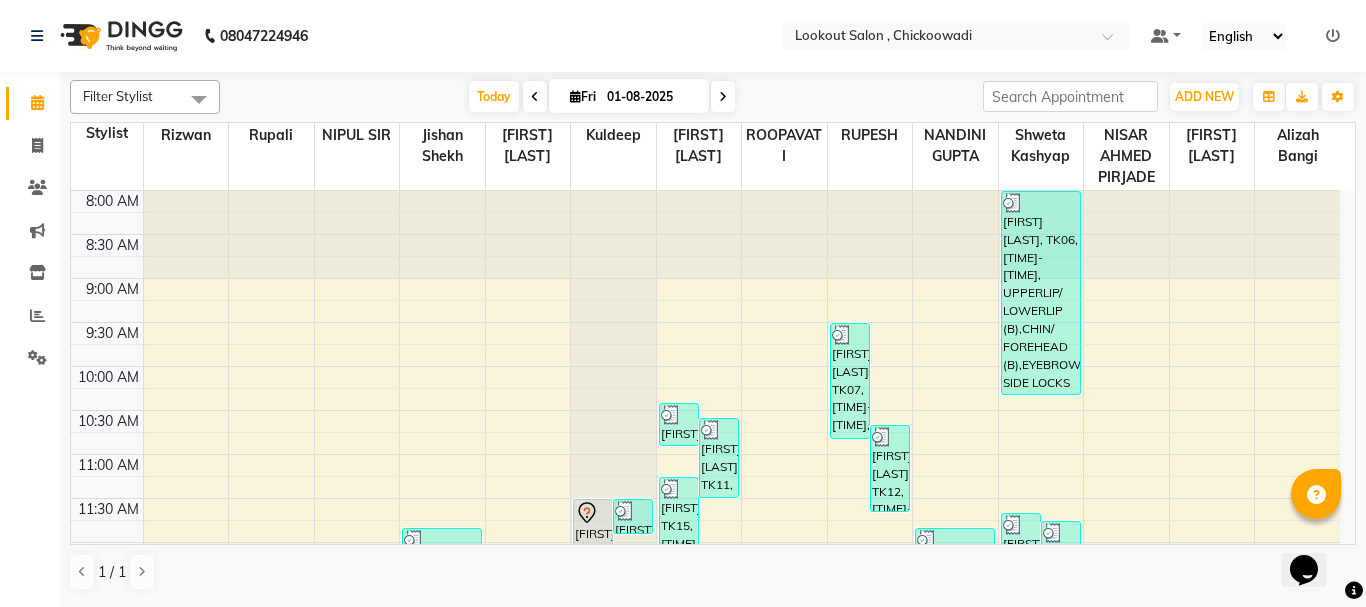 click at bounding box center [1333, 36] 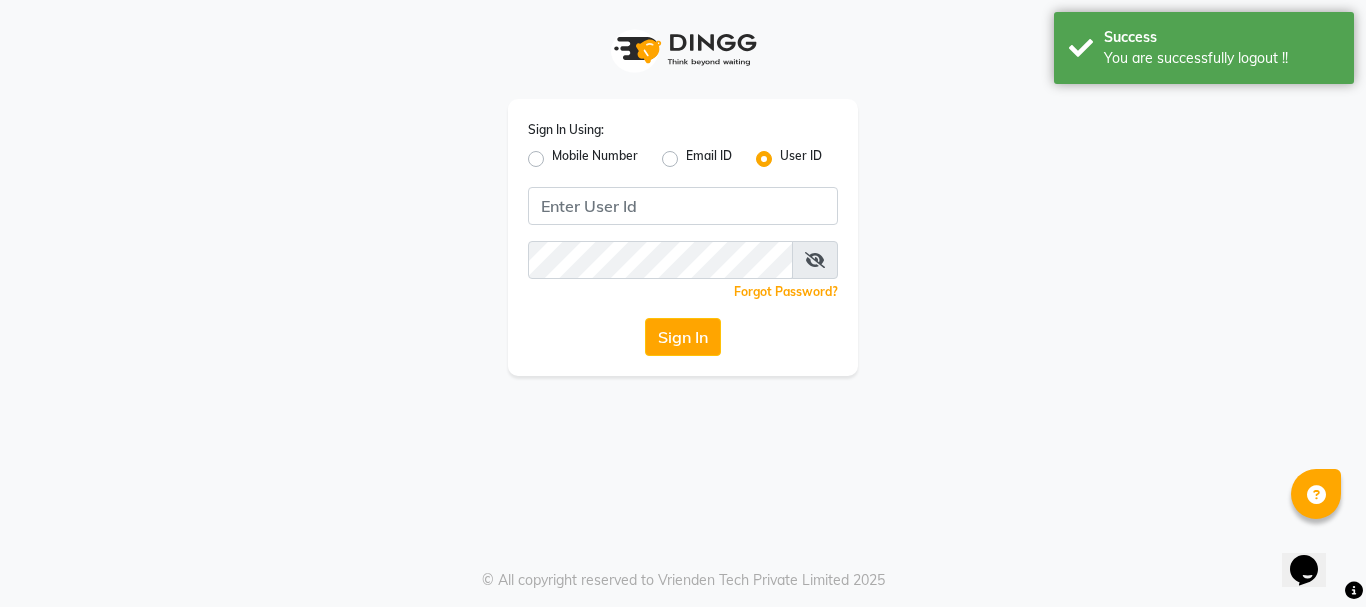click on "Mobile Number" 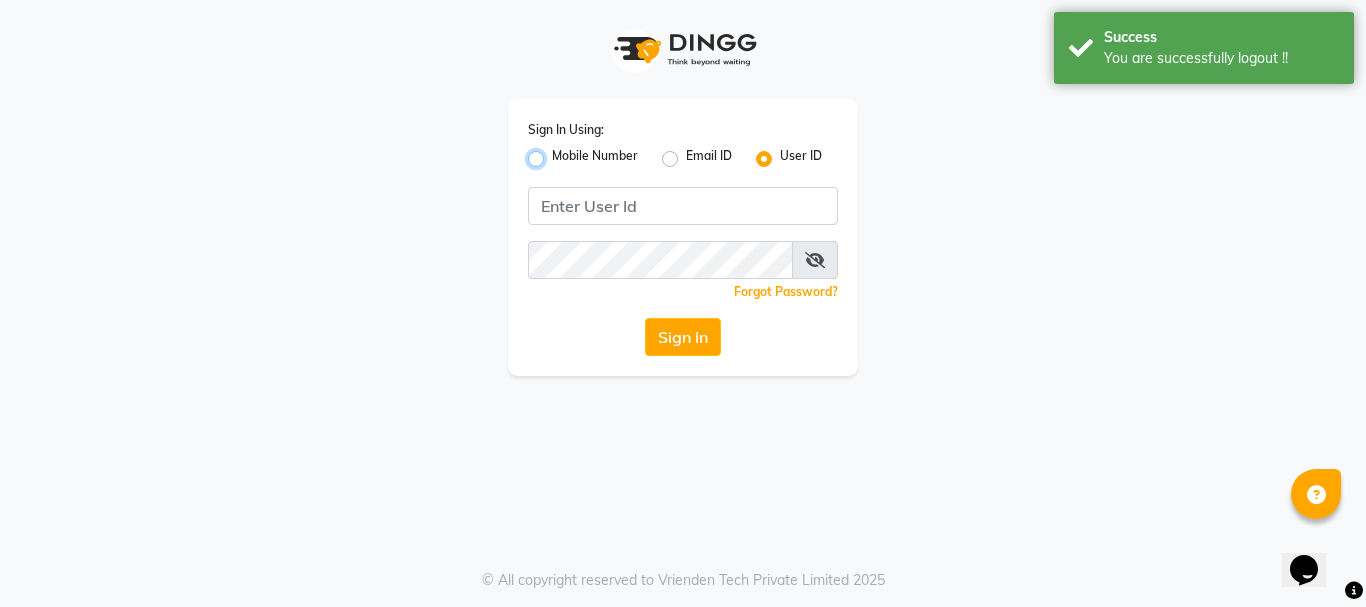 click on "Mobile Number" at bounding box center [558, 153] 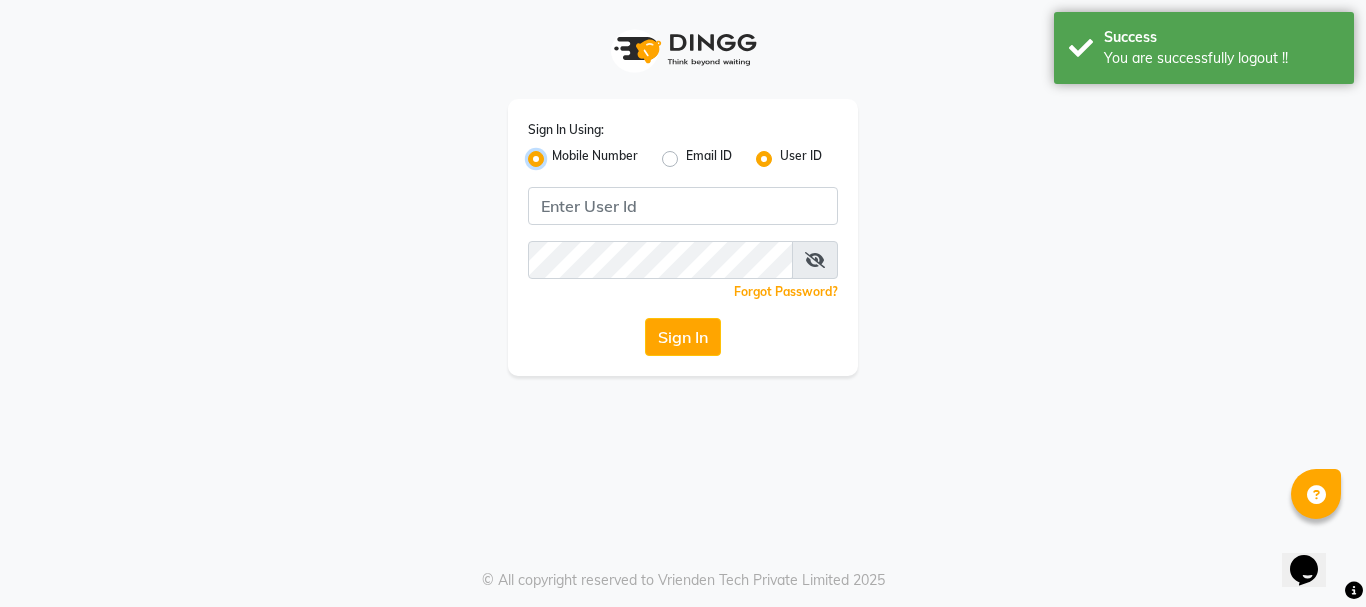 radio on "false" 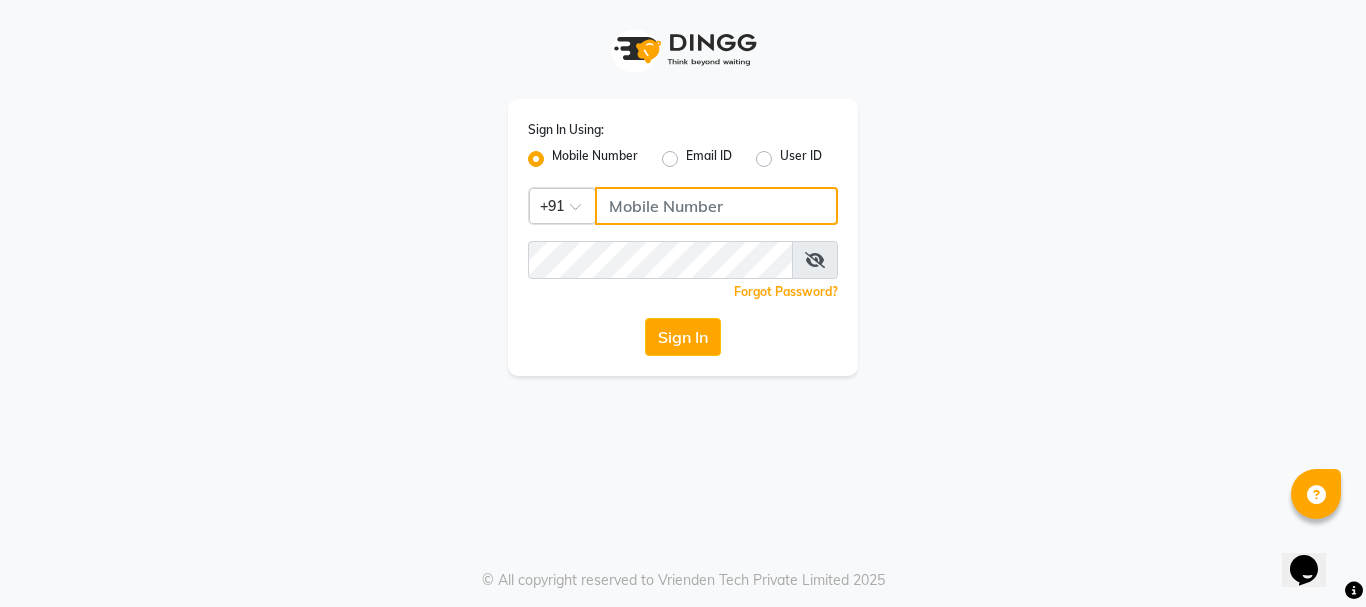 click 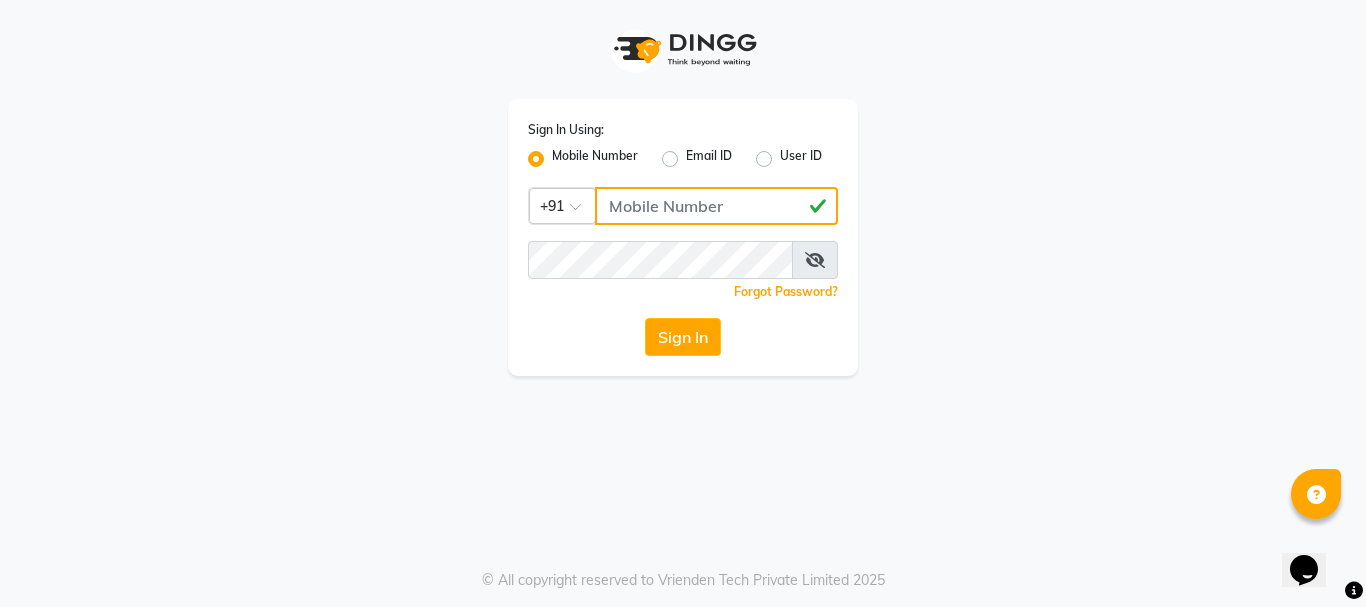 type on "[PHONE]" 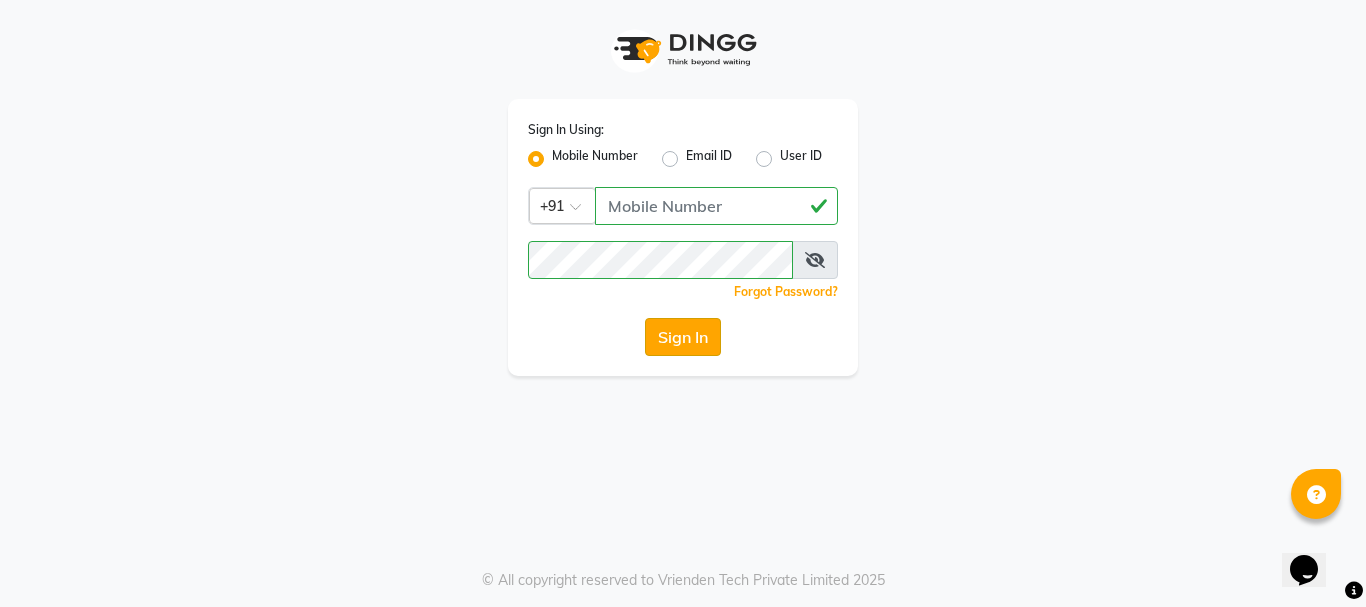 click on "Sign In" 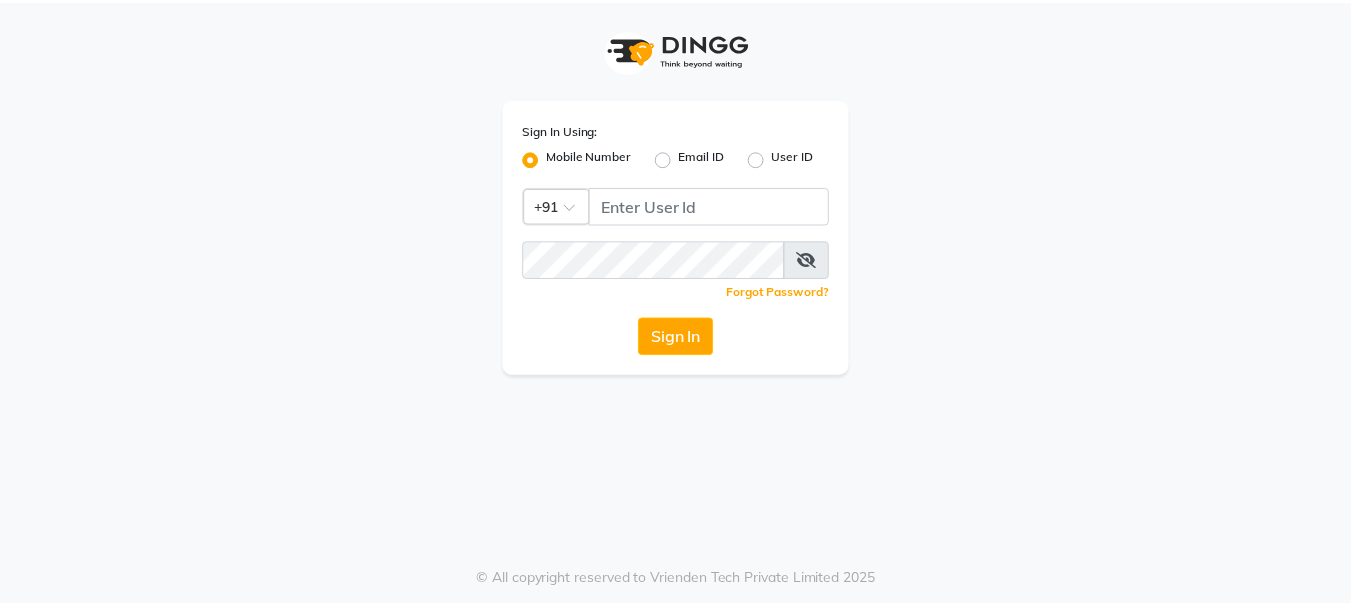 scroll, scrollTop: 0, scrollLeft: 0, axis: both 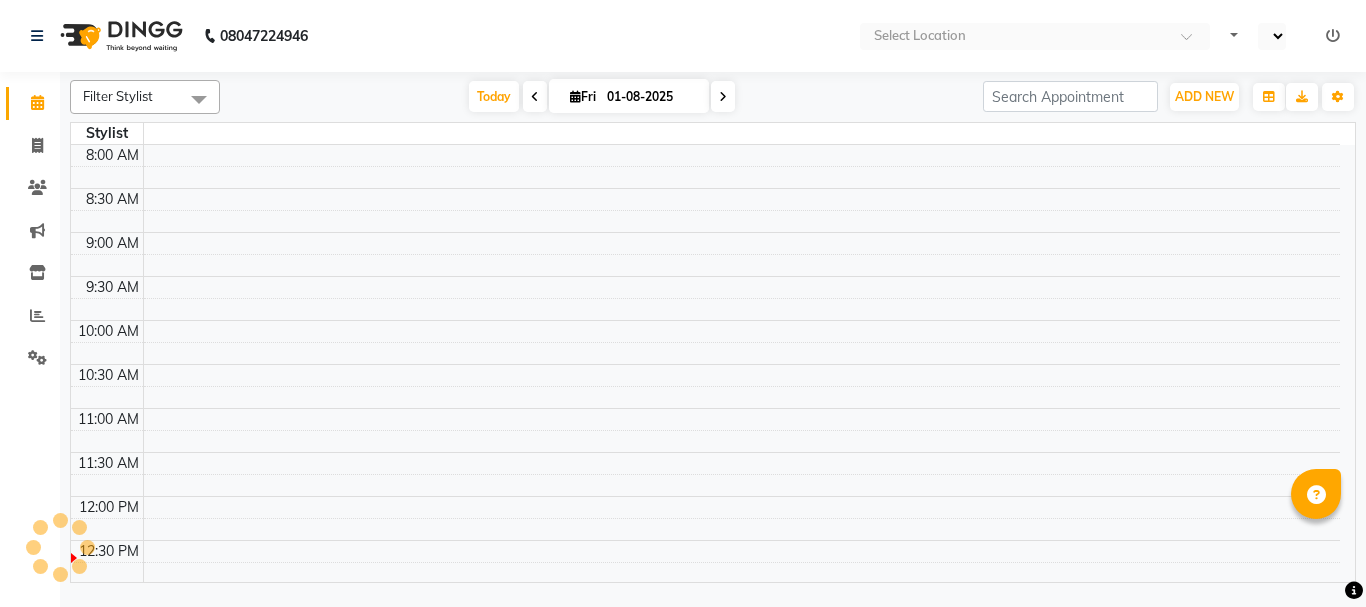 select on "en" 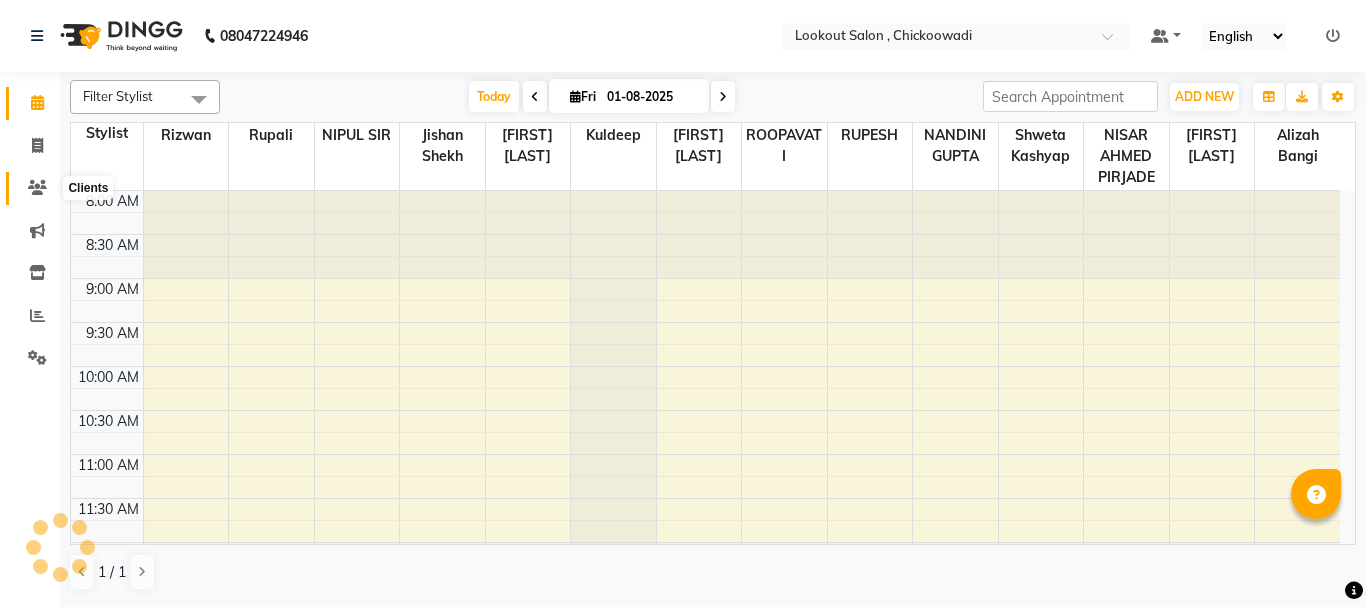 click 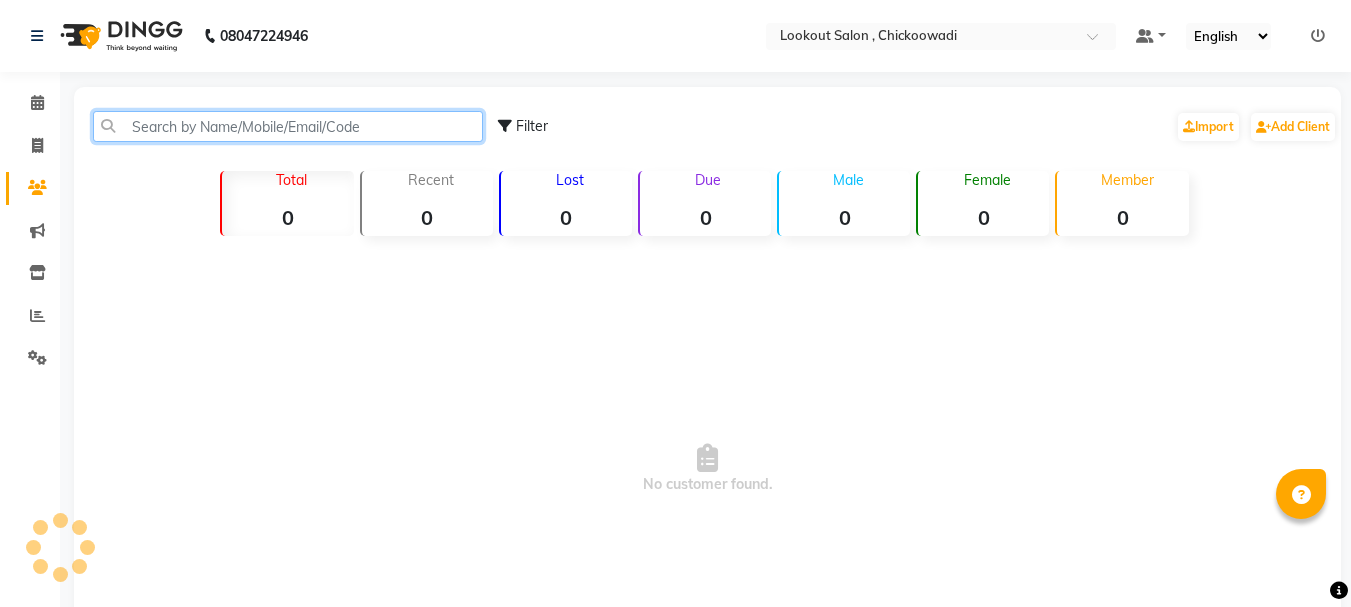 click 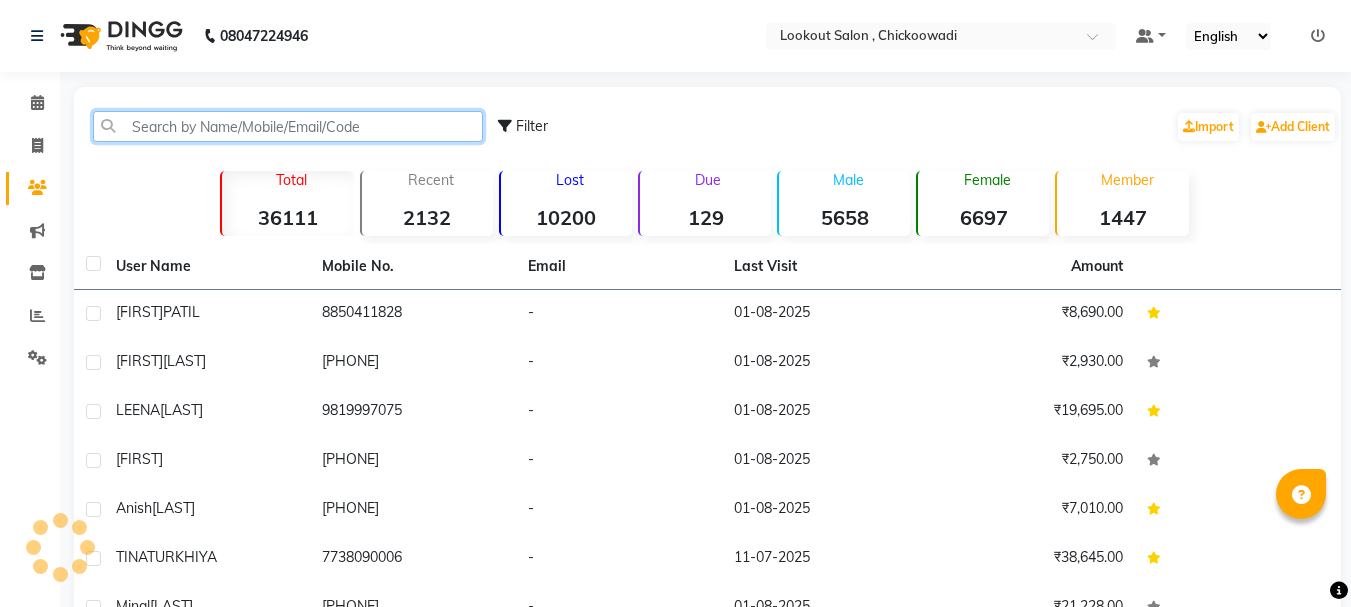 paste on "[PHONE]" 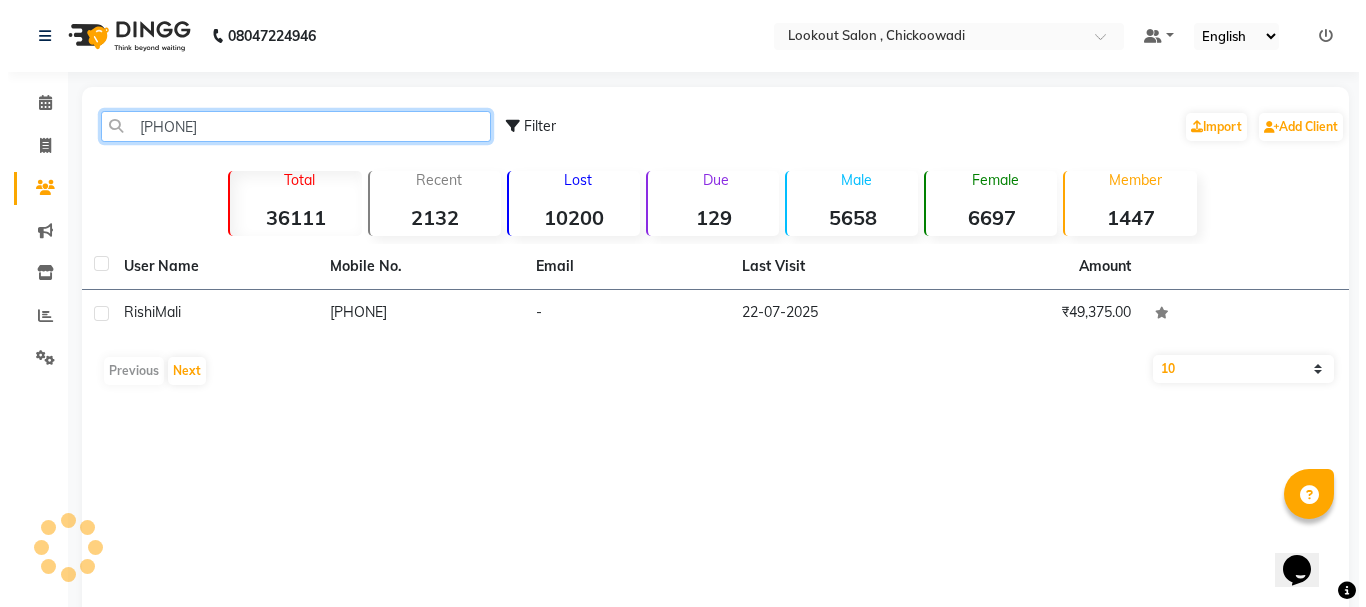 scroll, scrollTop: 0, scrollLeft: 0, axis: both 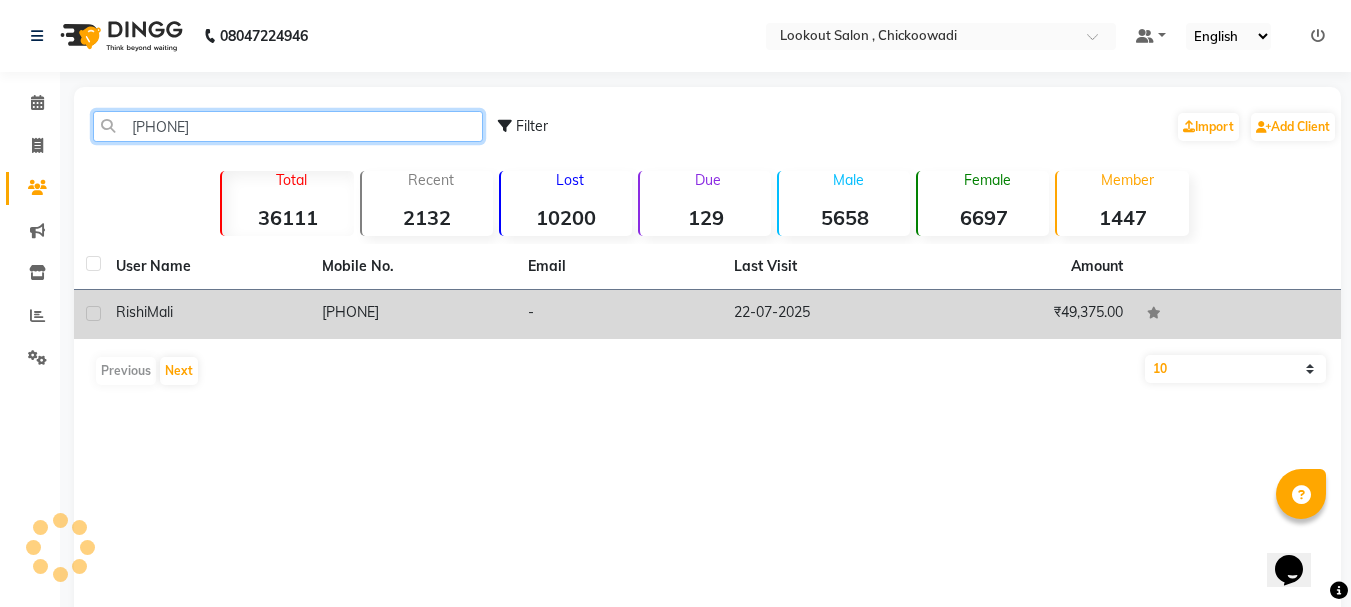 type on "[PHONE]" 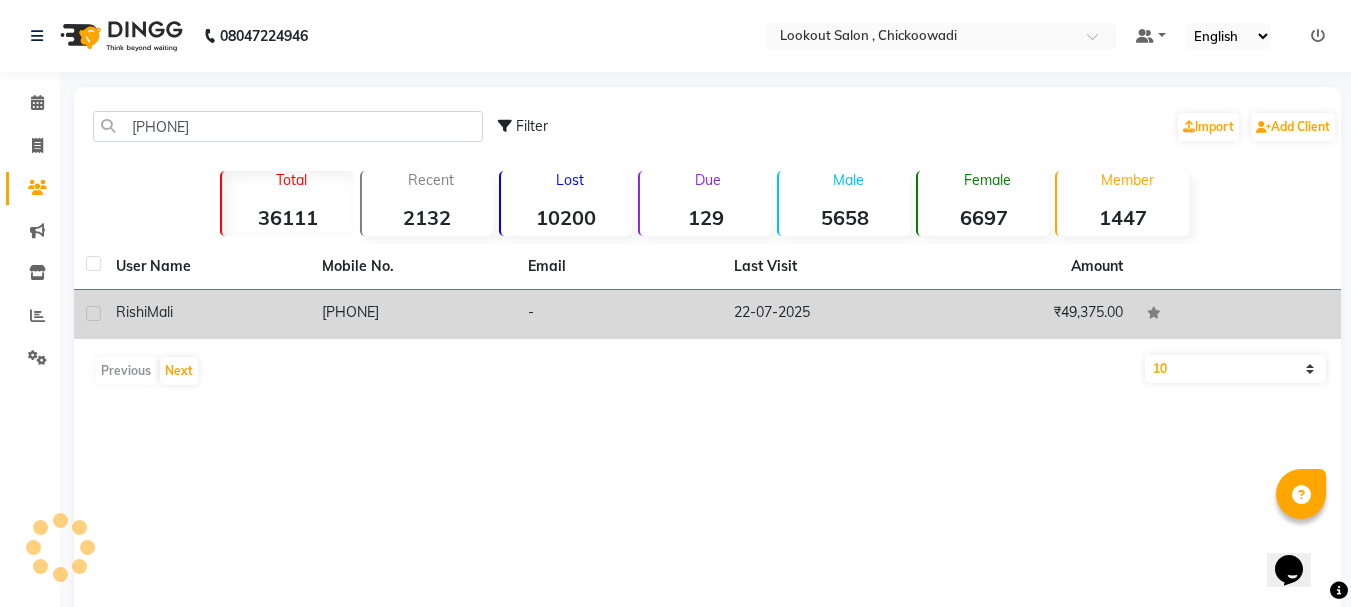click on "[PHONE]" 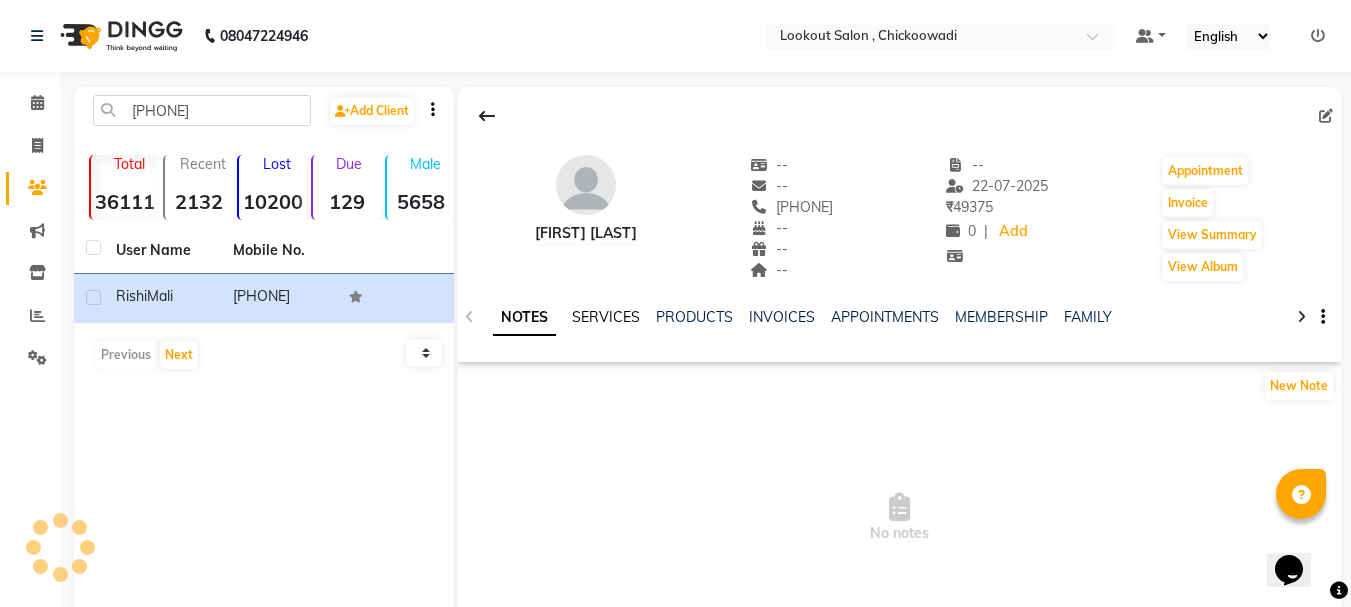 click on "SERVICES" 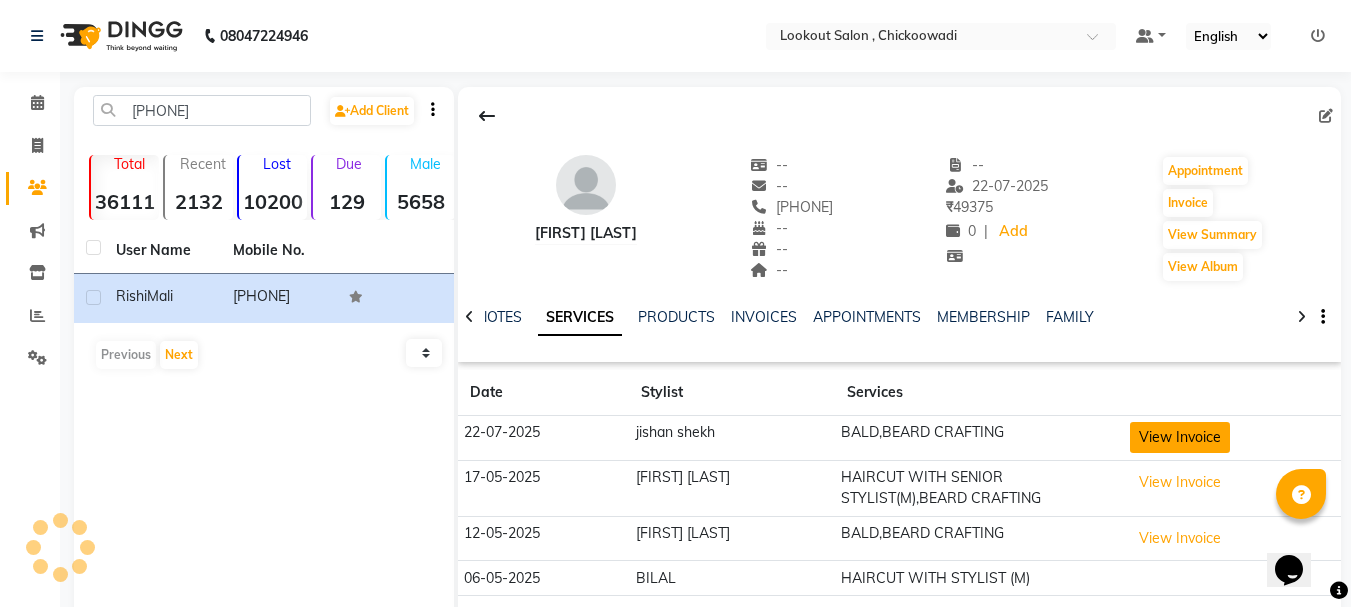 click on "View Invoice" 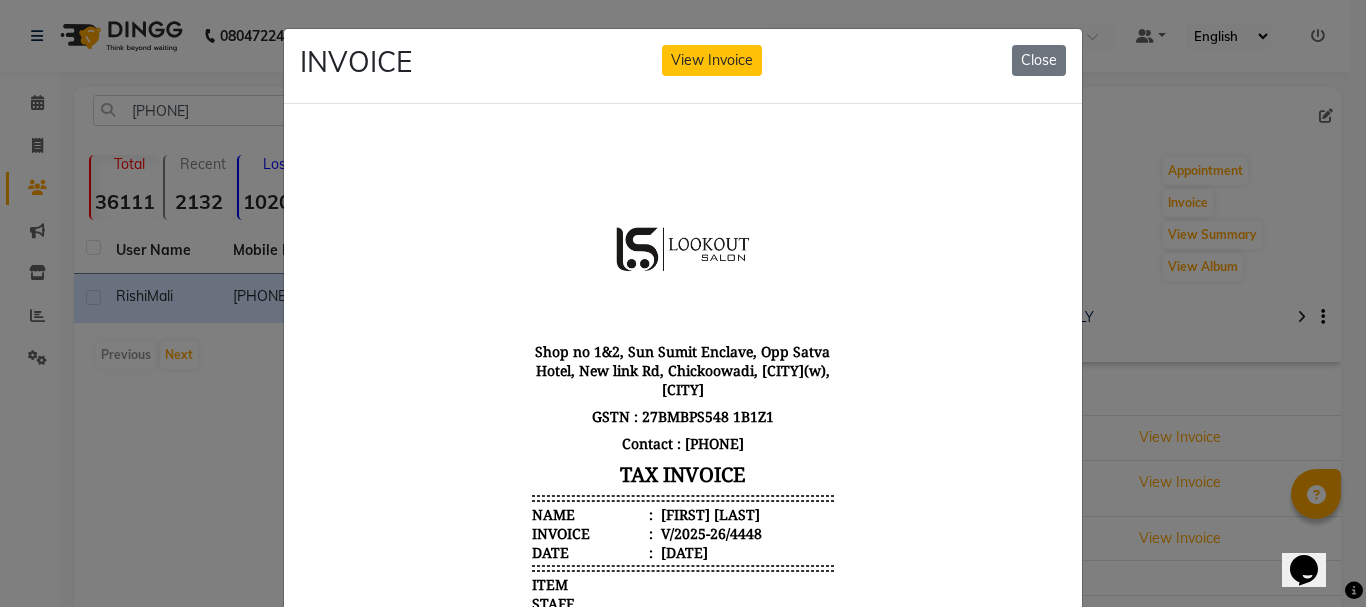 scroll, scrollTop: 16, scrollLeft: 0, axis: vertical 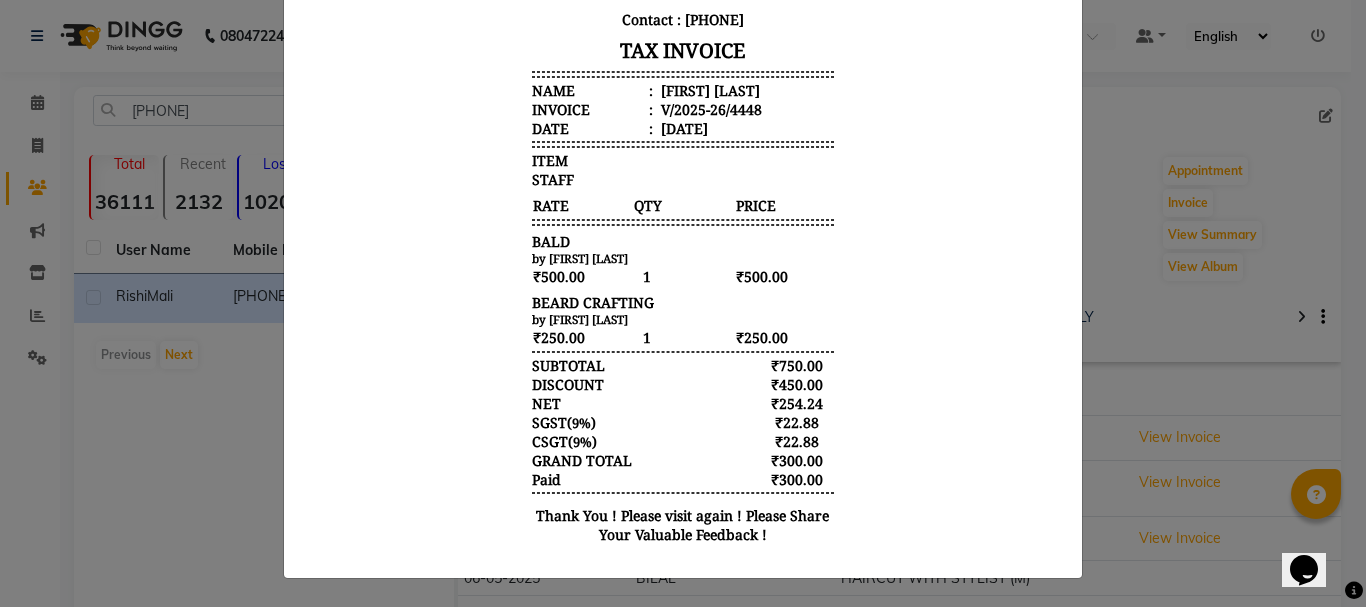 click on "INVOICE View Invoice Close" 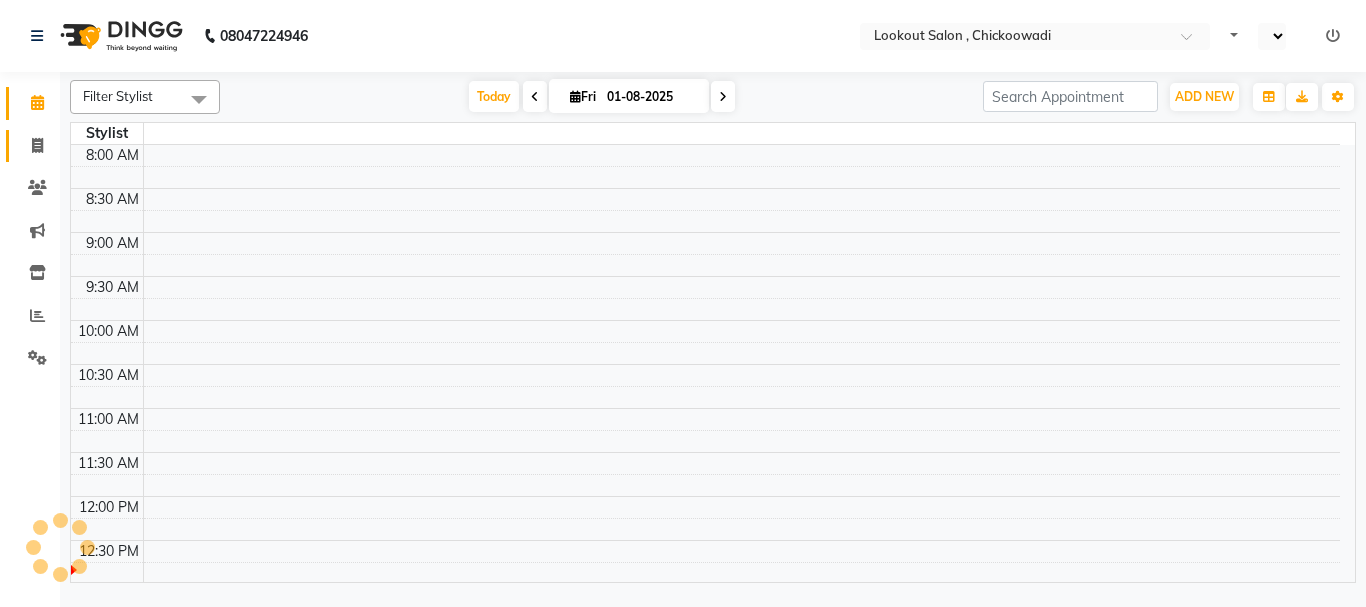 click 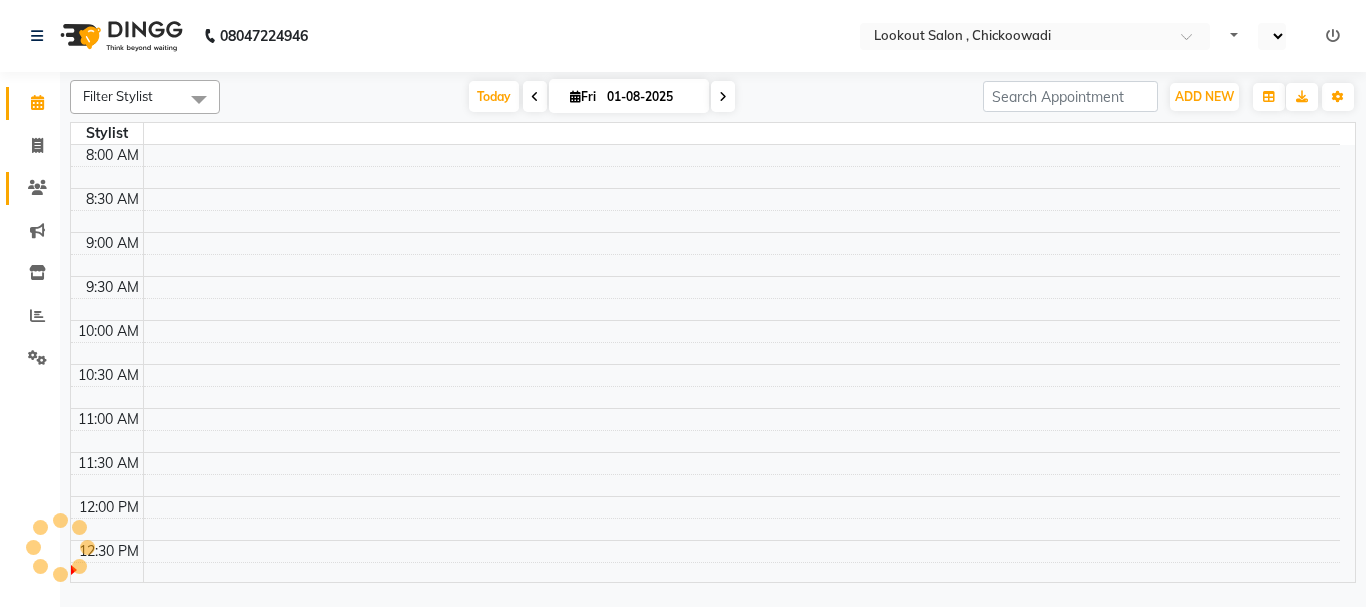 select on "en" 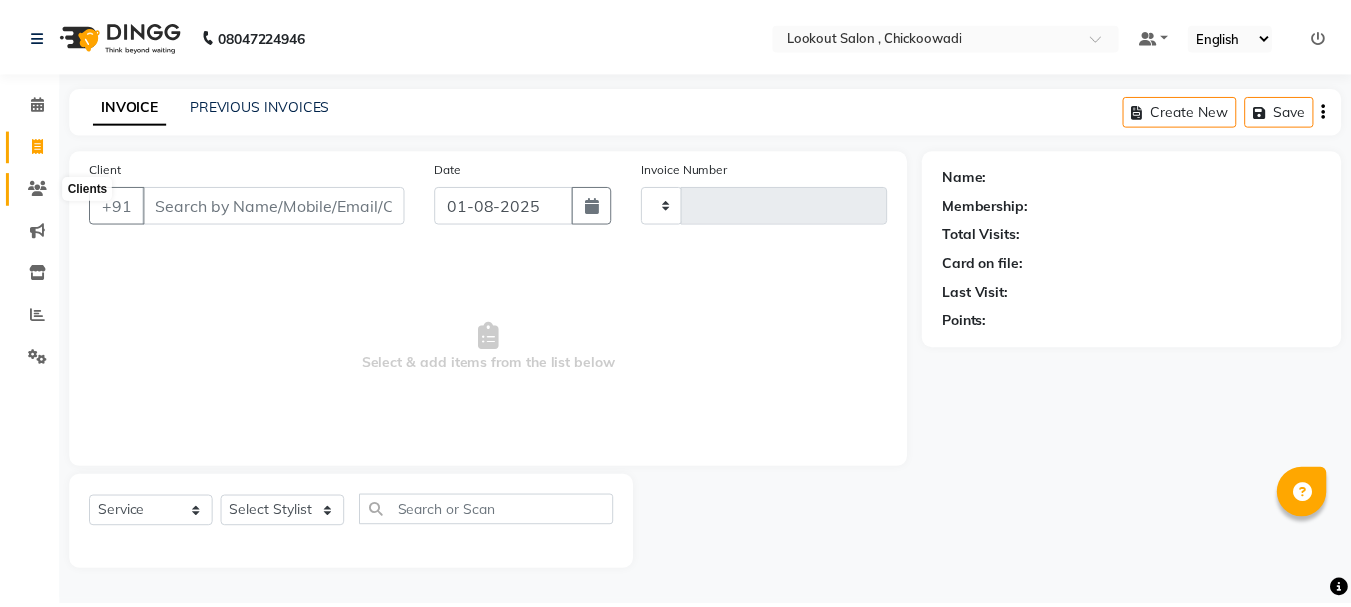 scroll, scrollTop: 0, scrollLeft: 0, axis: both 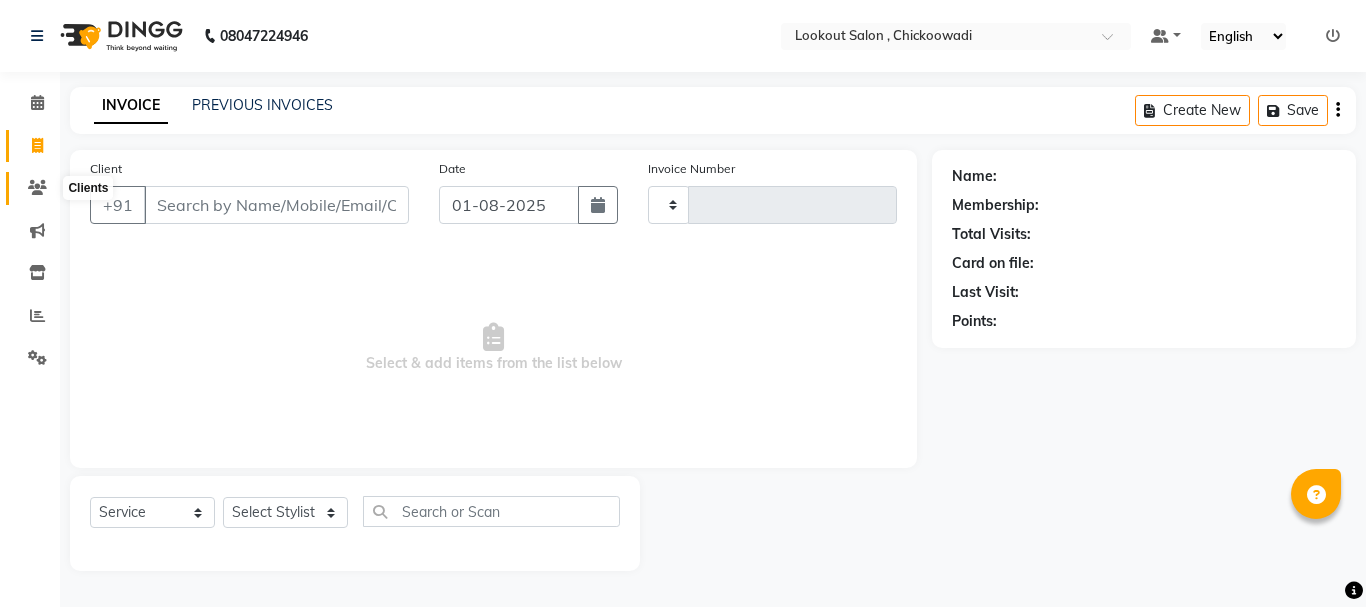 click 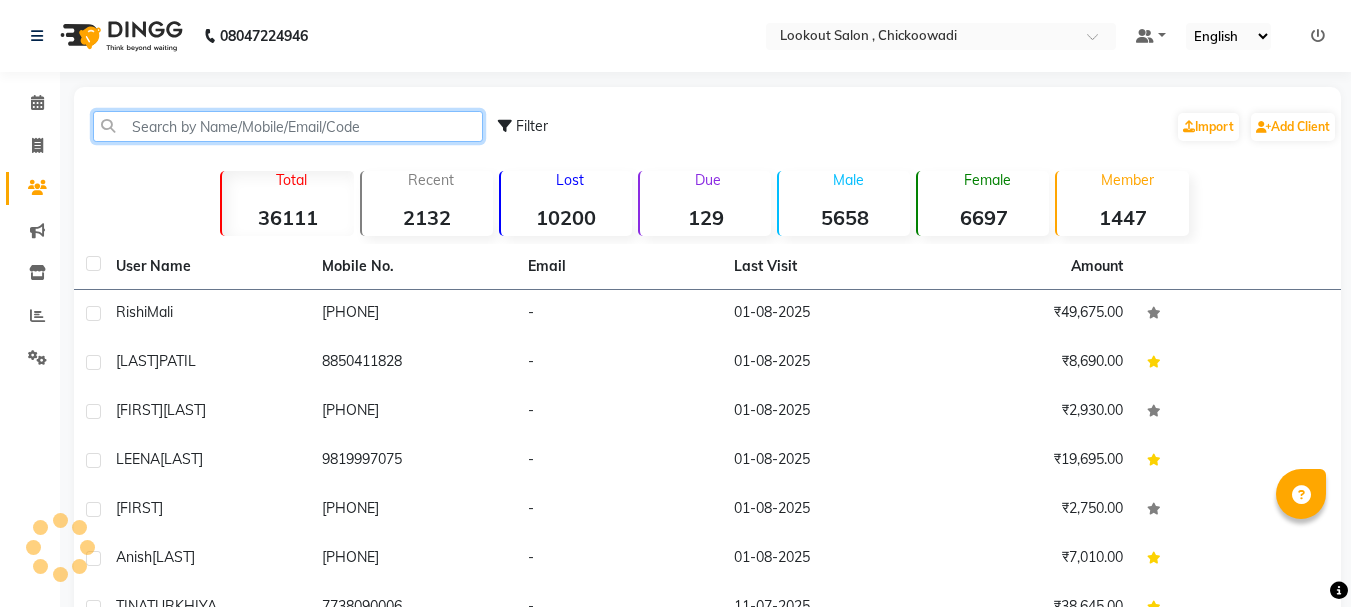 click 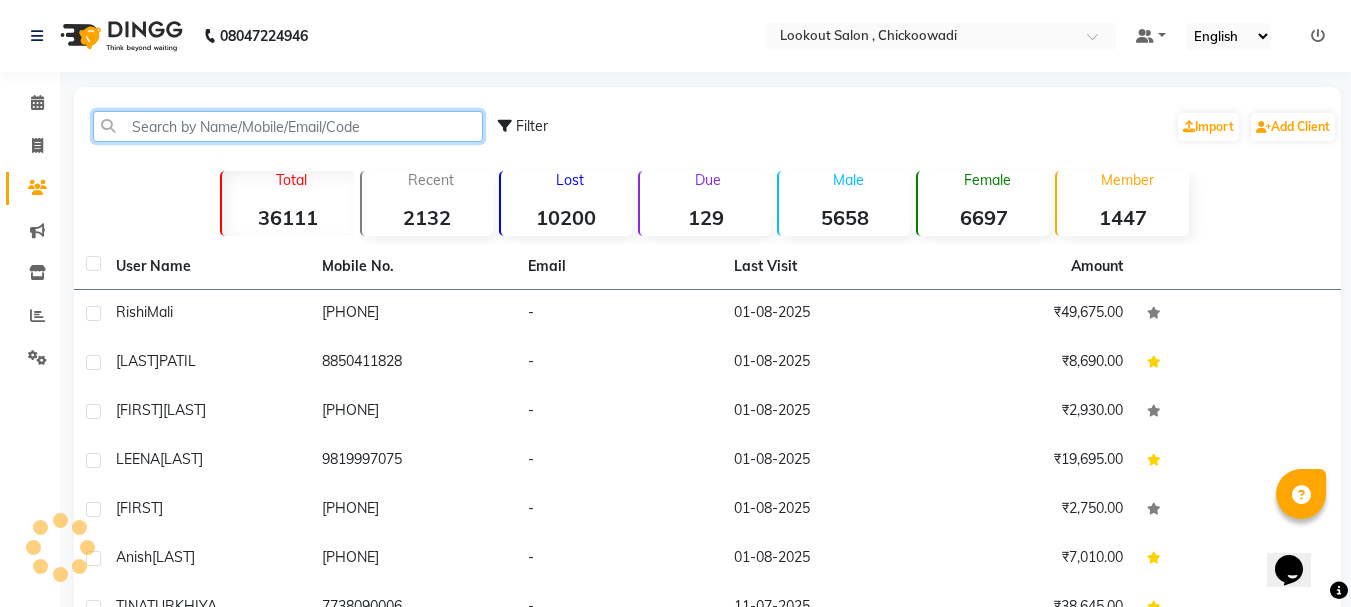 scroll, scrollTop: 0, scrollLeft: 0, axis: both 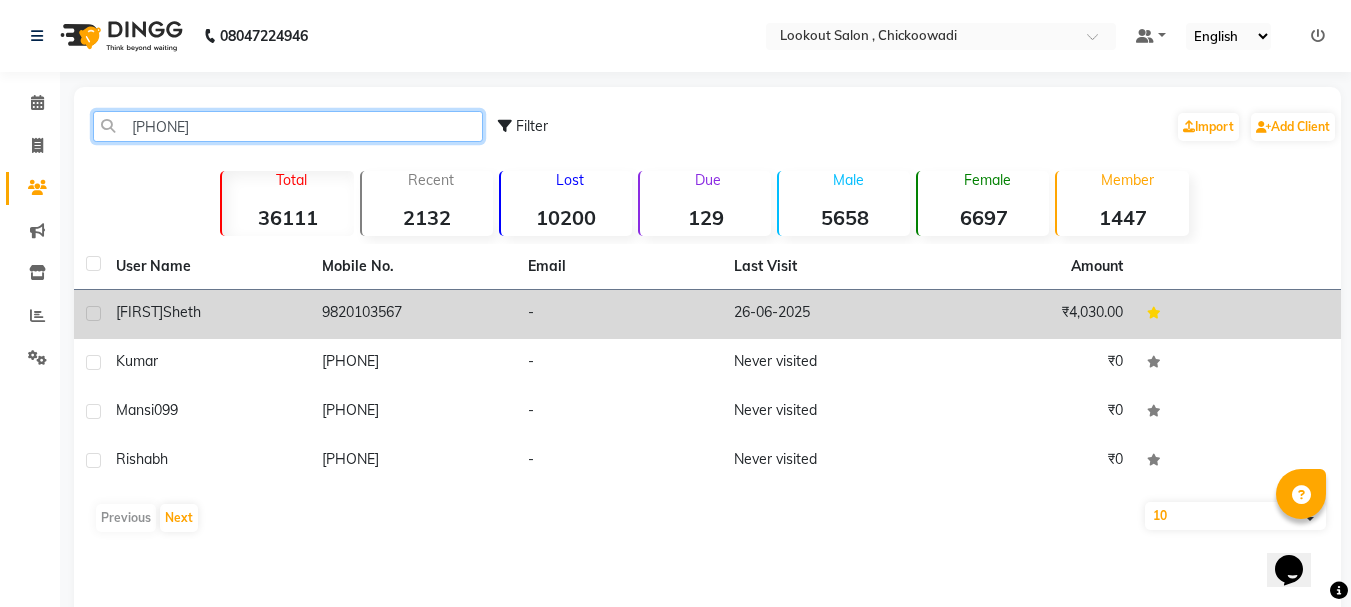 type on "[PHONE]" 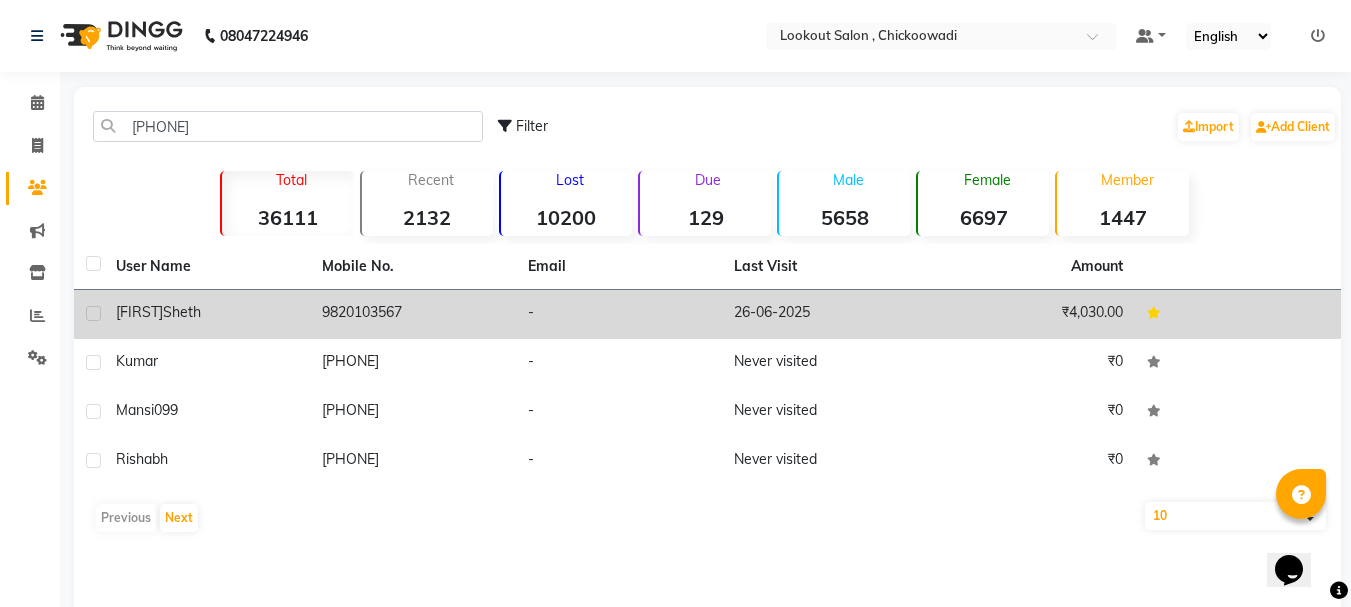 click on "[FIRST] [LAST]" 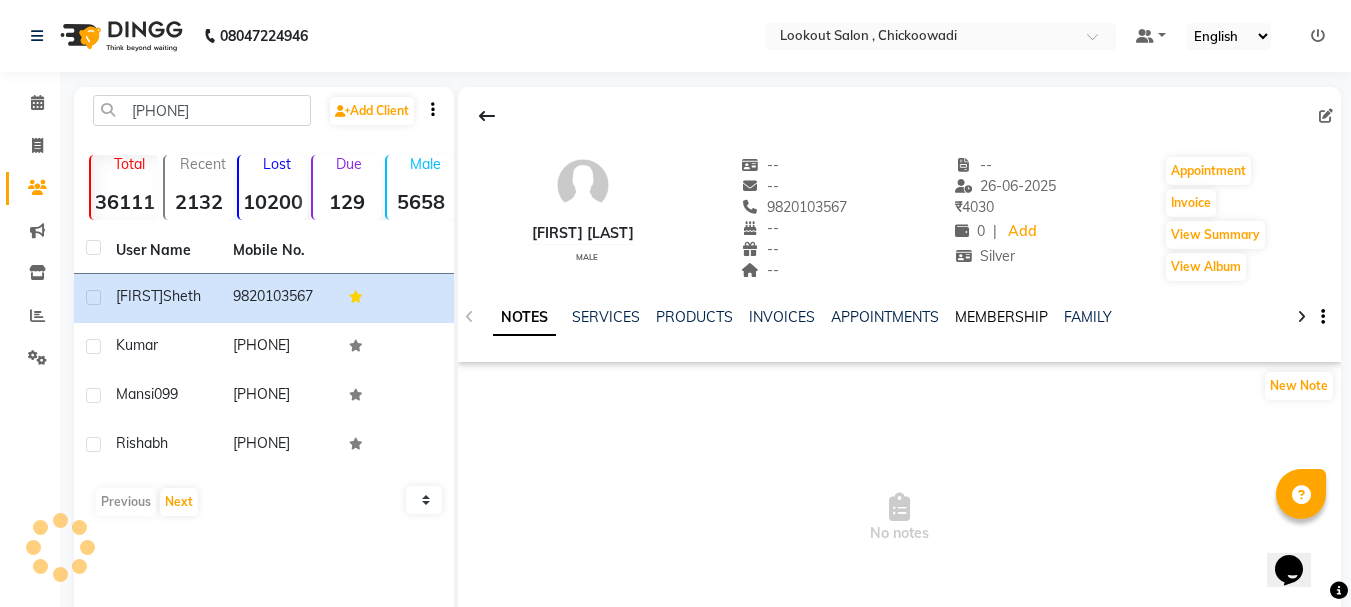 click on "MEMBERSHIP" 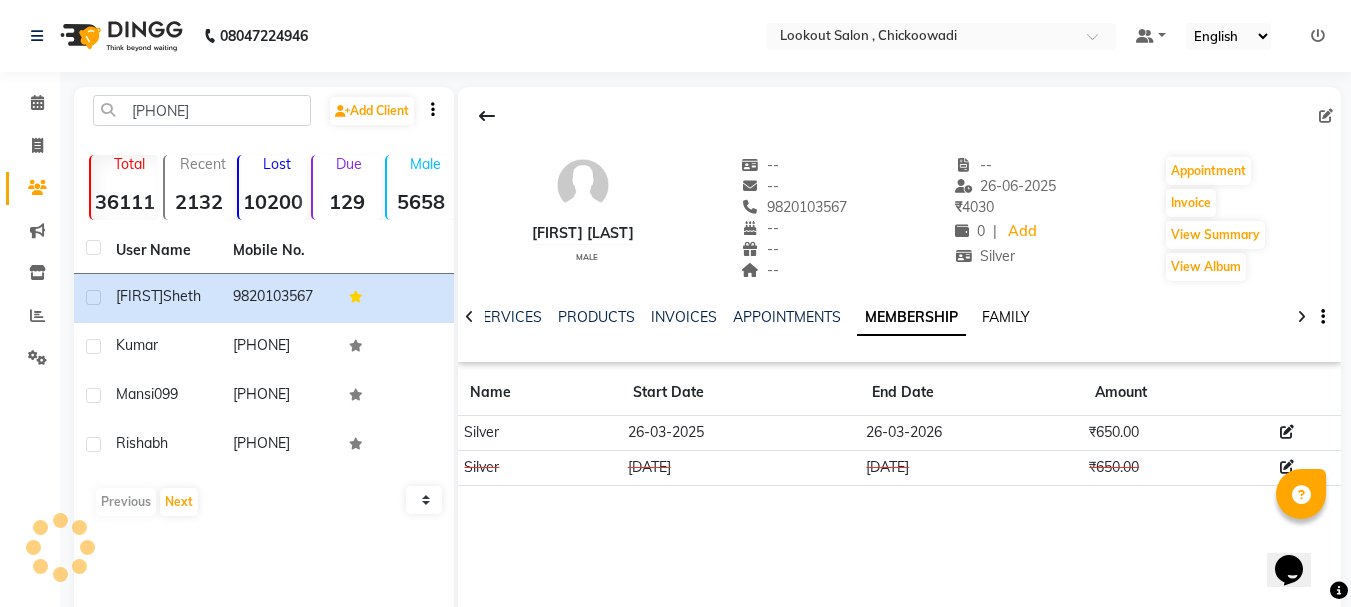 click on "FAMILY" 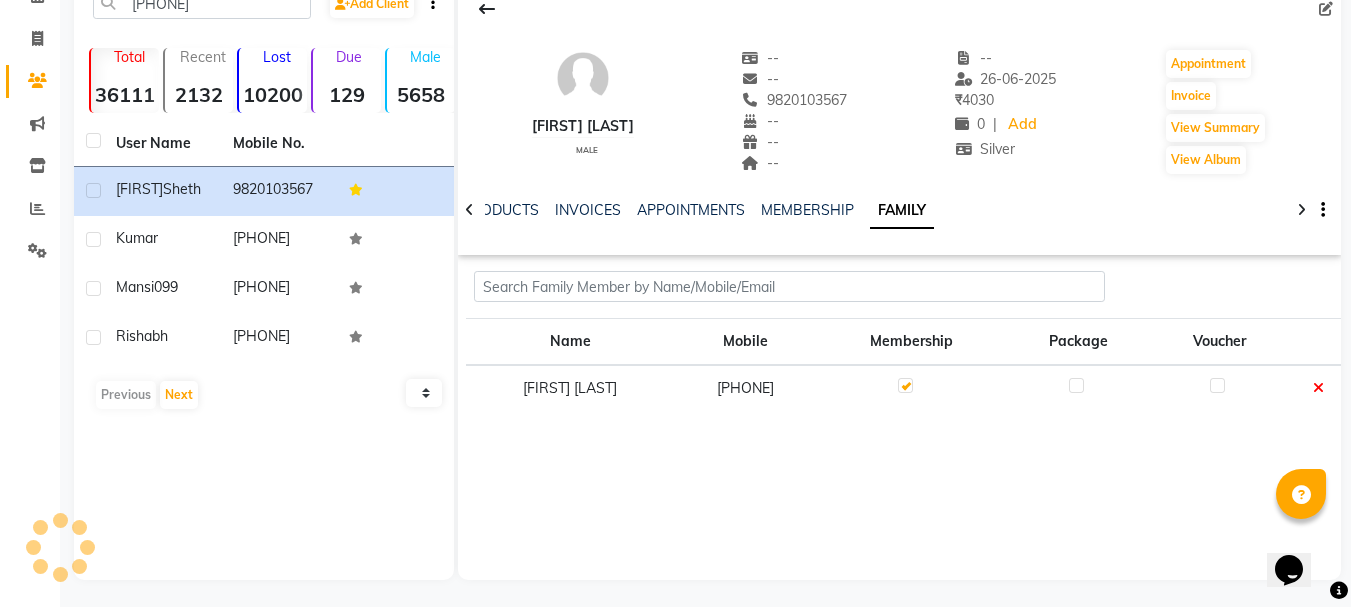 scroll, scrollTop: 110, scrollLeft: 0, axis: vertical 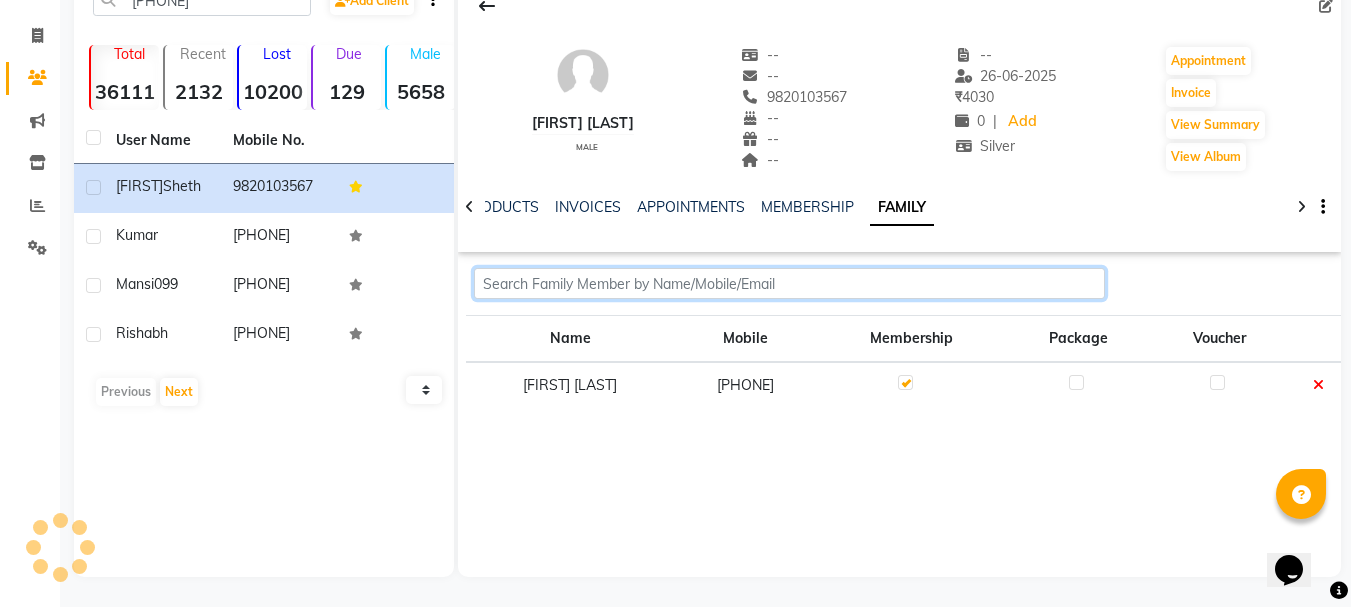 click at bounding box center [789, 283] 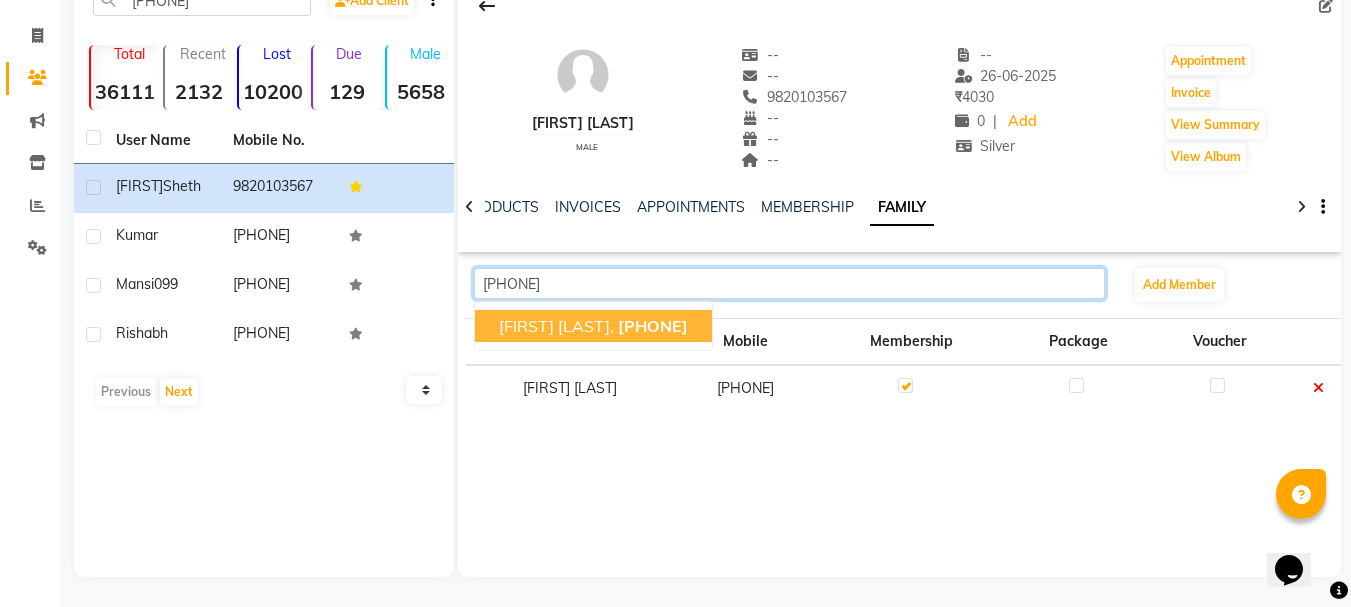 click on "[PHONE]" 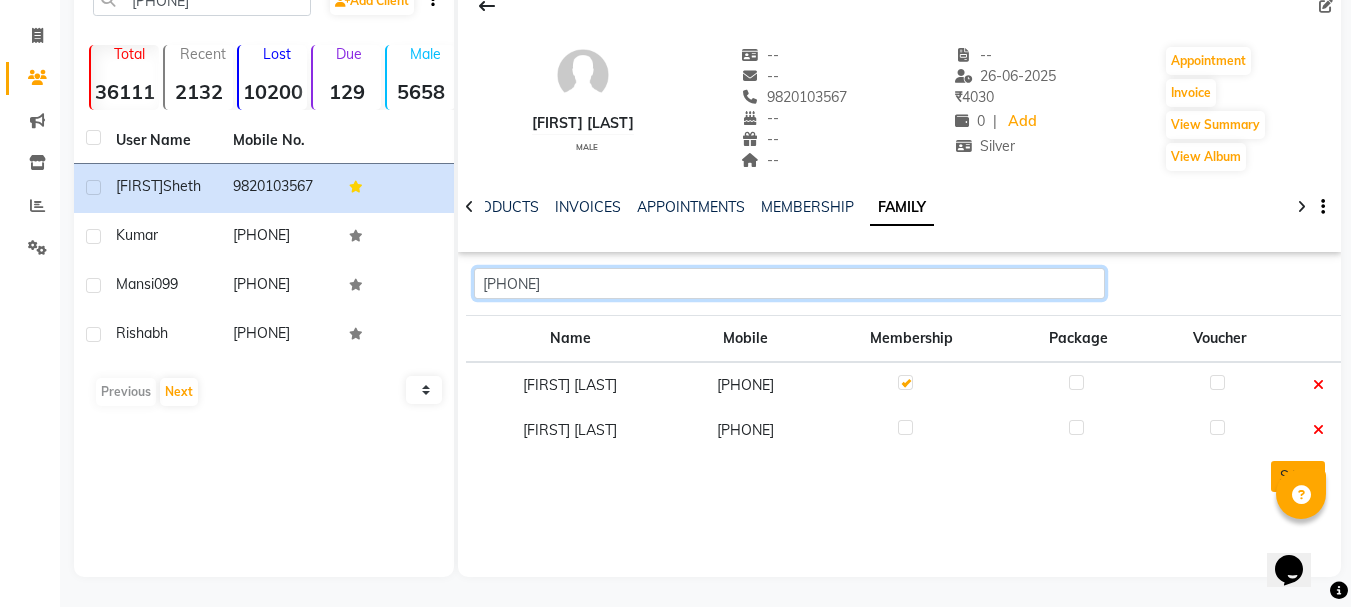 type on "[PHONE]" 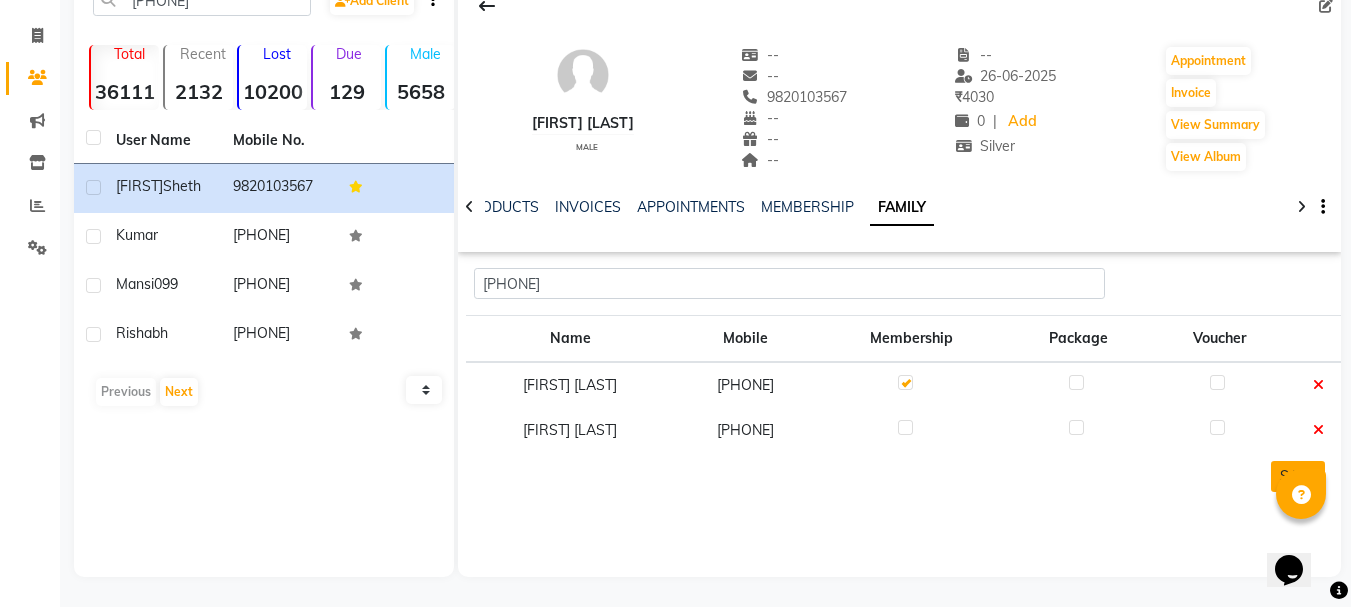 click on "SAVE" 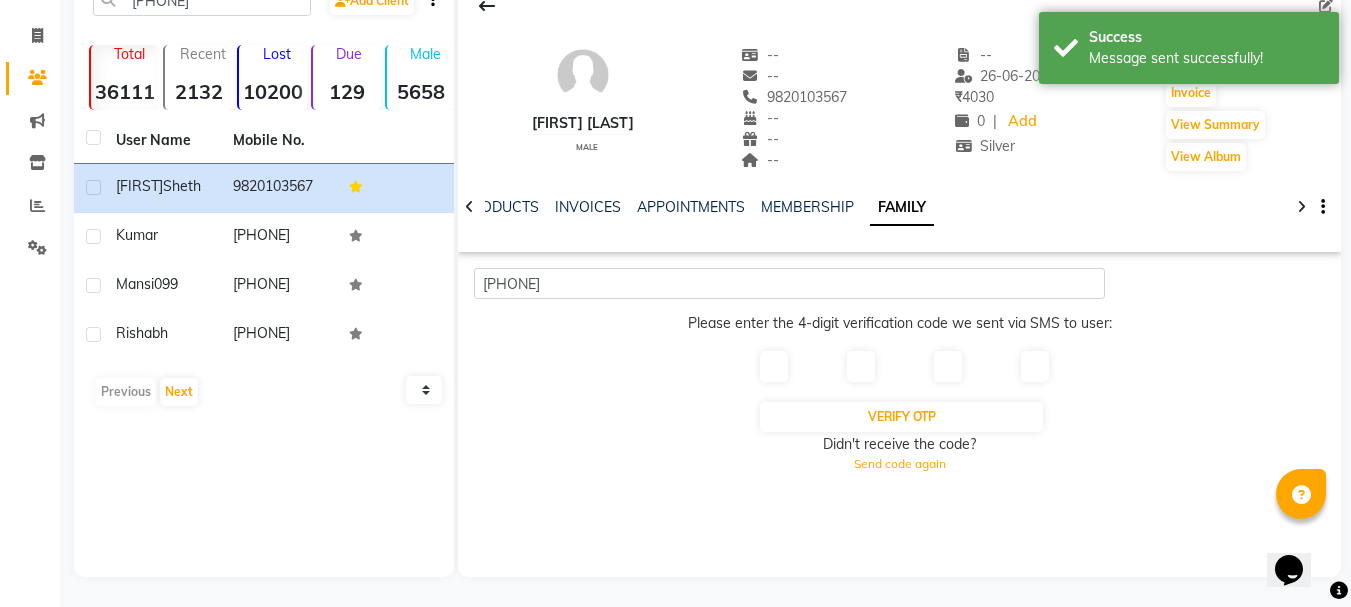 click at bounding box center (774, 366) 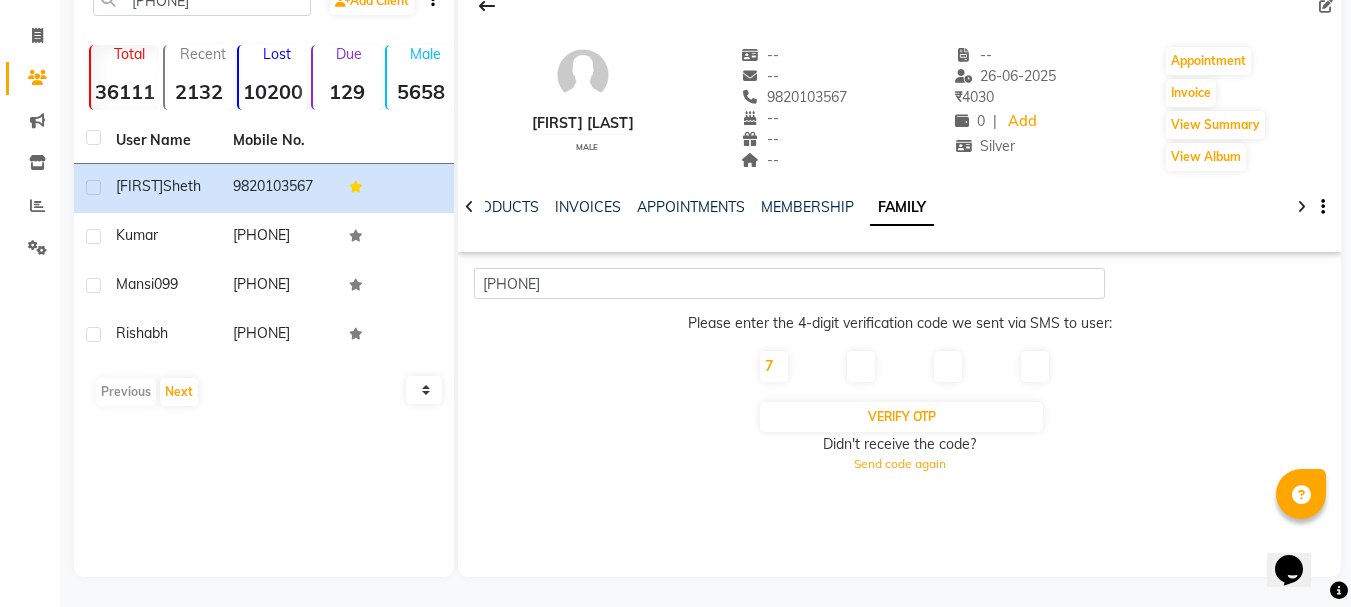 type on "7" 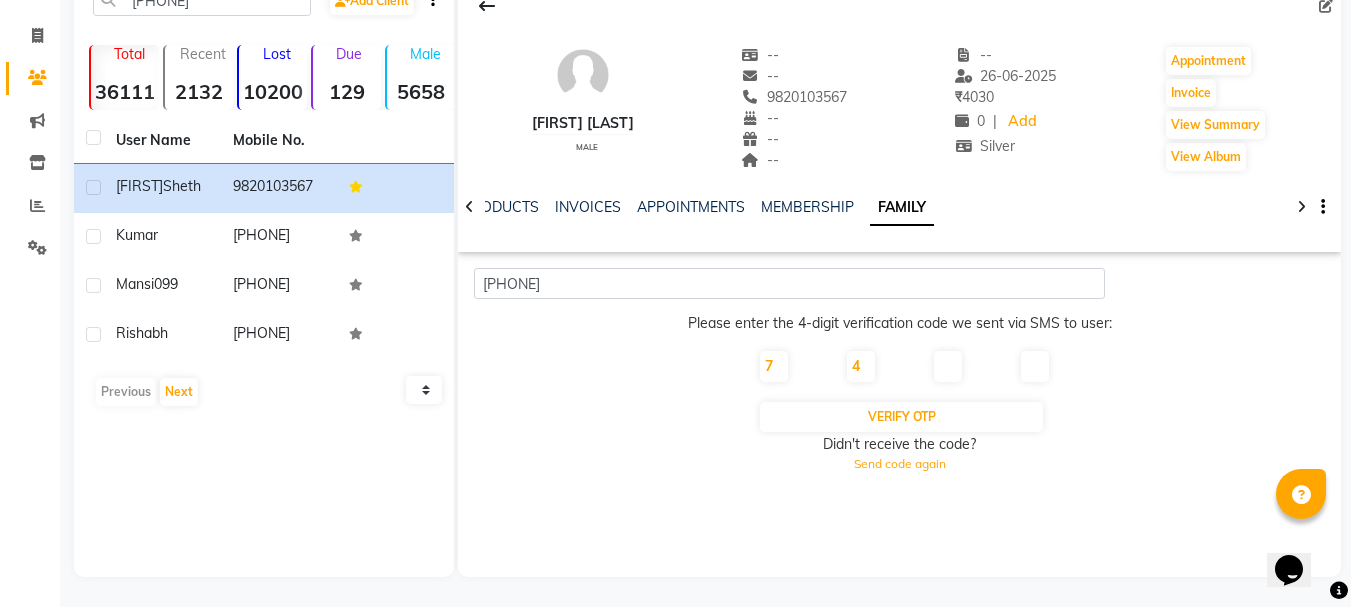 type on "4" 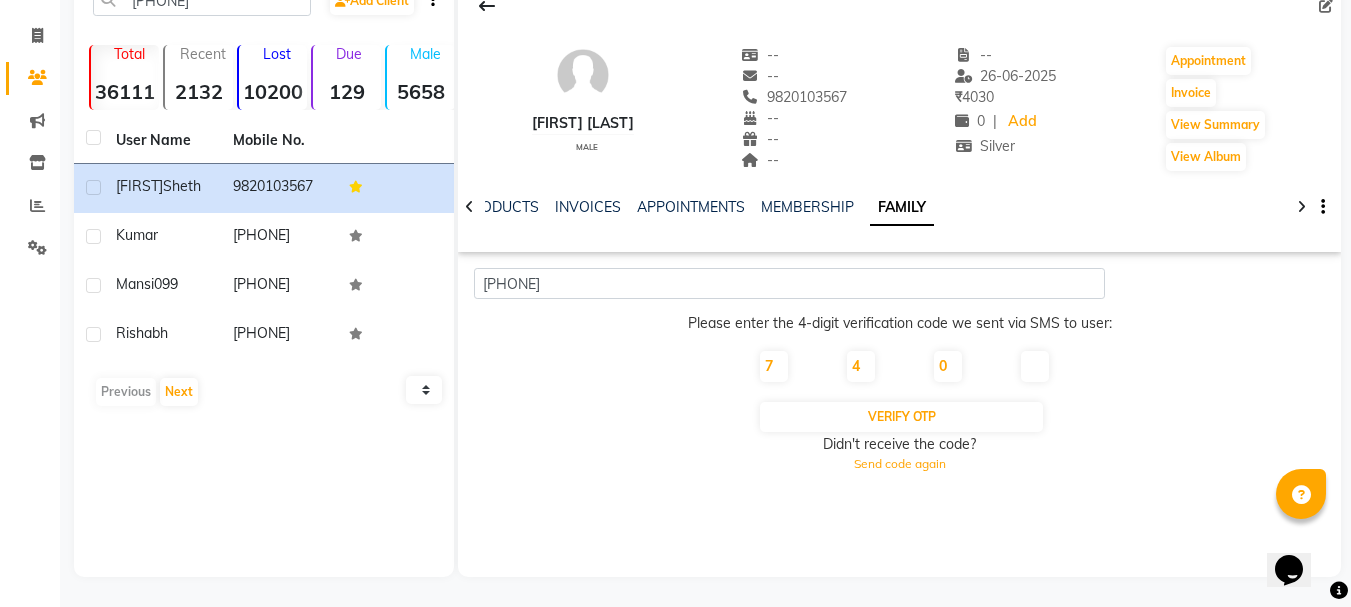 type on "0" 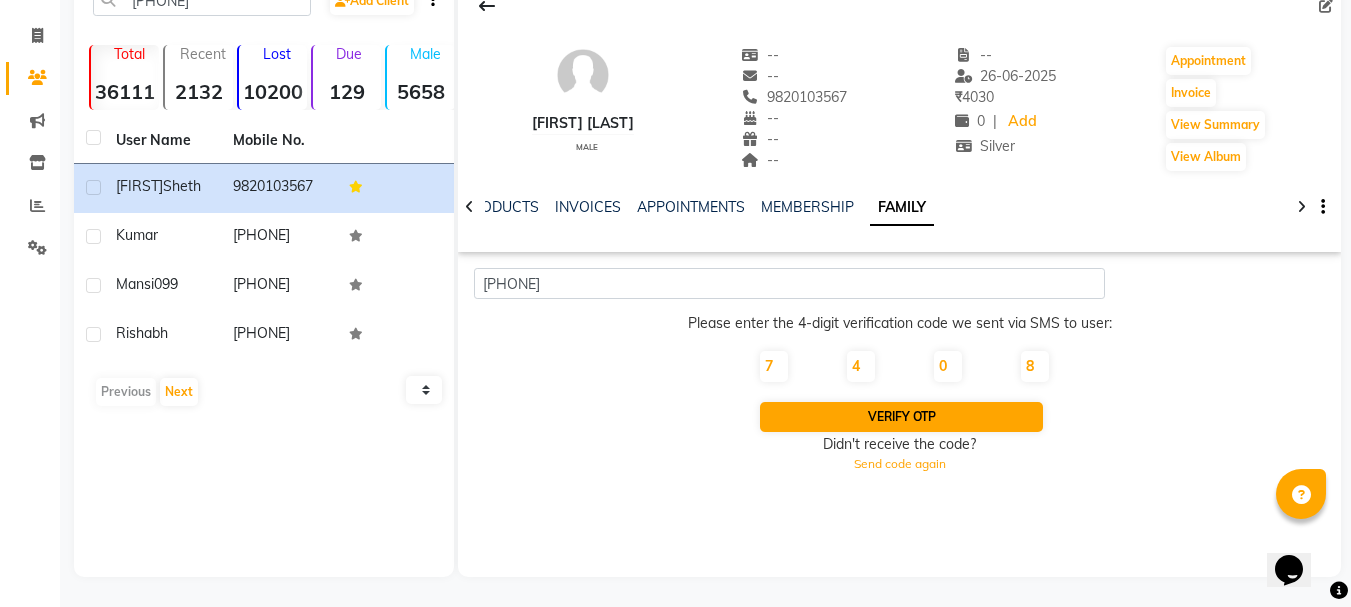 type on "8" 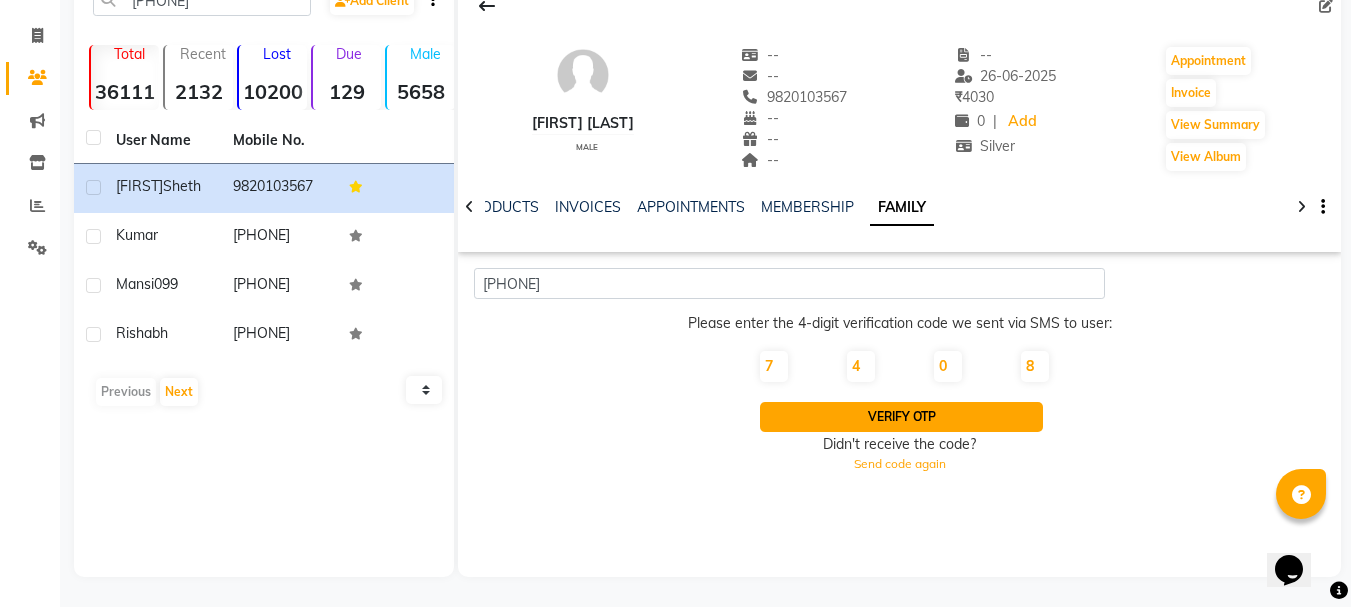 click on "Verify OTP" at bounding box center (901, 417) 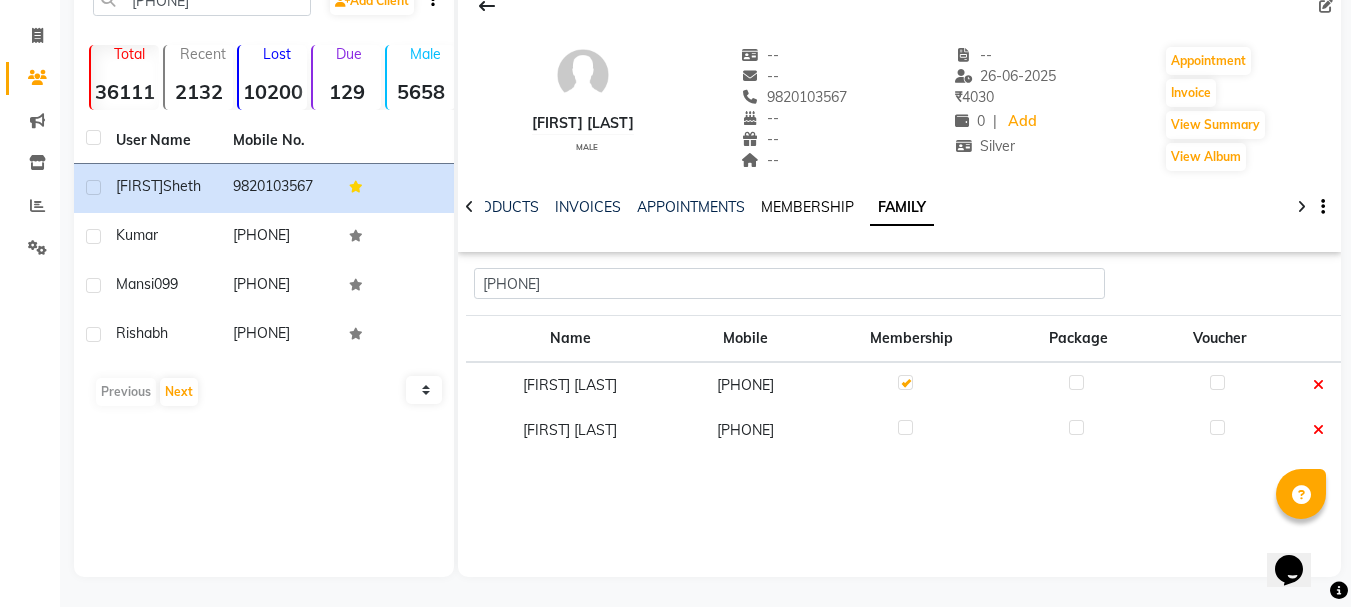 click on "MEMBERSHIP" 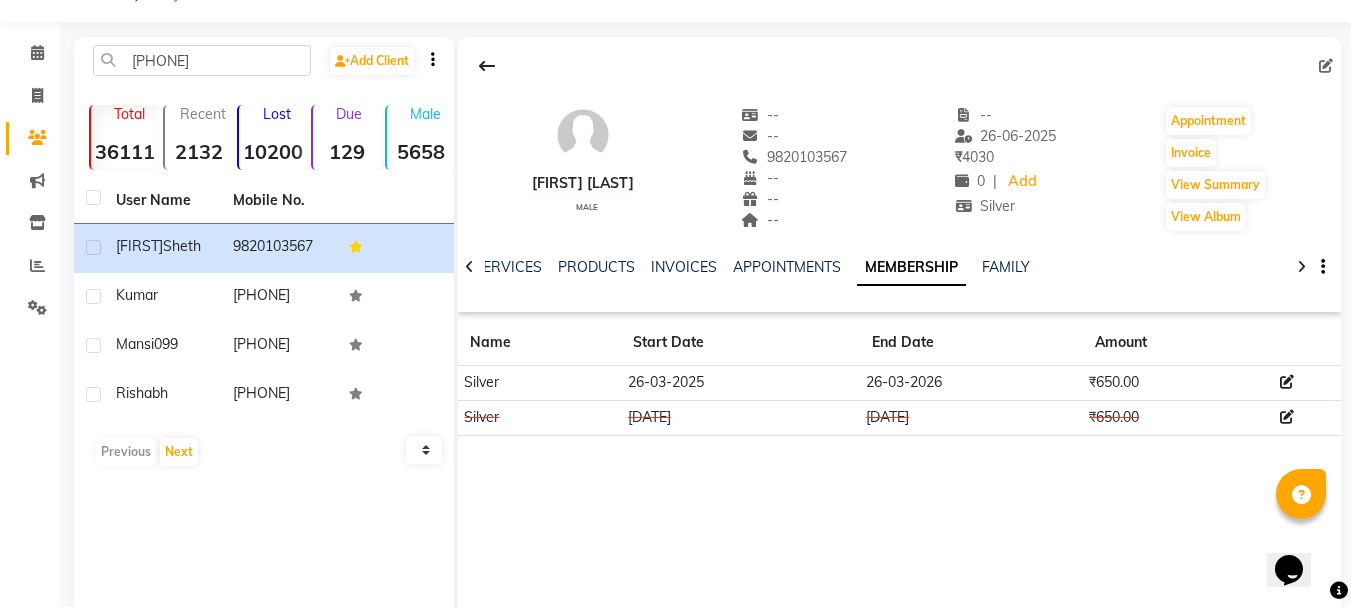 scroll, scrollTop: 0, scrollLeft: 0, axis: both 